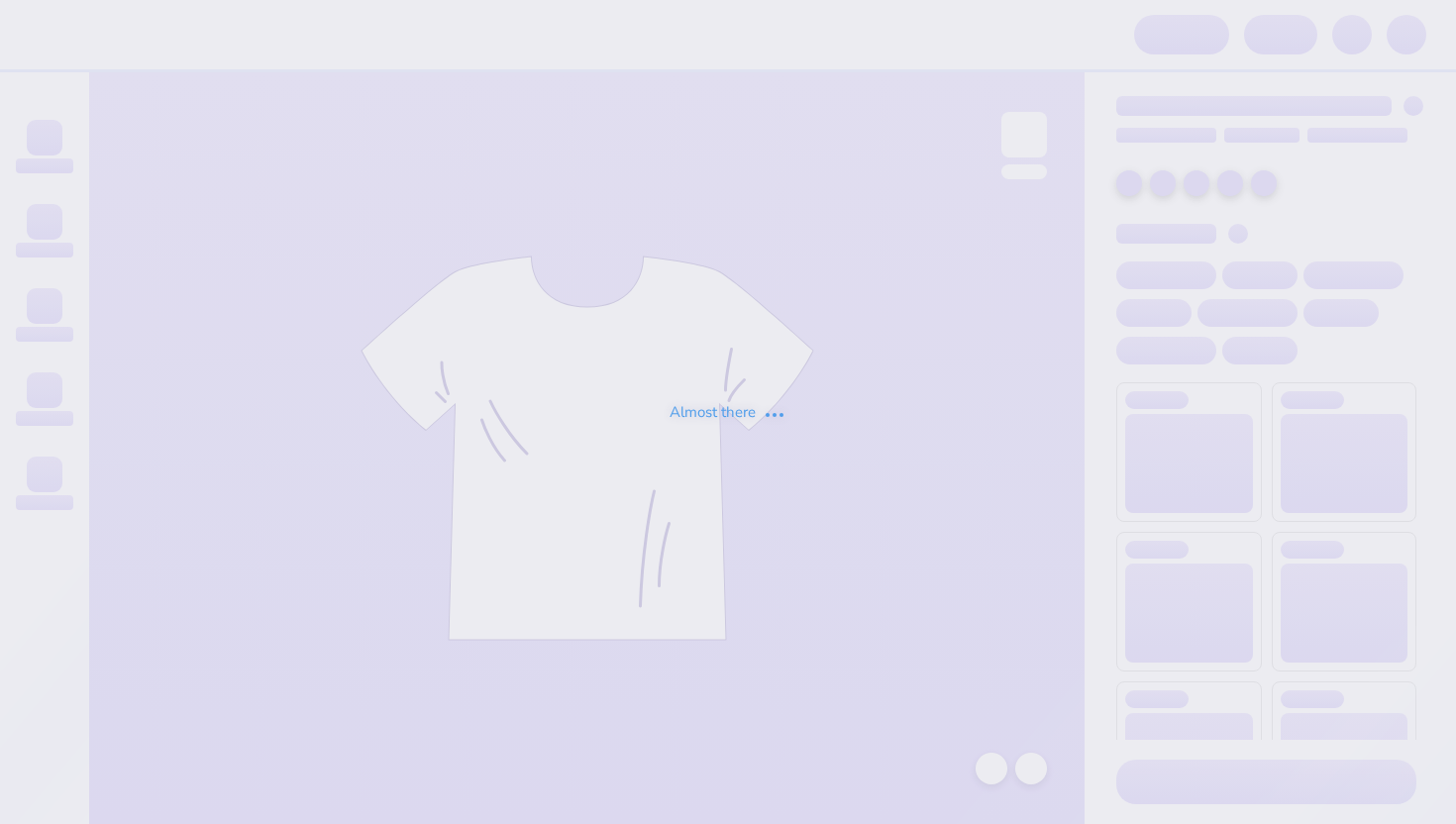 scroll, scrollTop: 0, scrollLeft: 0, axis: both 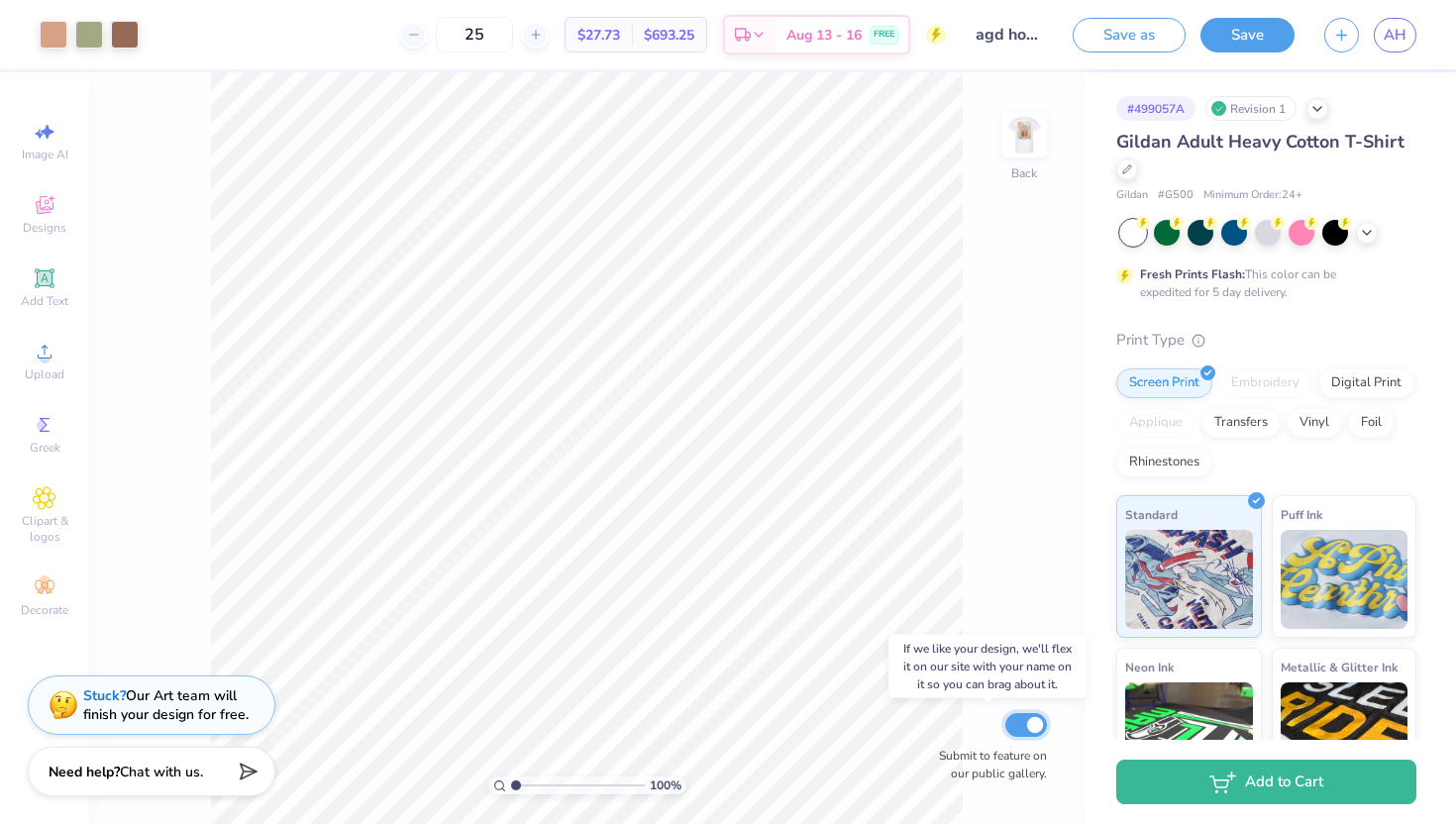 click on "Submit to feature on our public gallery." at bounding box center (1026, 725) 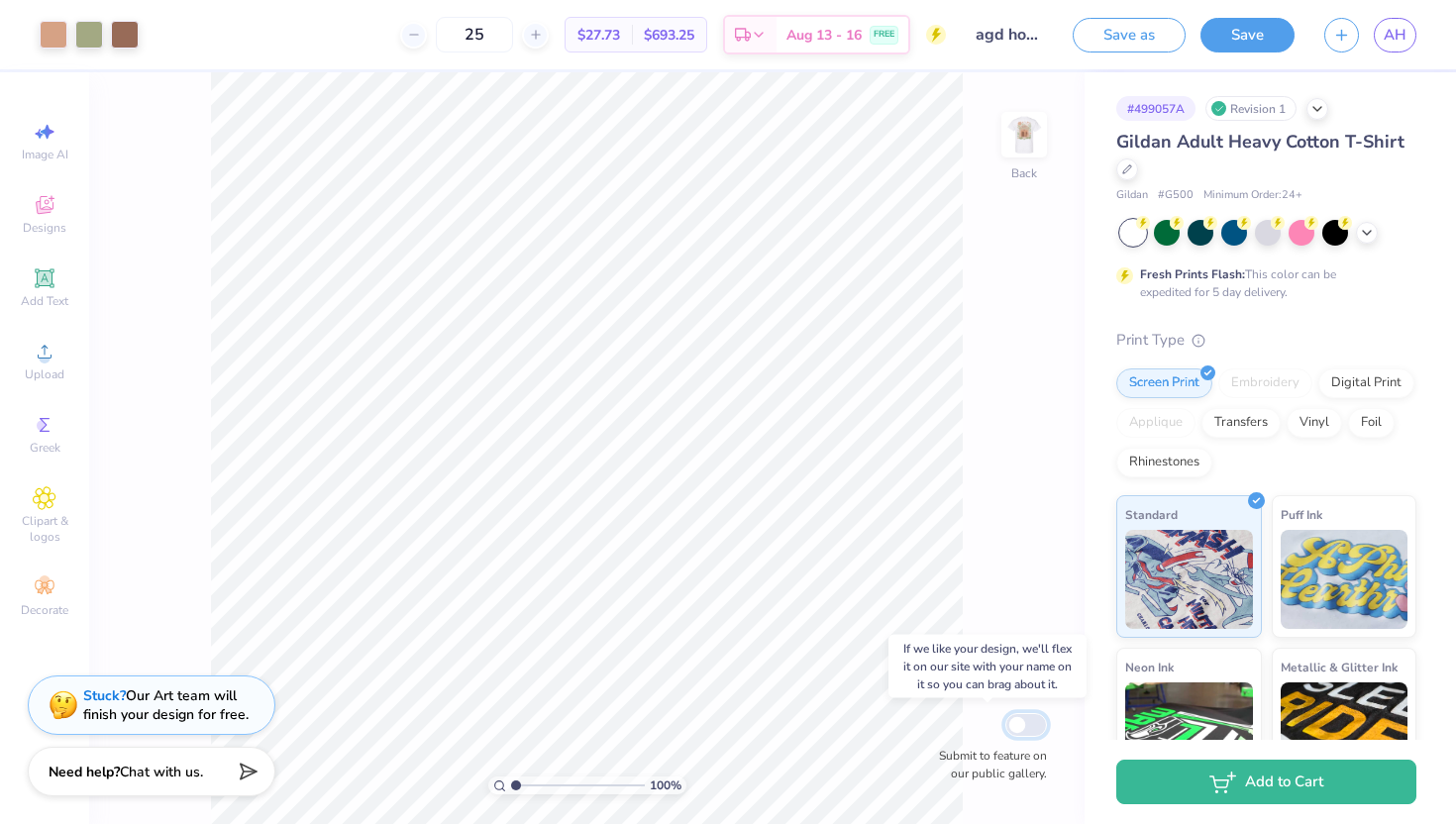 checkbox on "false" 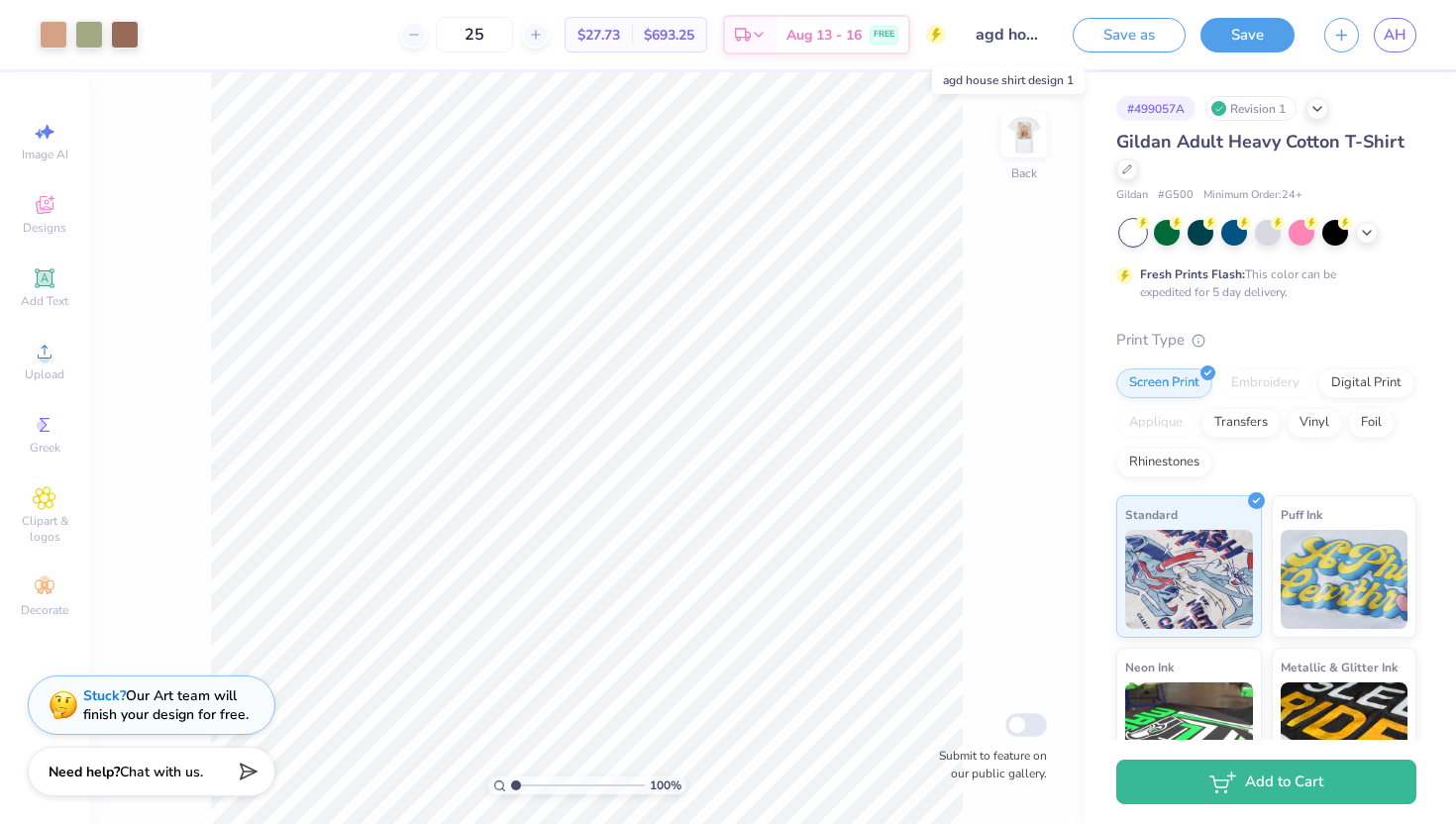 click on "agd house shirt design 1" at bounding box center [1009, 35] 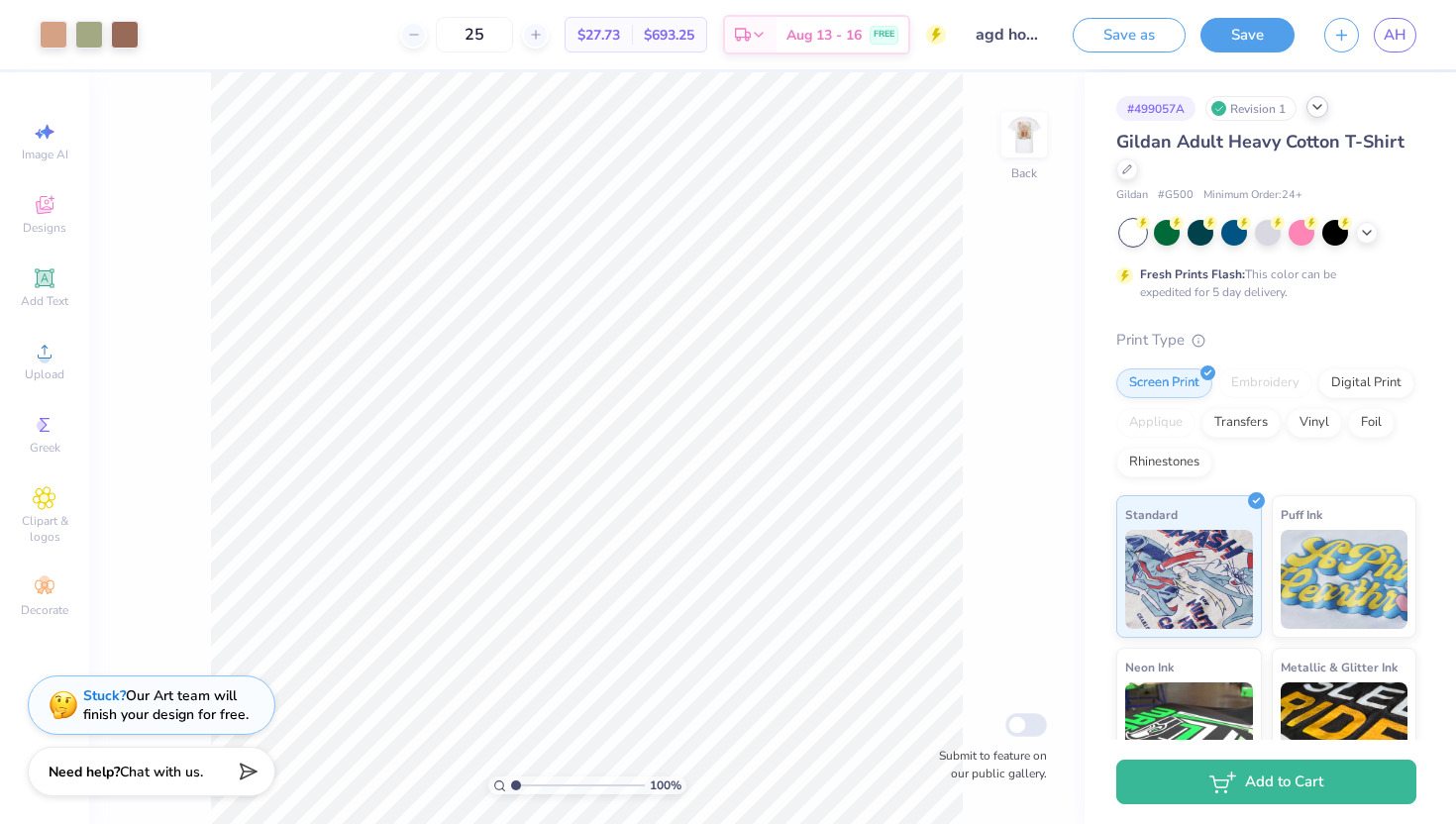 click 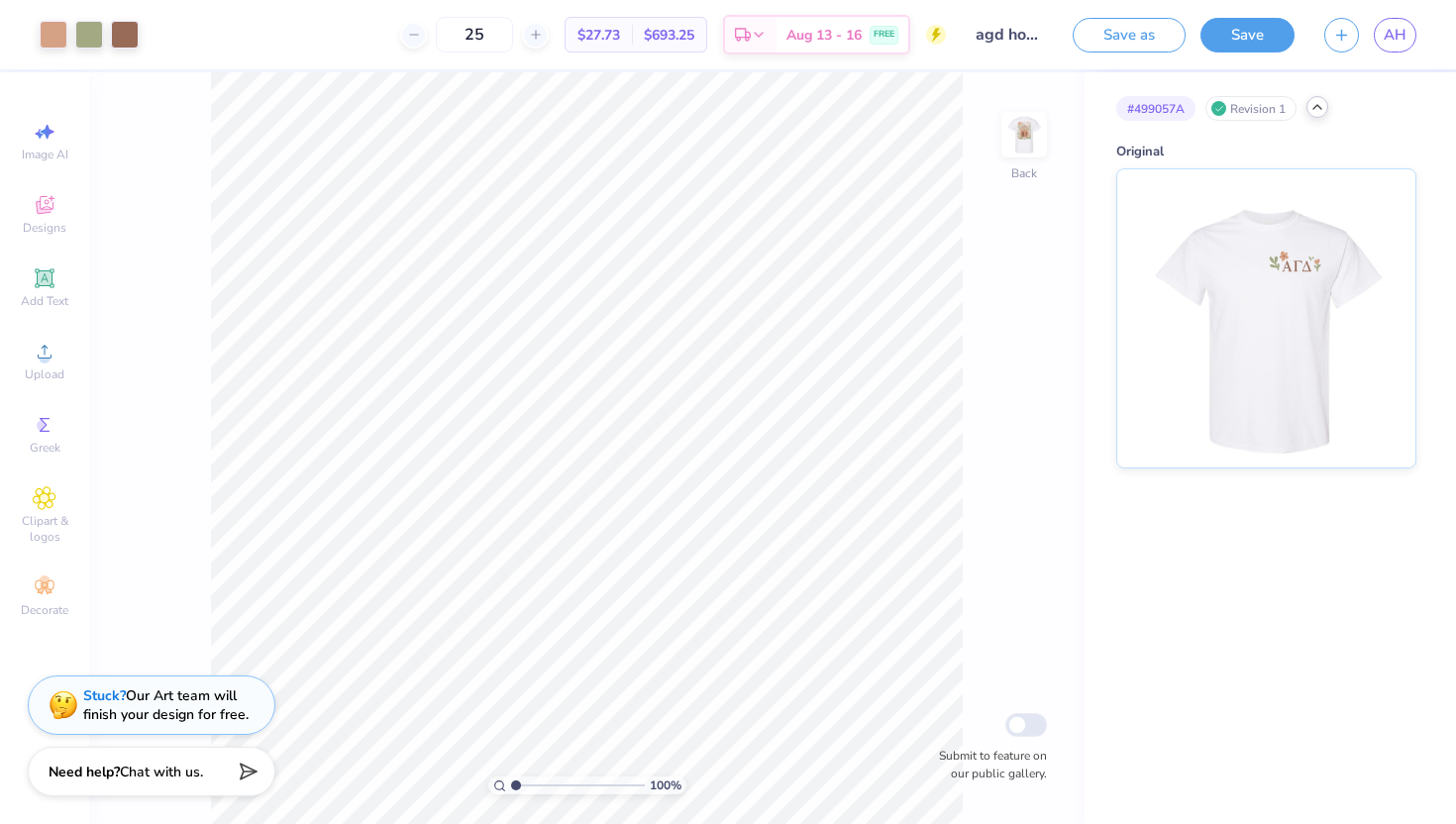 click 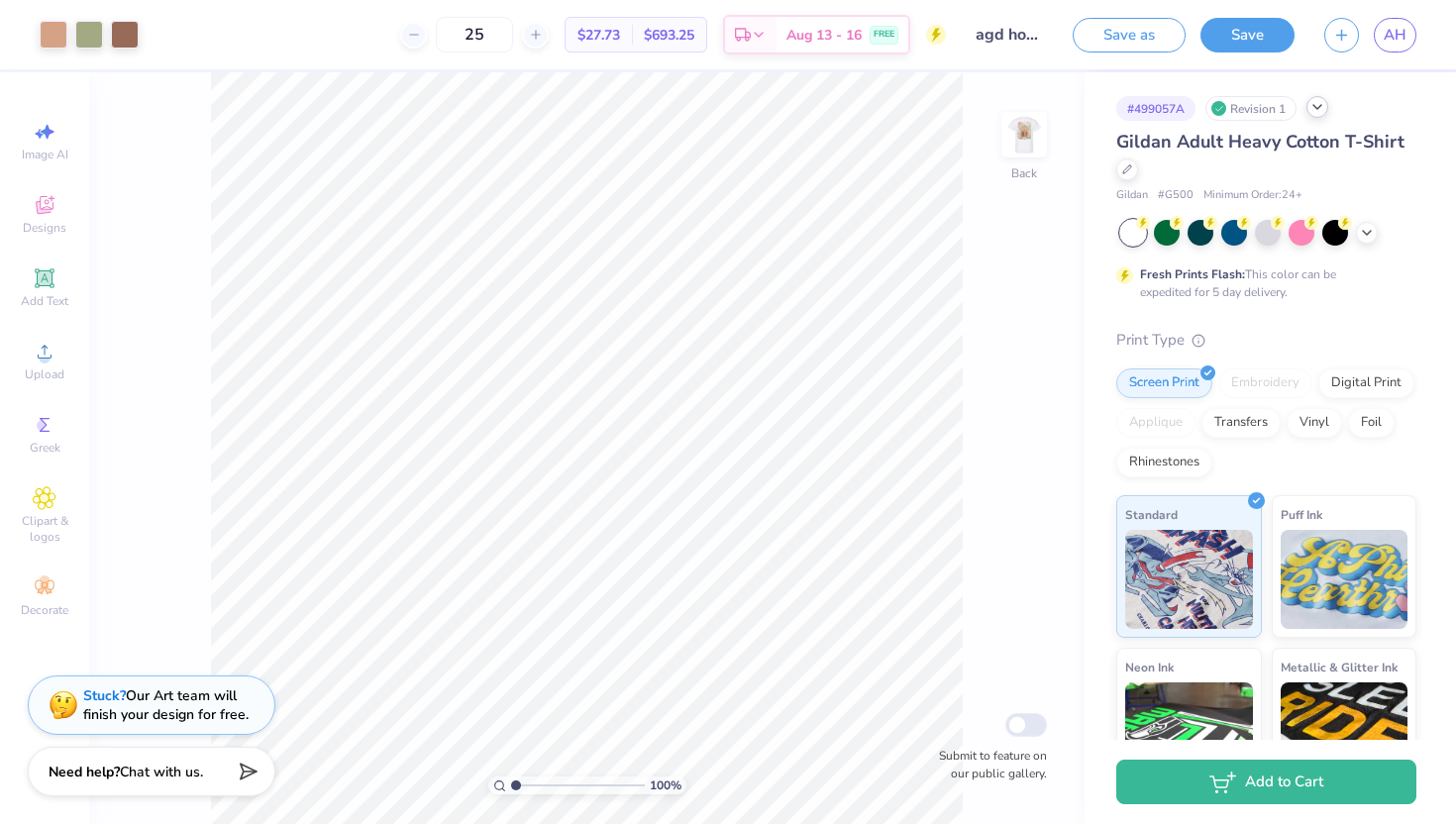 scroll, scrollTop: 203, scrollLeft: 0, axis: vertical 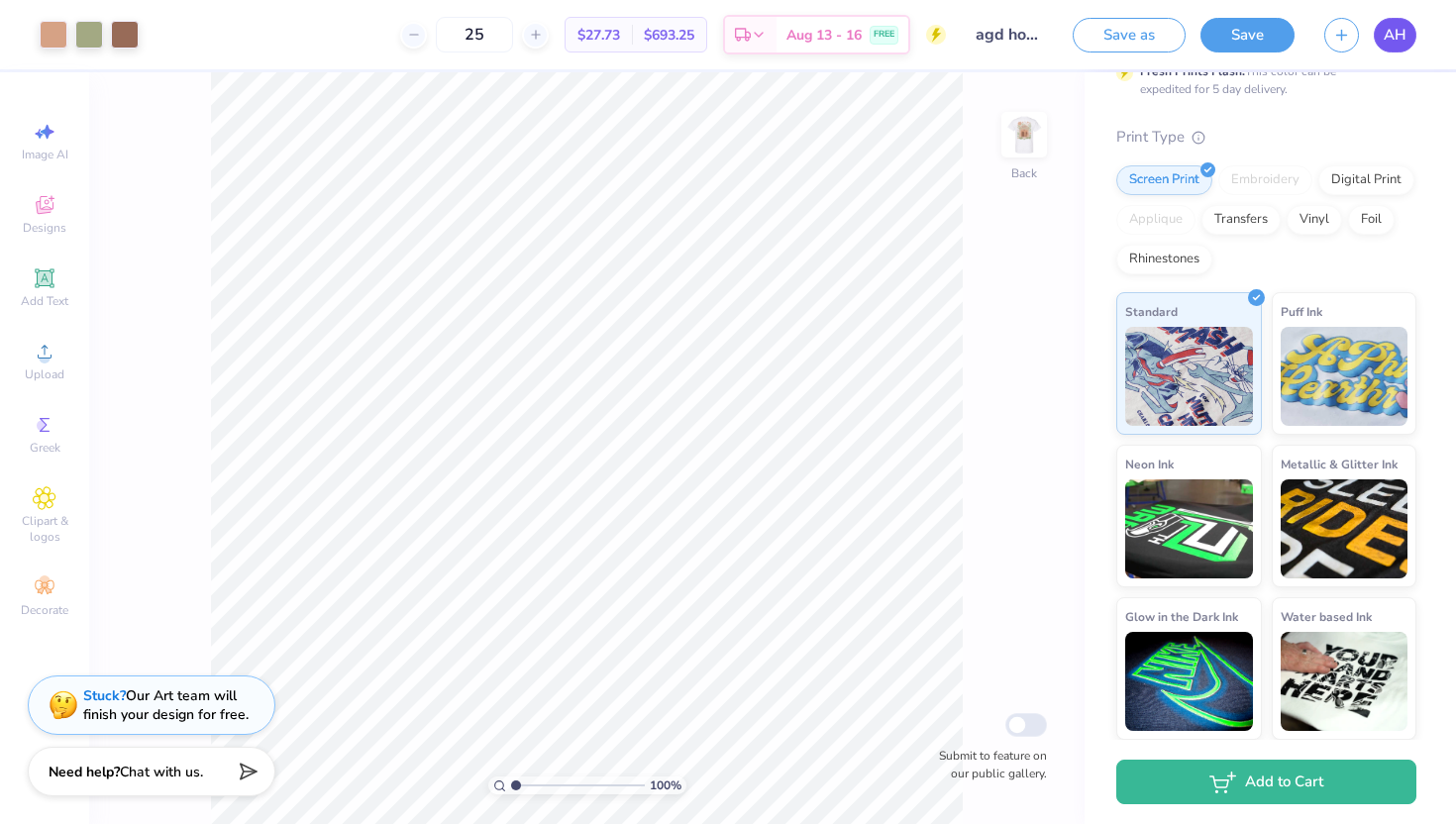 click on "AH" at bounding box center (1395, 35) 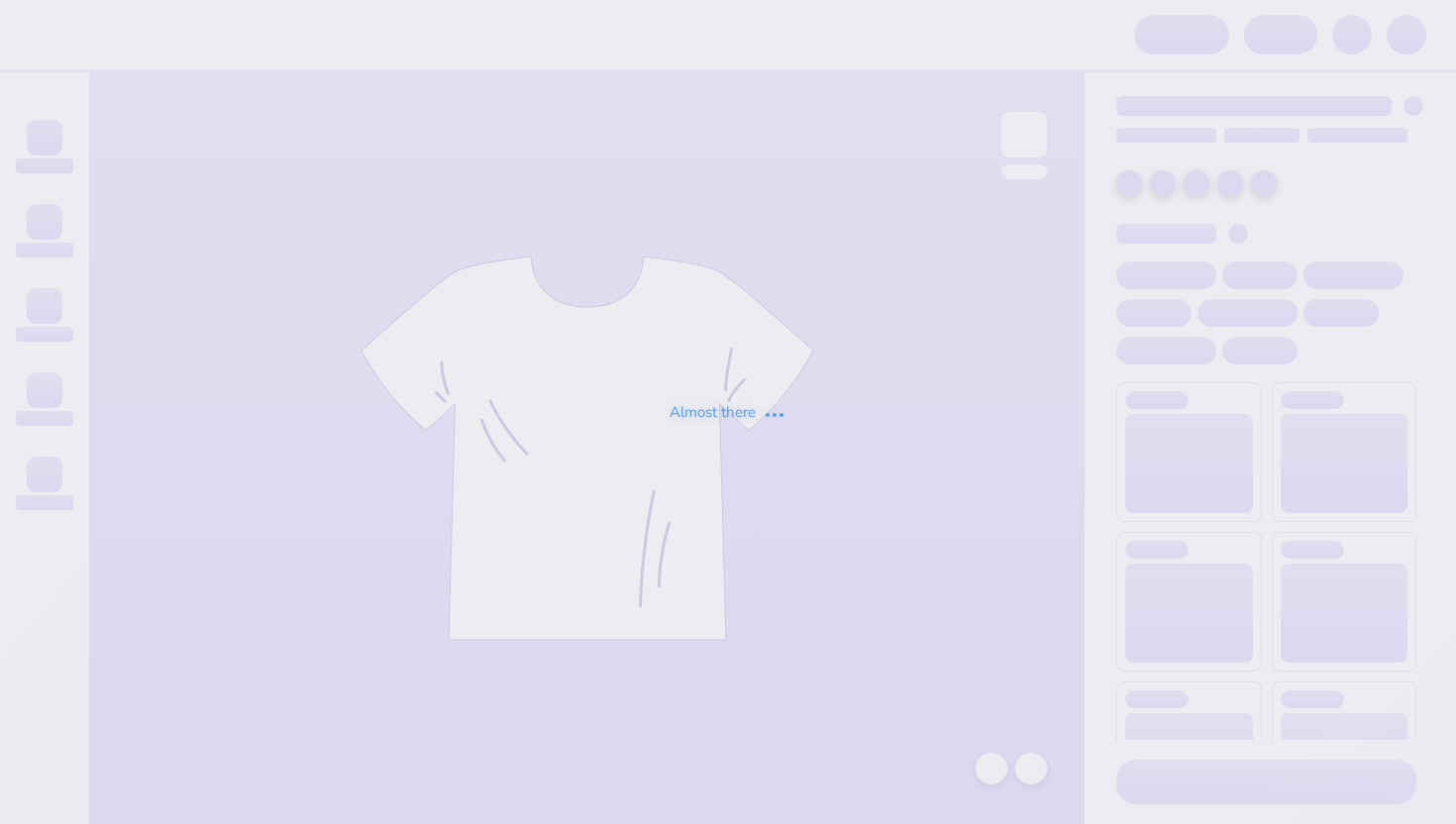 scroll, scrollTop: 0, scrollLeft: 0, axis: both 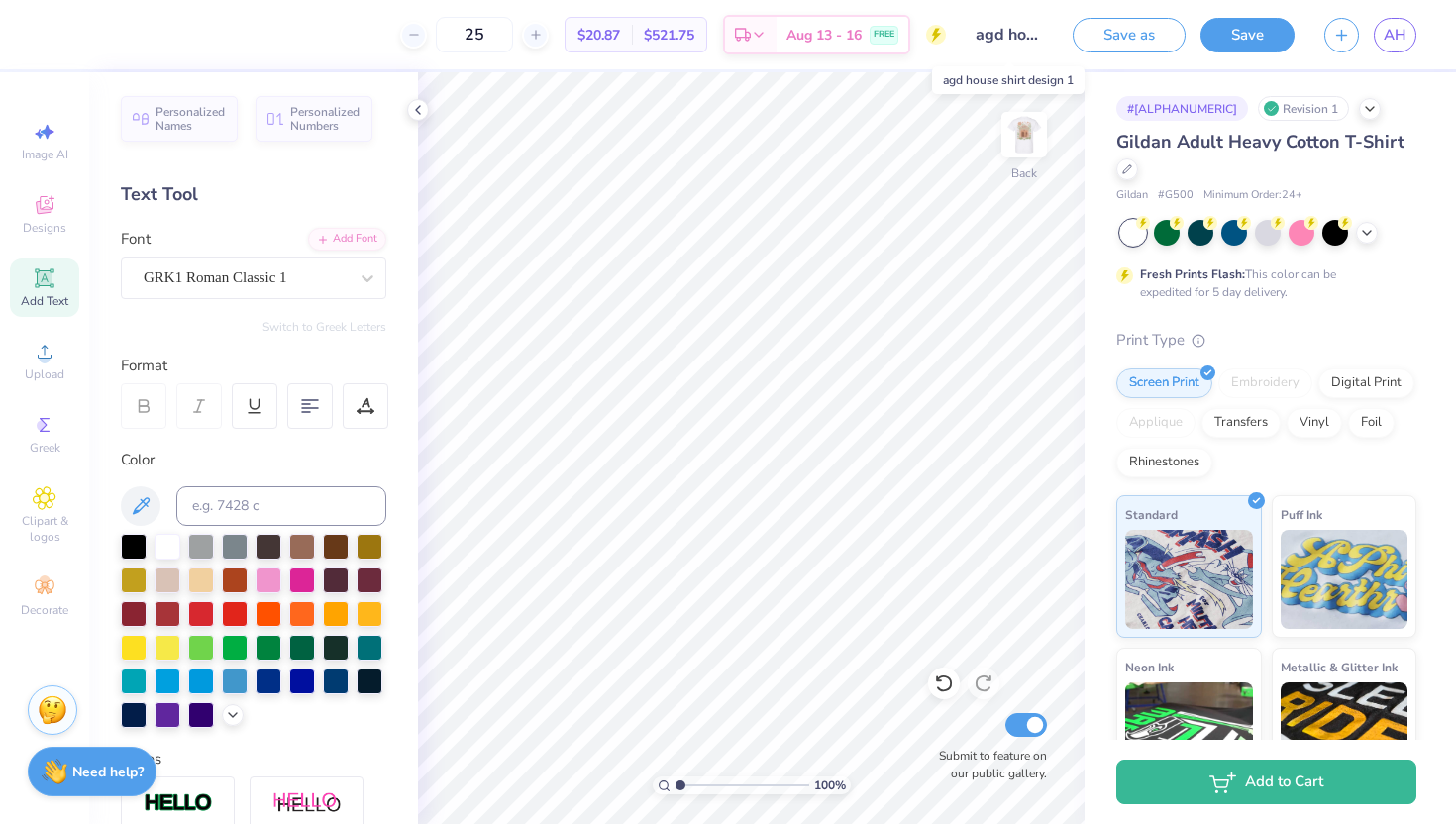 click on "agd house shirt design 1" at bounding box center [1009, 35] 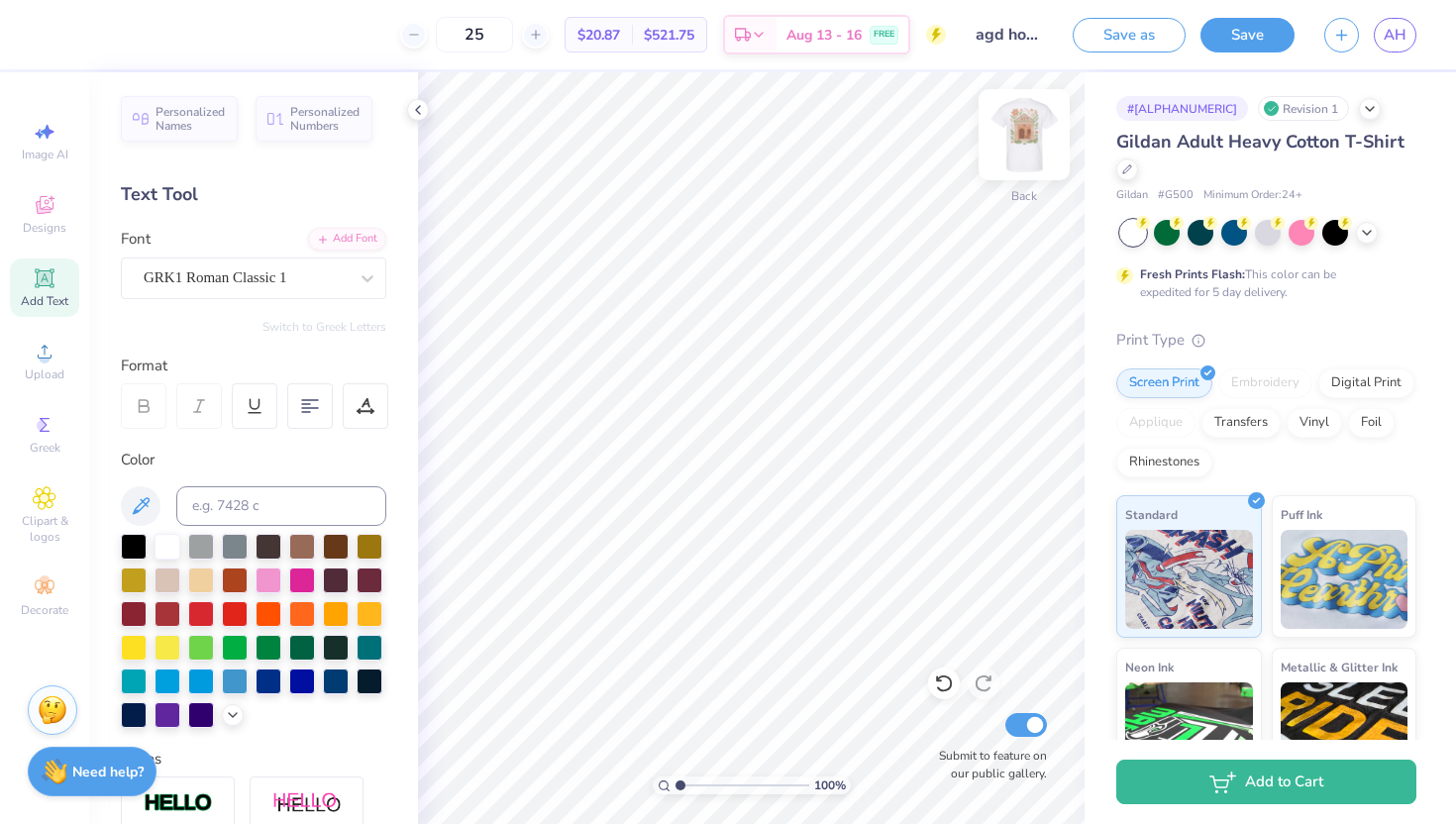 click at bounding box center [1024, 135] 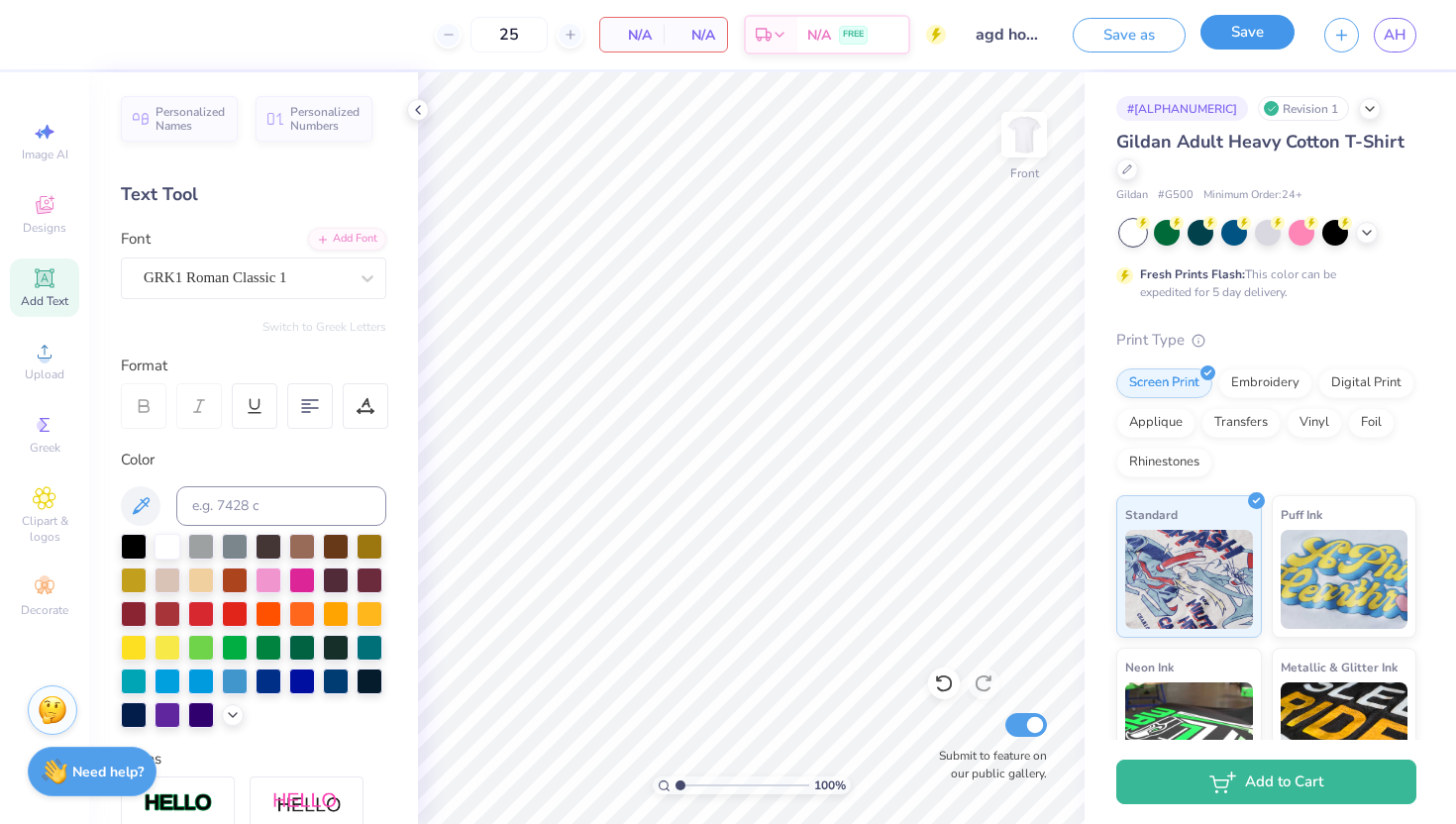 click on "Save" at bounding box center [1247, 32] 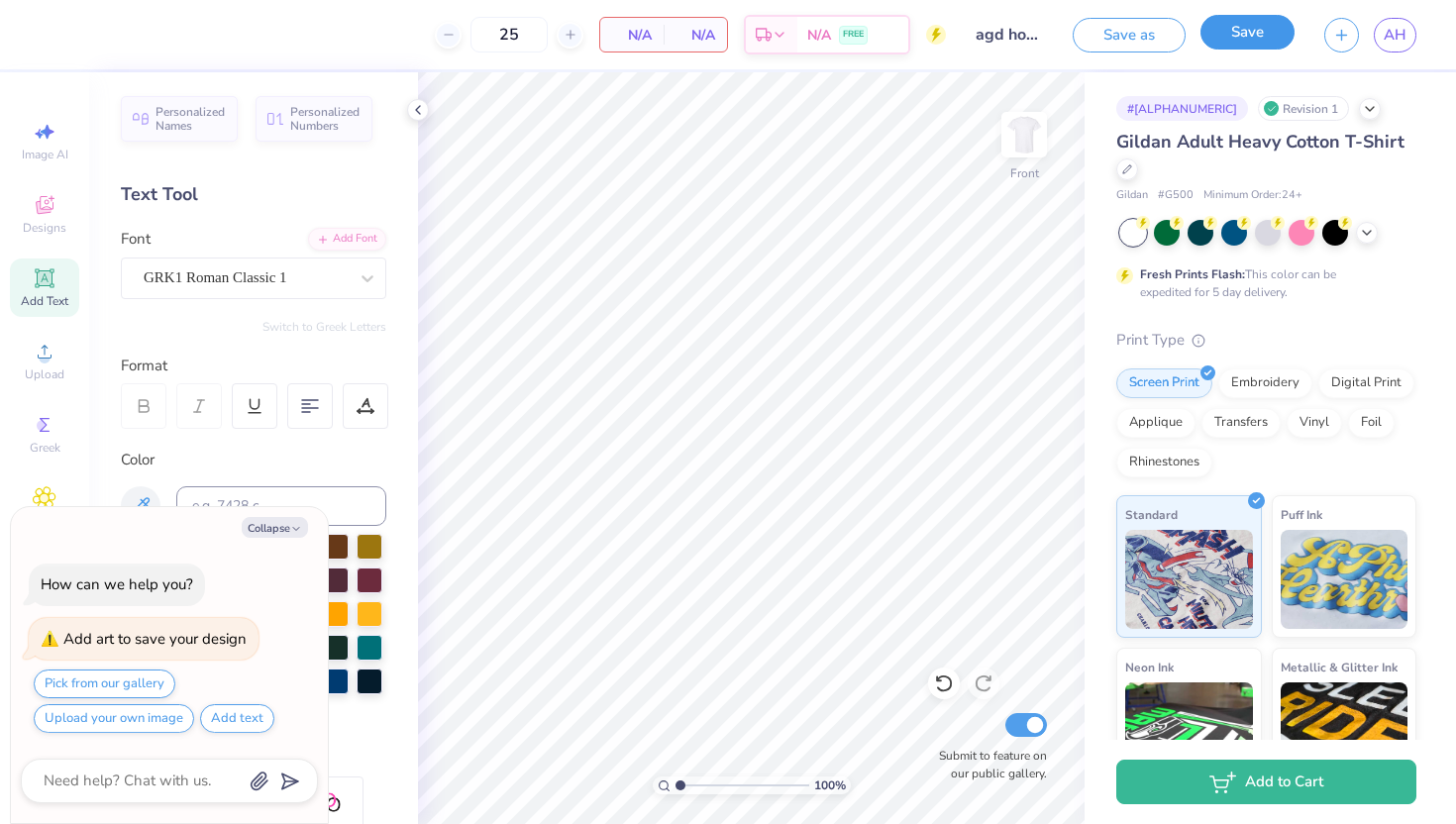 click on "Save" at bounding box center [1247, 32] 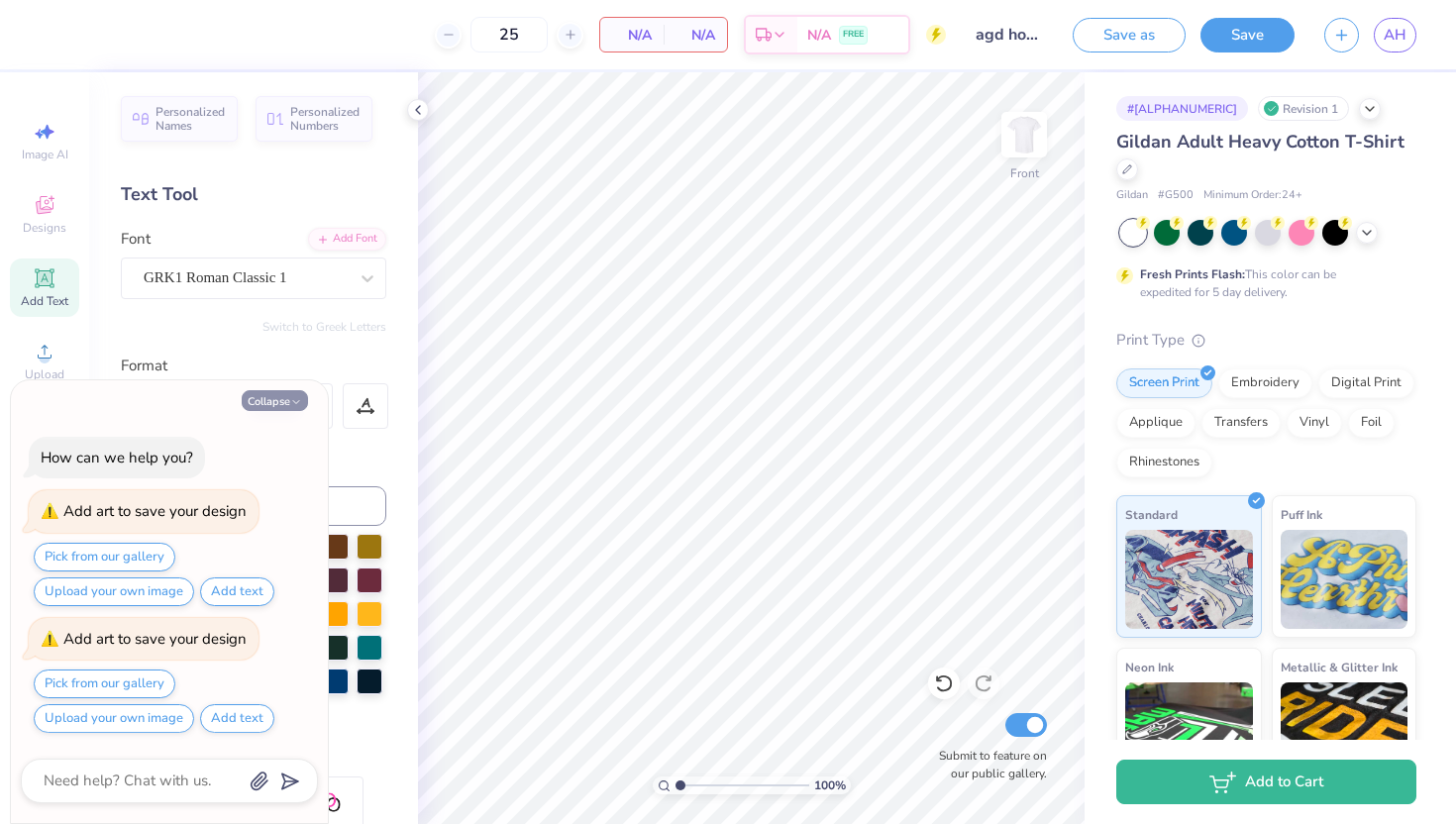 click on "Collapse" at bounding box center (274, 400) 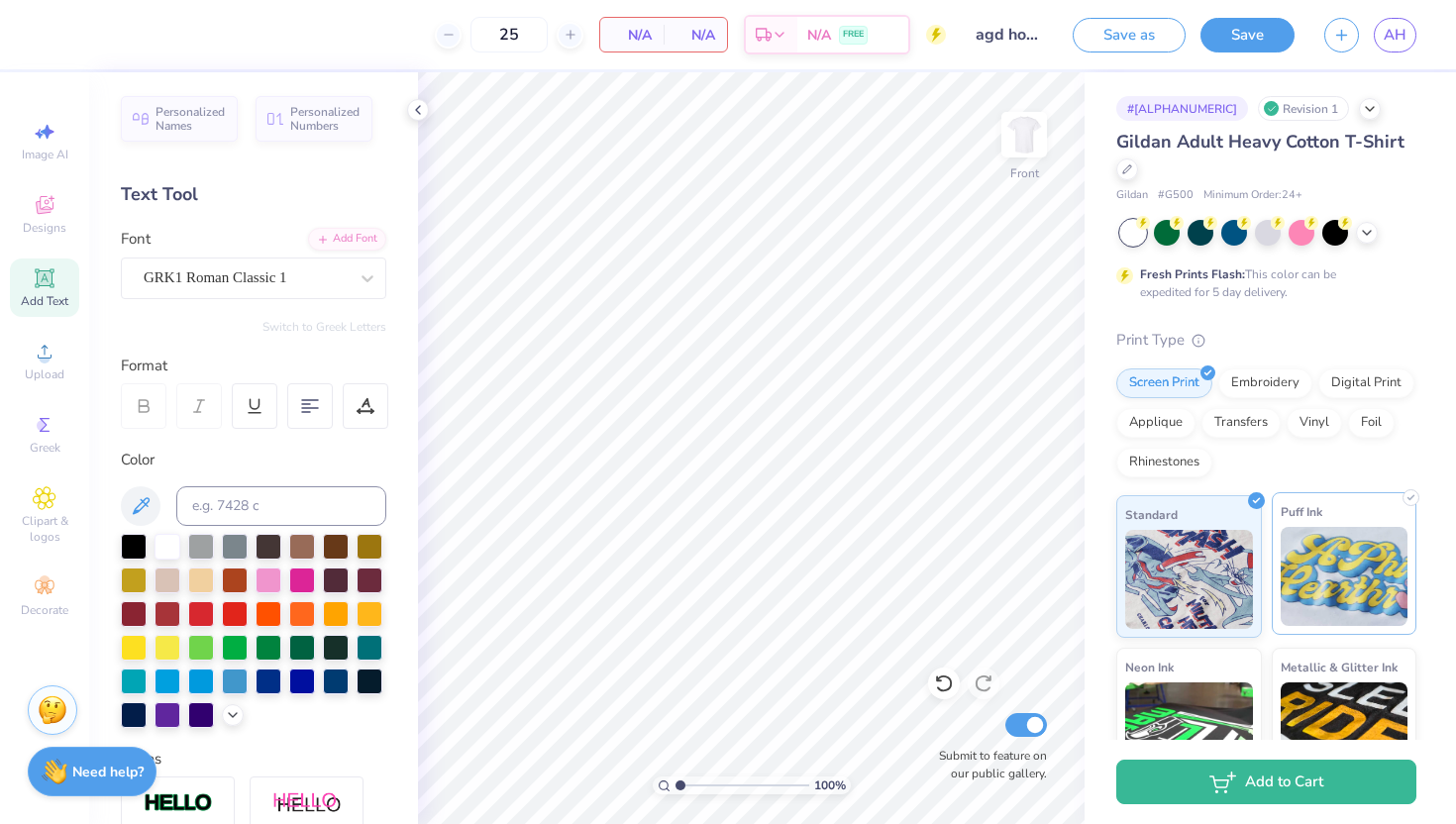 scroll, scrollTop: 203, scrollLeft: 0, axis: vertical 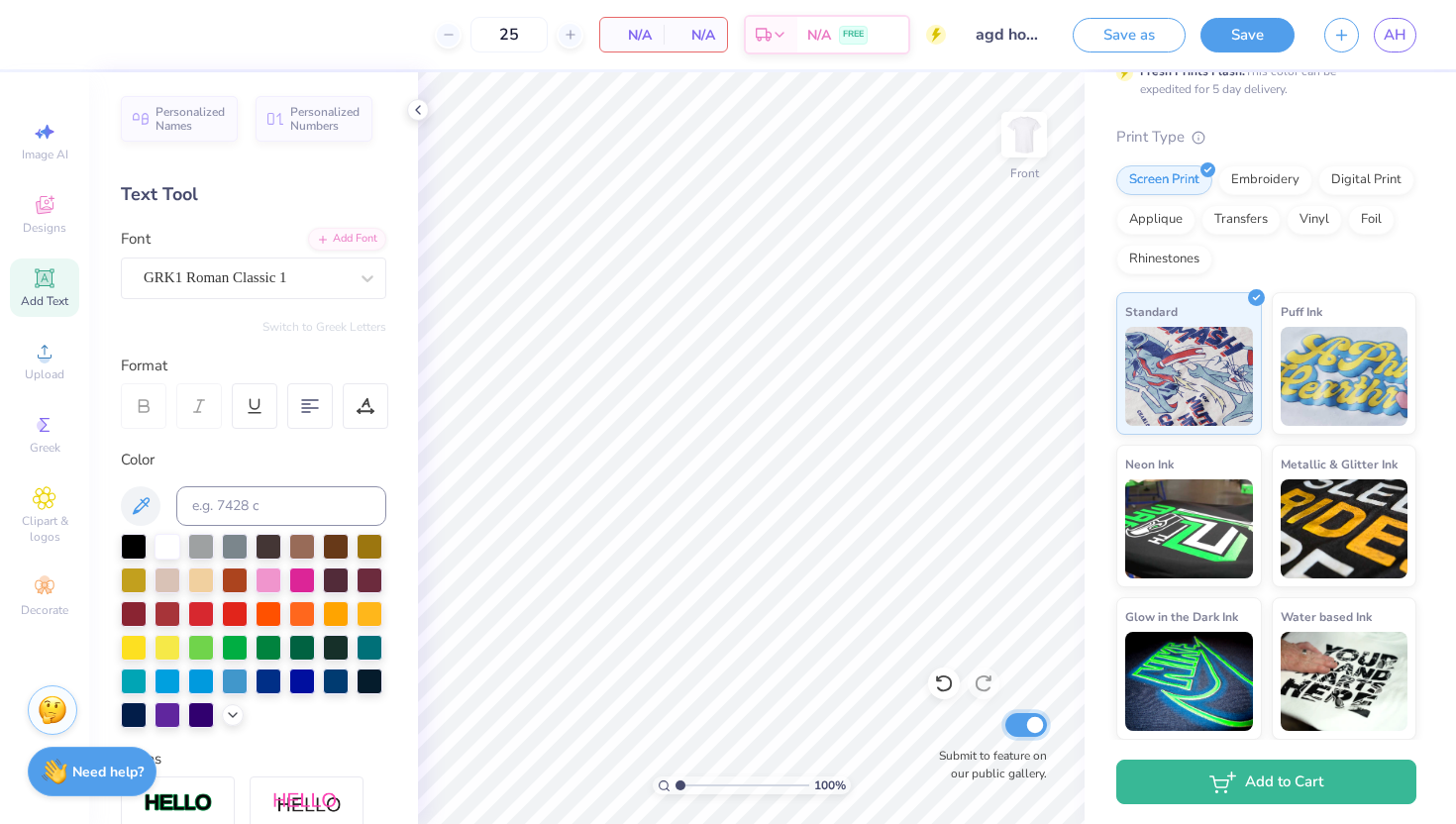 click on "Submit to feature on our public gallery." at bounding box center (1026, 725) 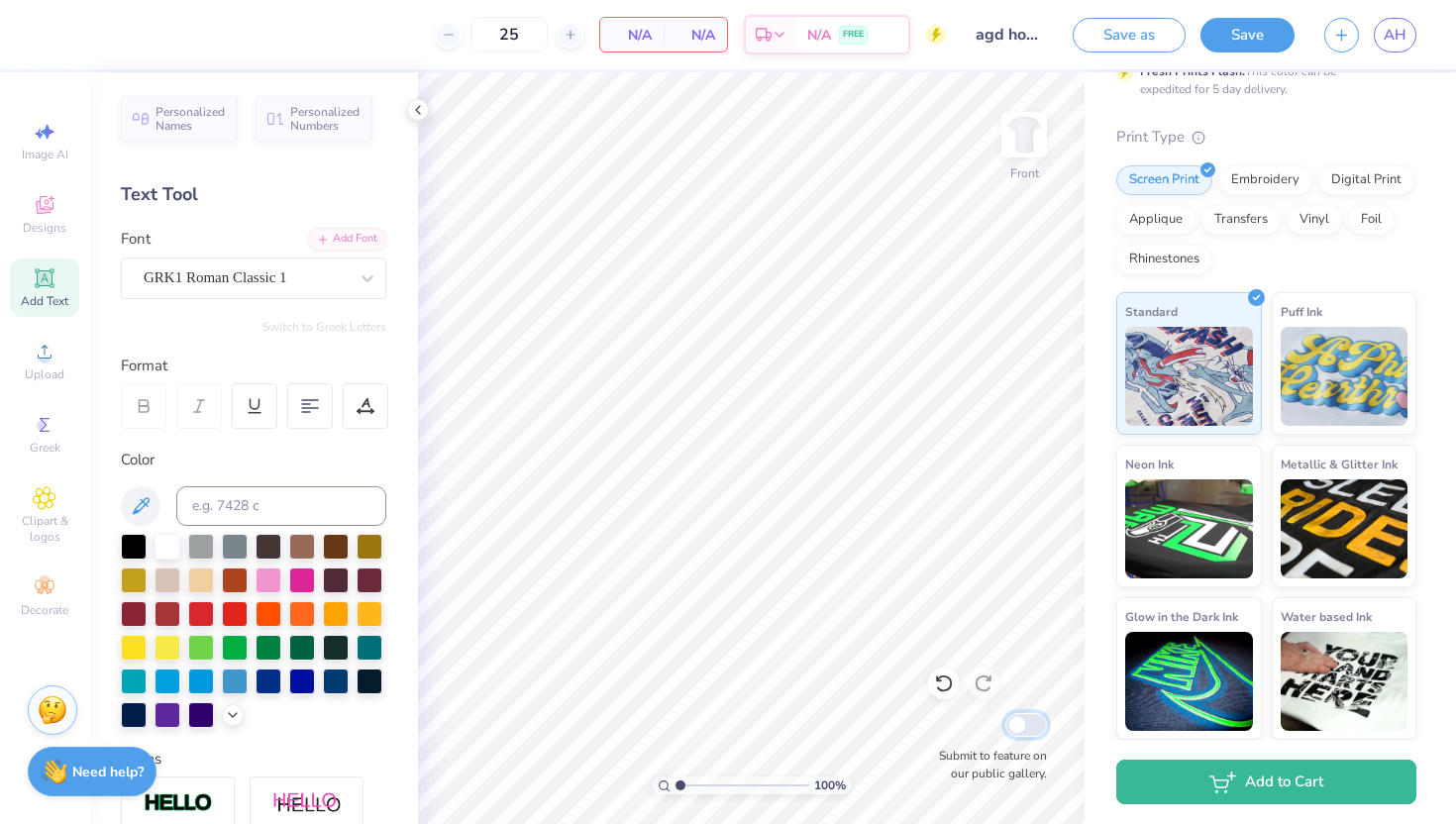 checkbox on "false" 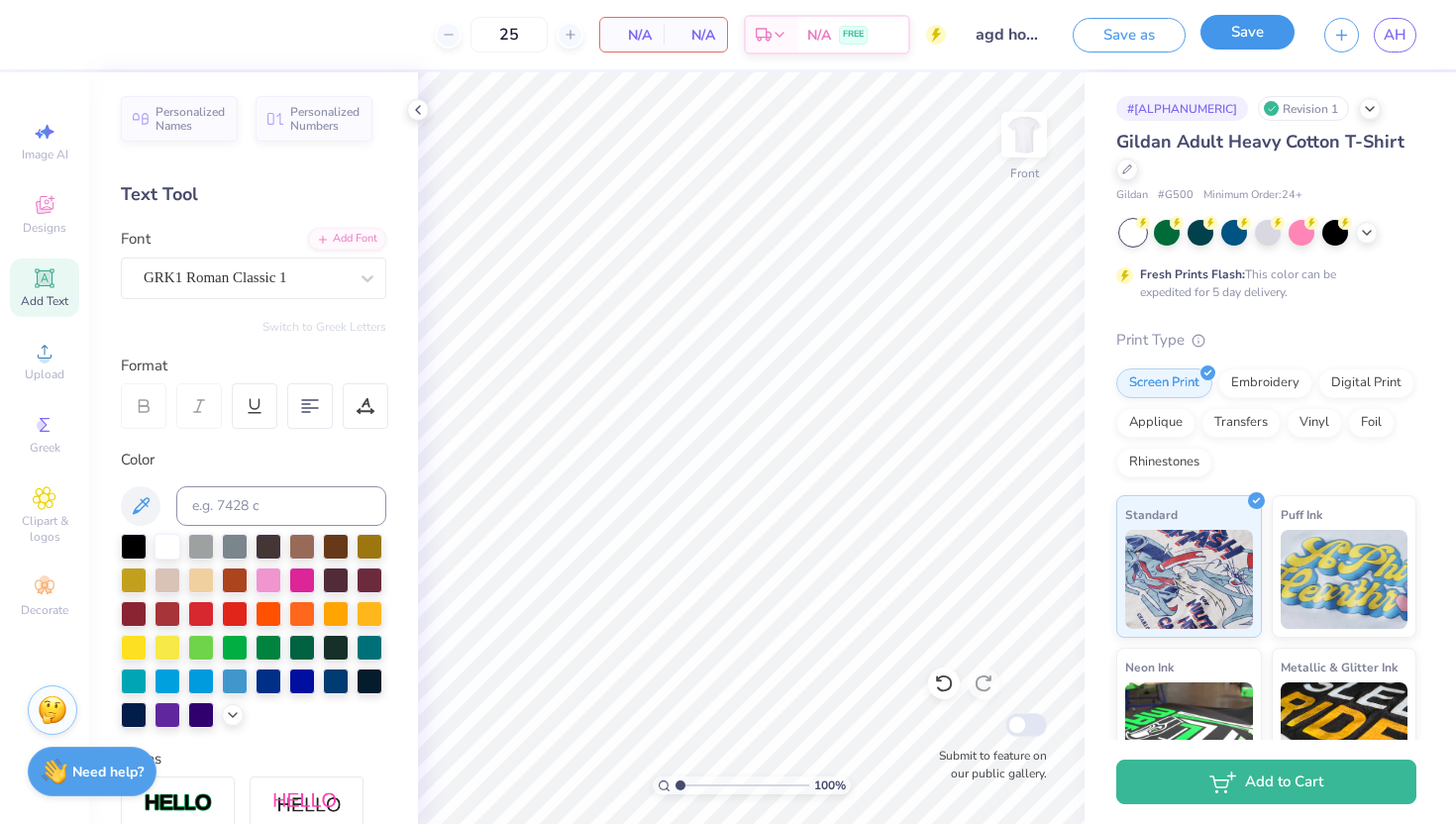 click on "Save" at bounding box center (1247, 32) 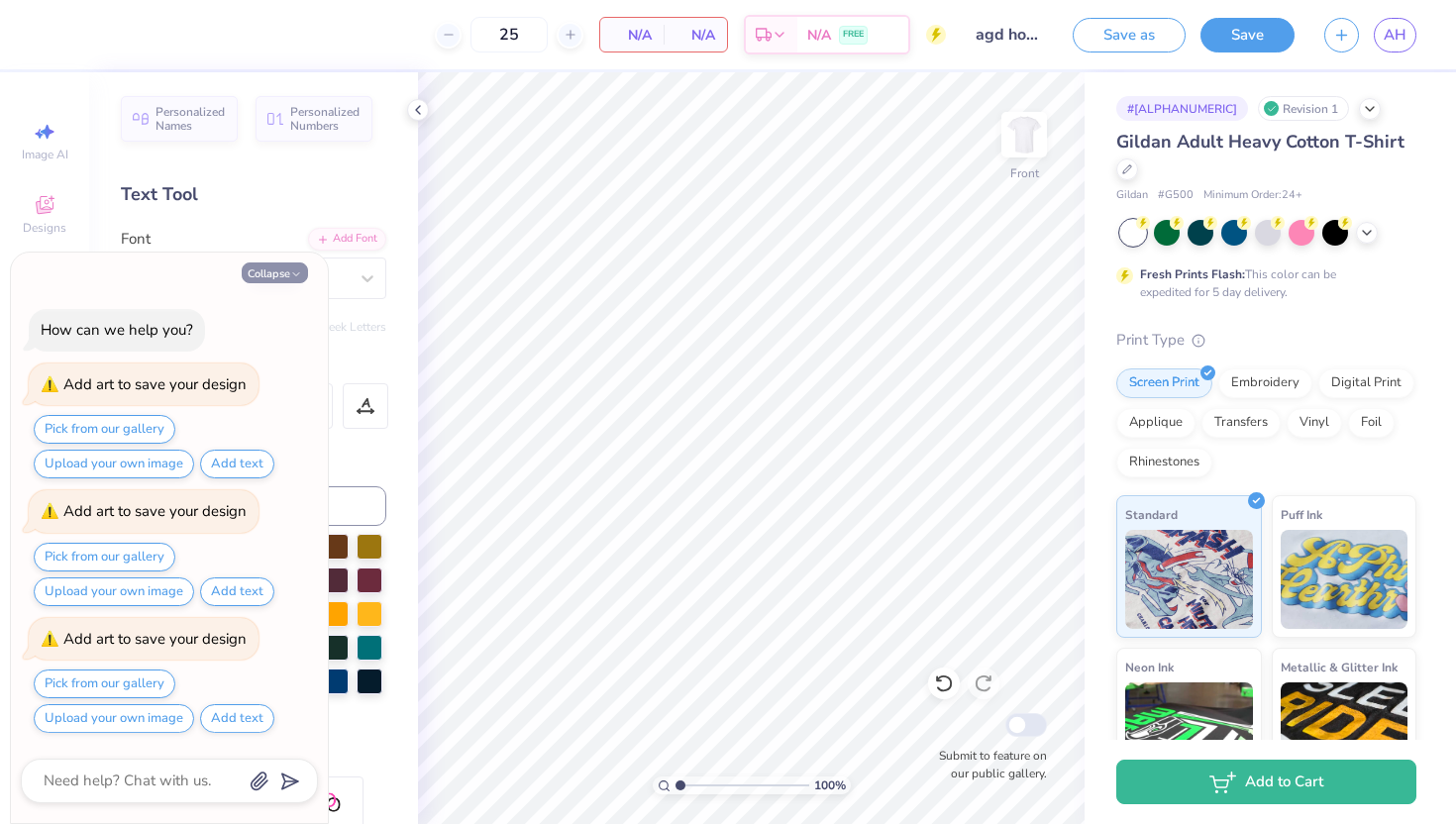 click on "Collapse" at bounding box center [274, 272] 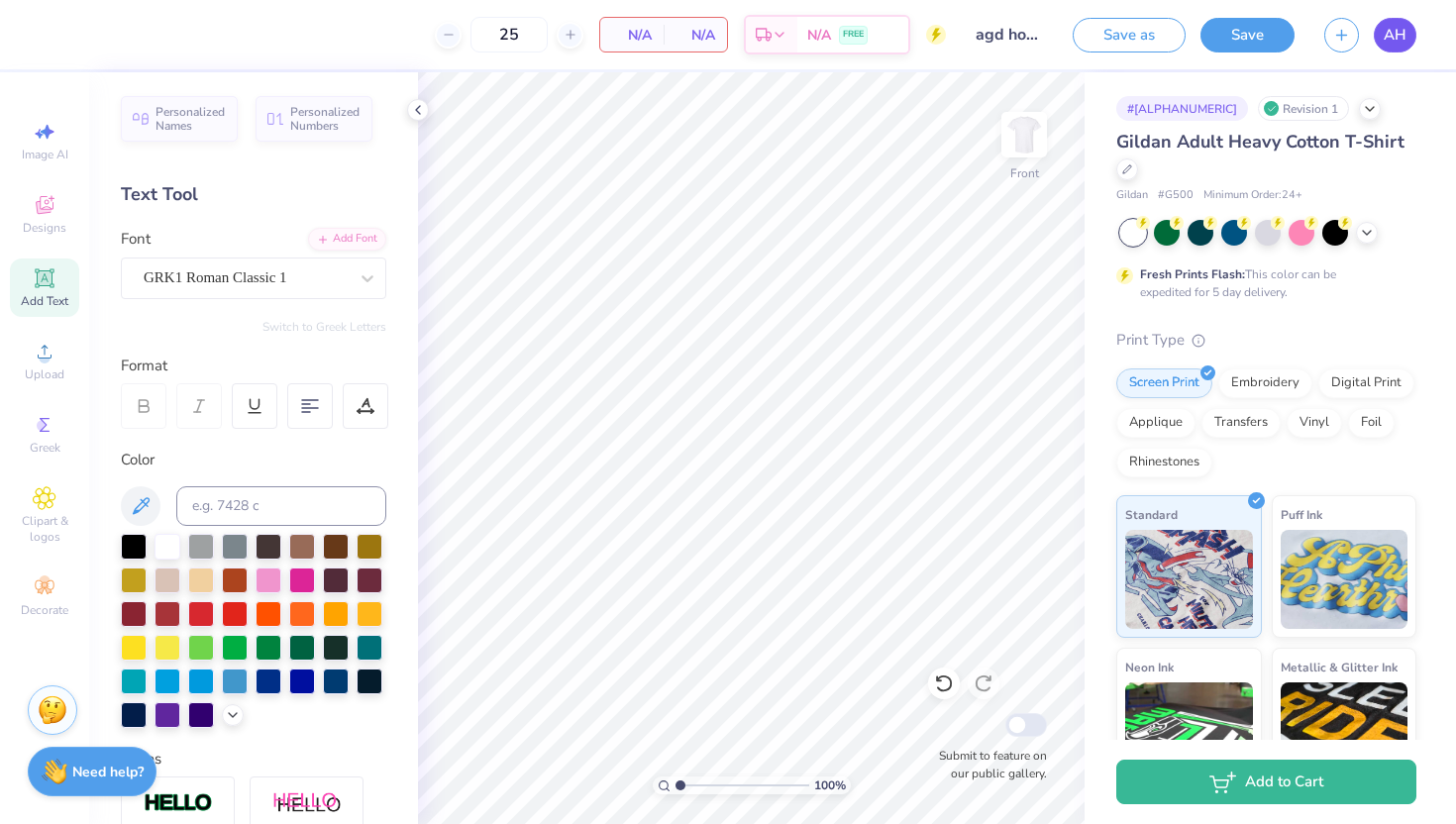 click on "AH" at bounding box center (1395, 35) 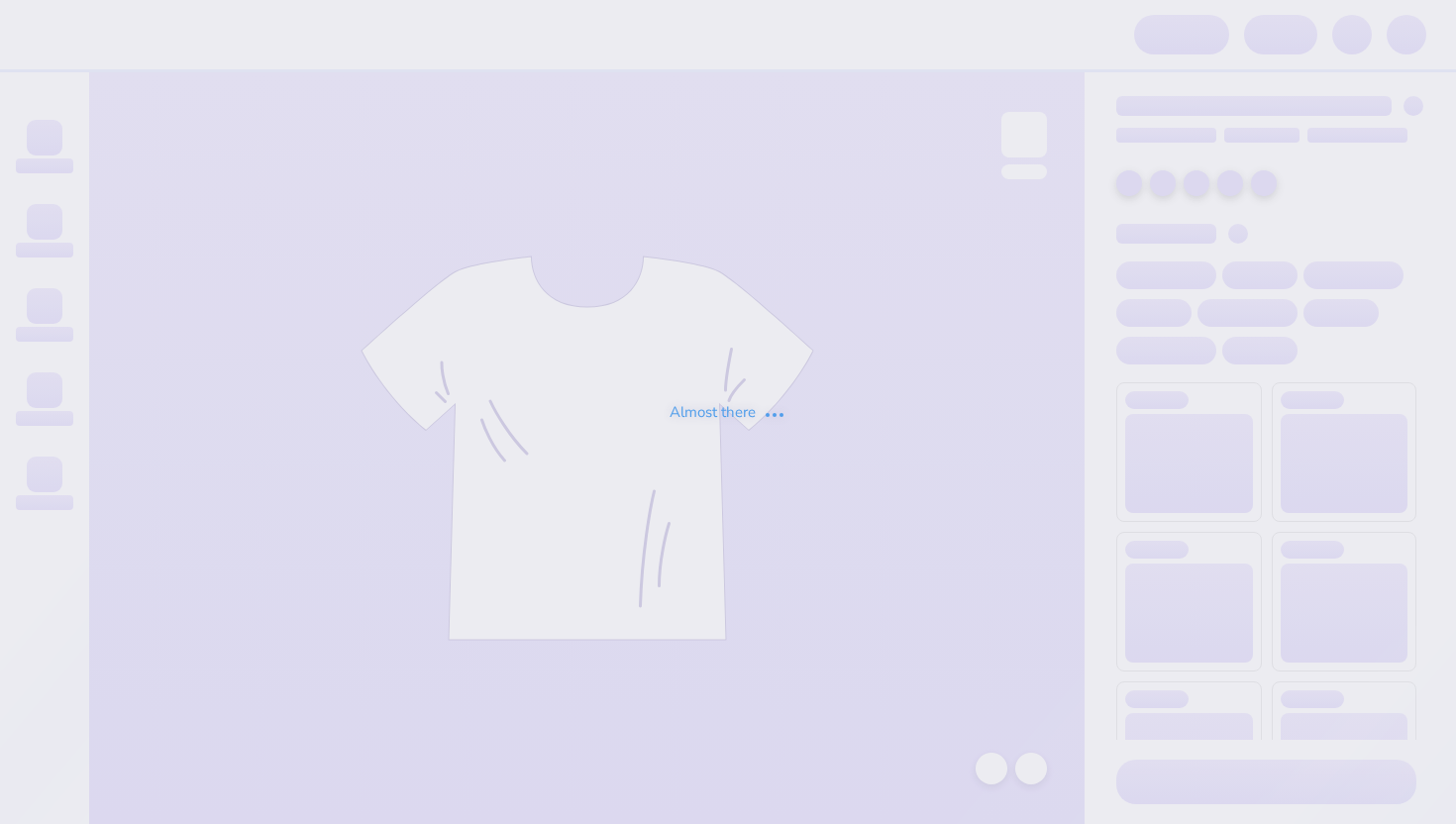 scroll, scrollTop: 0, scrollLeft: 0, axis: both 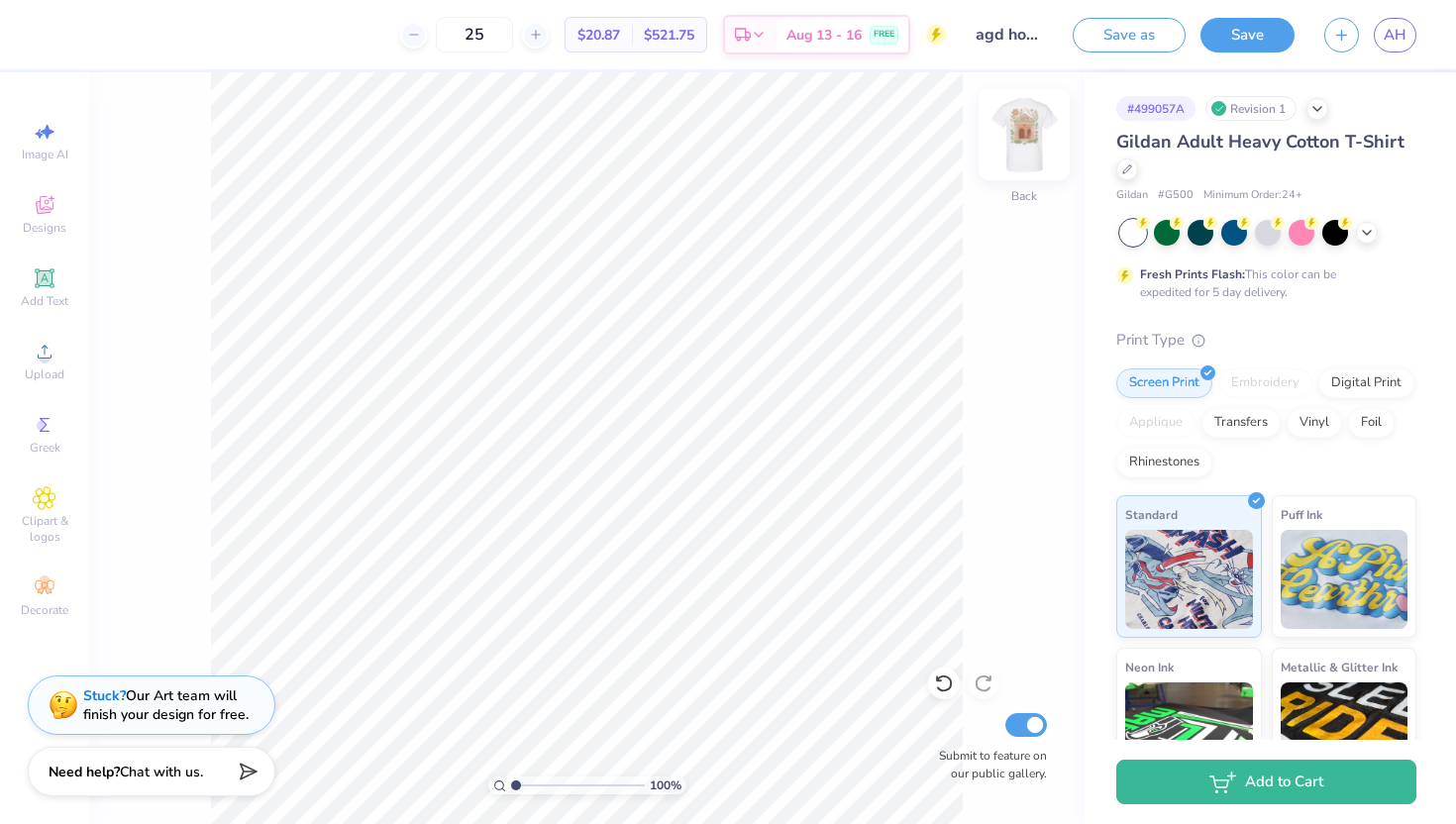 click at bounding box center [1024, 135] 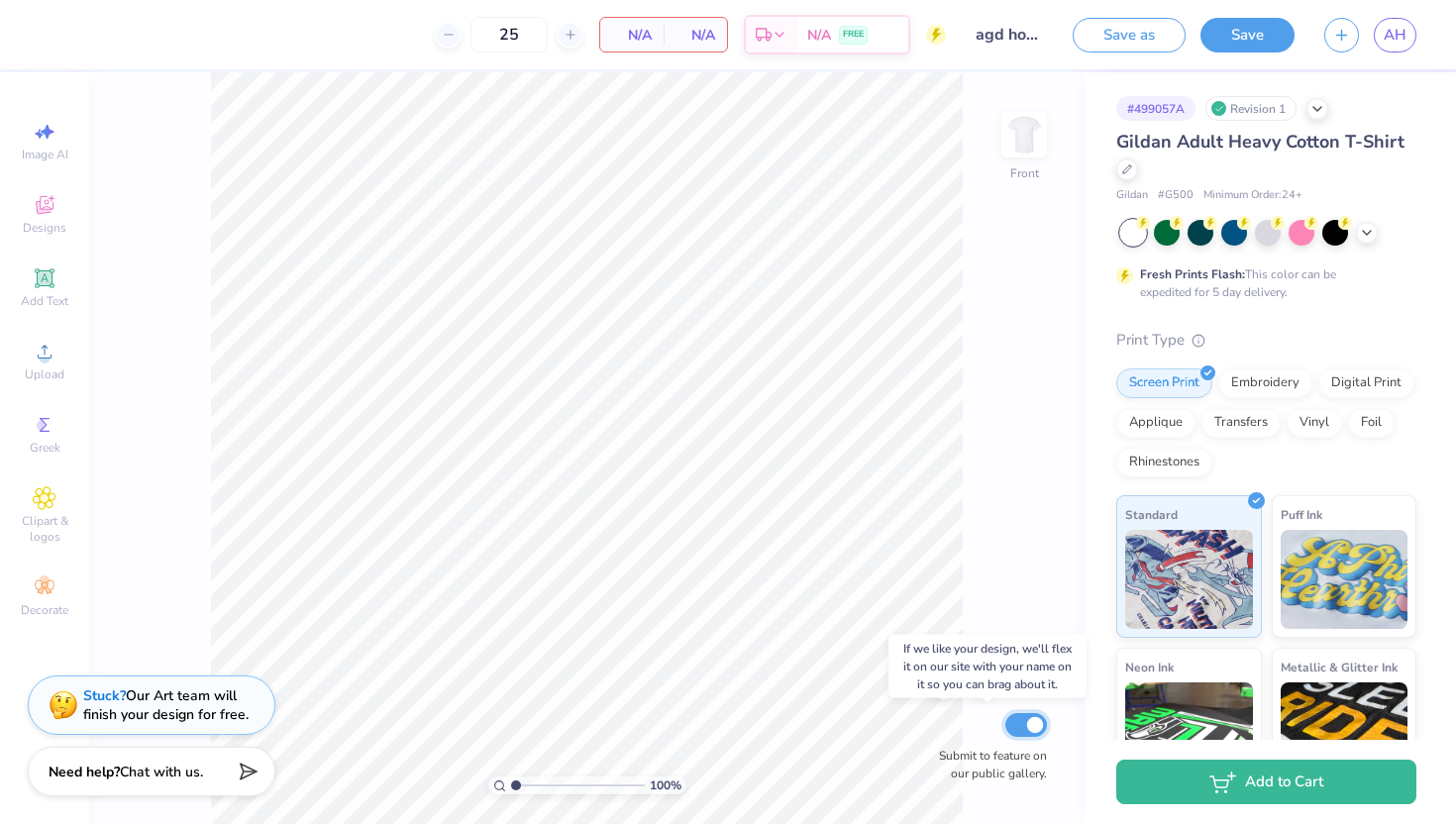 click on "Submit to feature on our public gallery." at bounding box center [1026, 725] 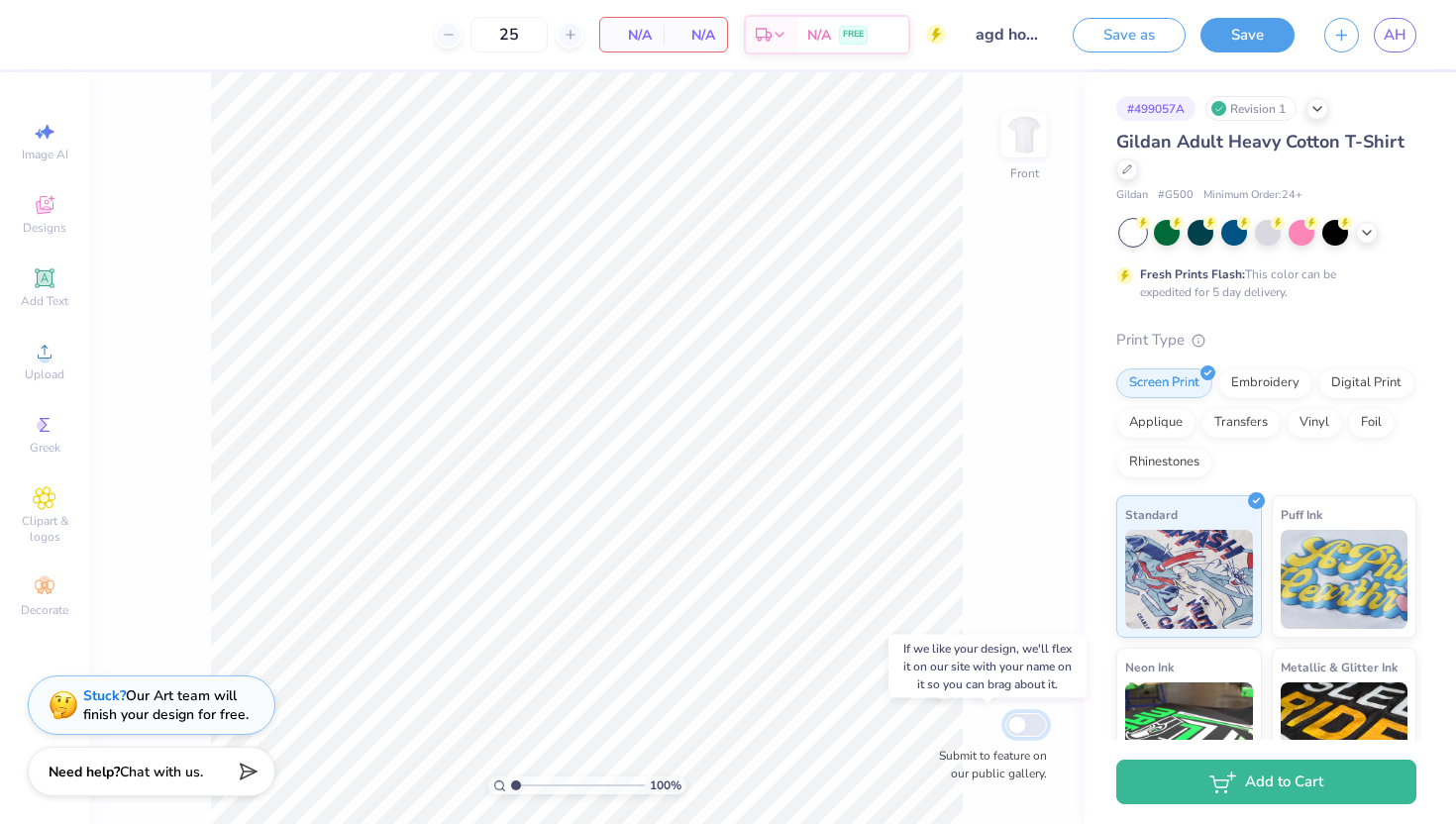 checkbox on "false" 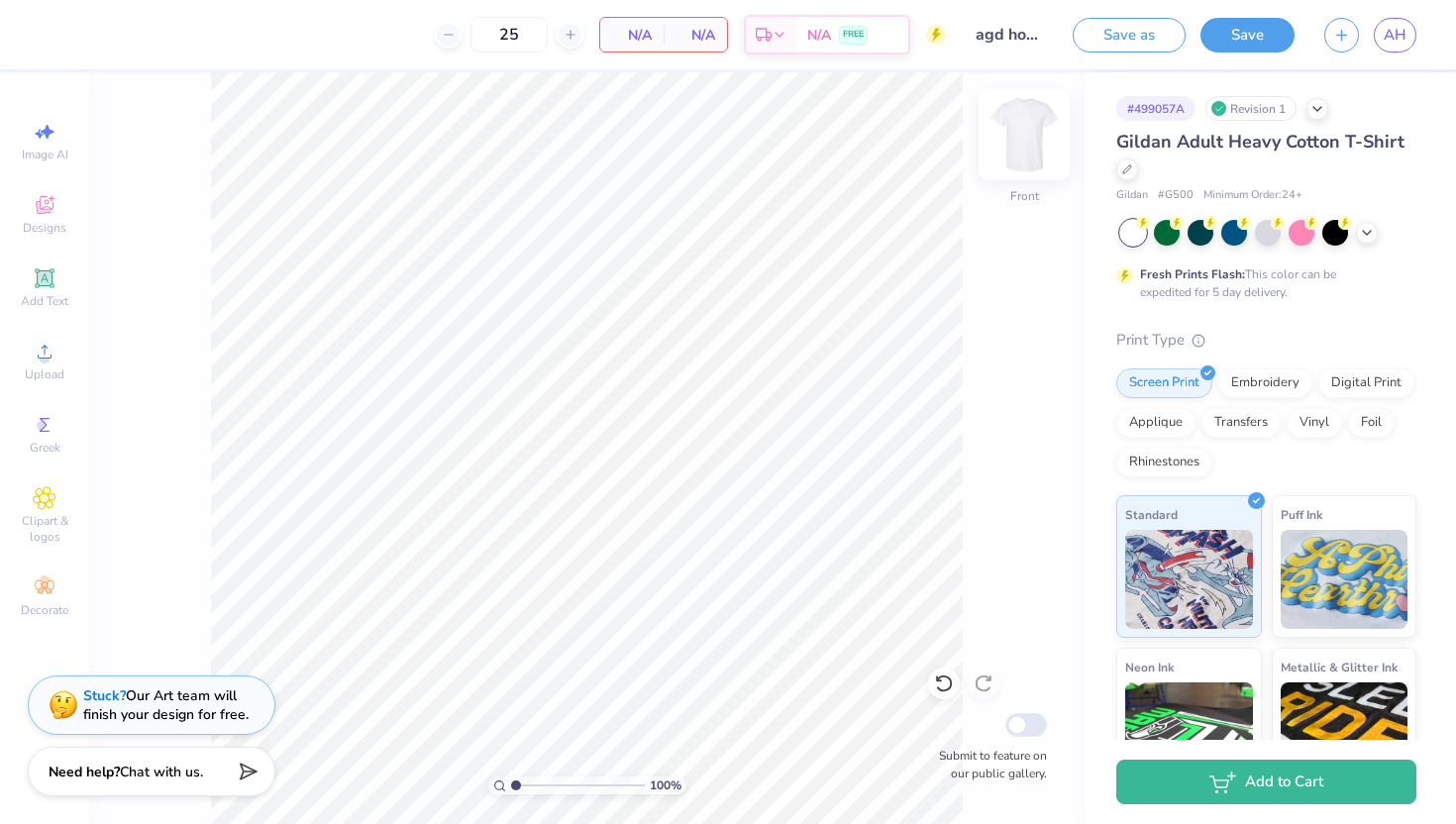 click at bounding box center (1024, 135) 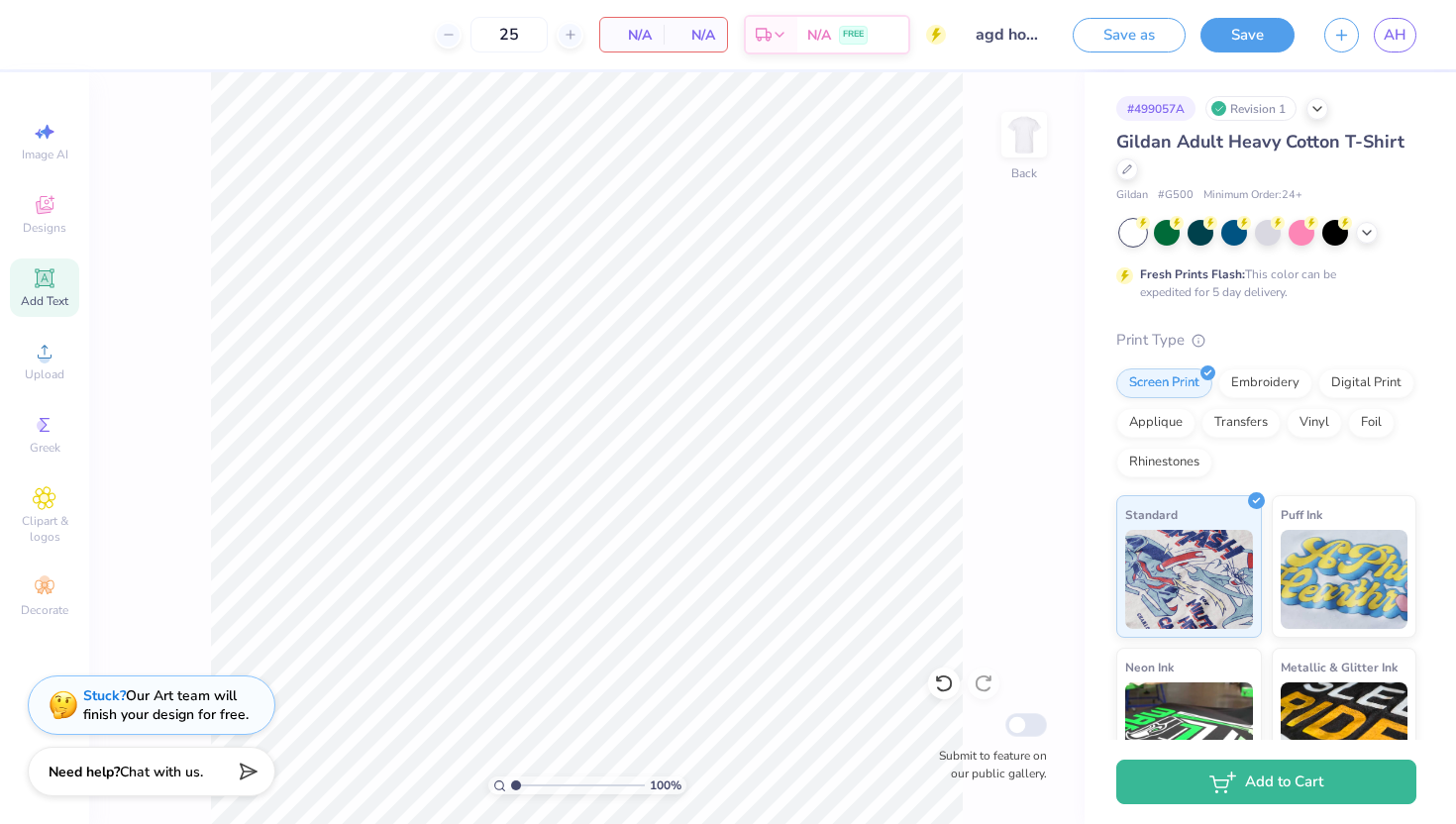 click on "Add Text" at bounding box center (45, 287) 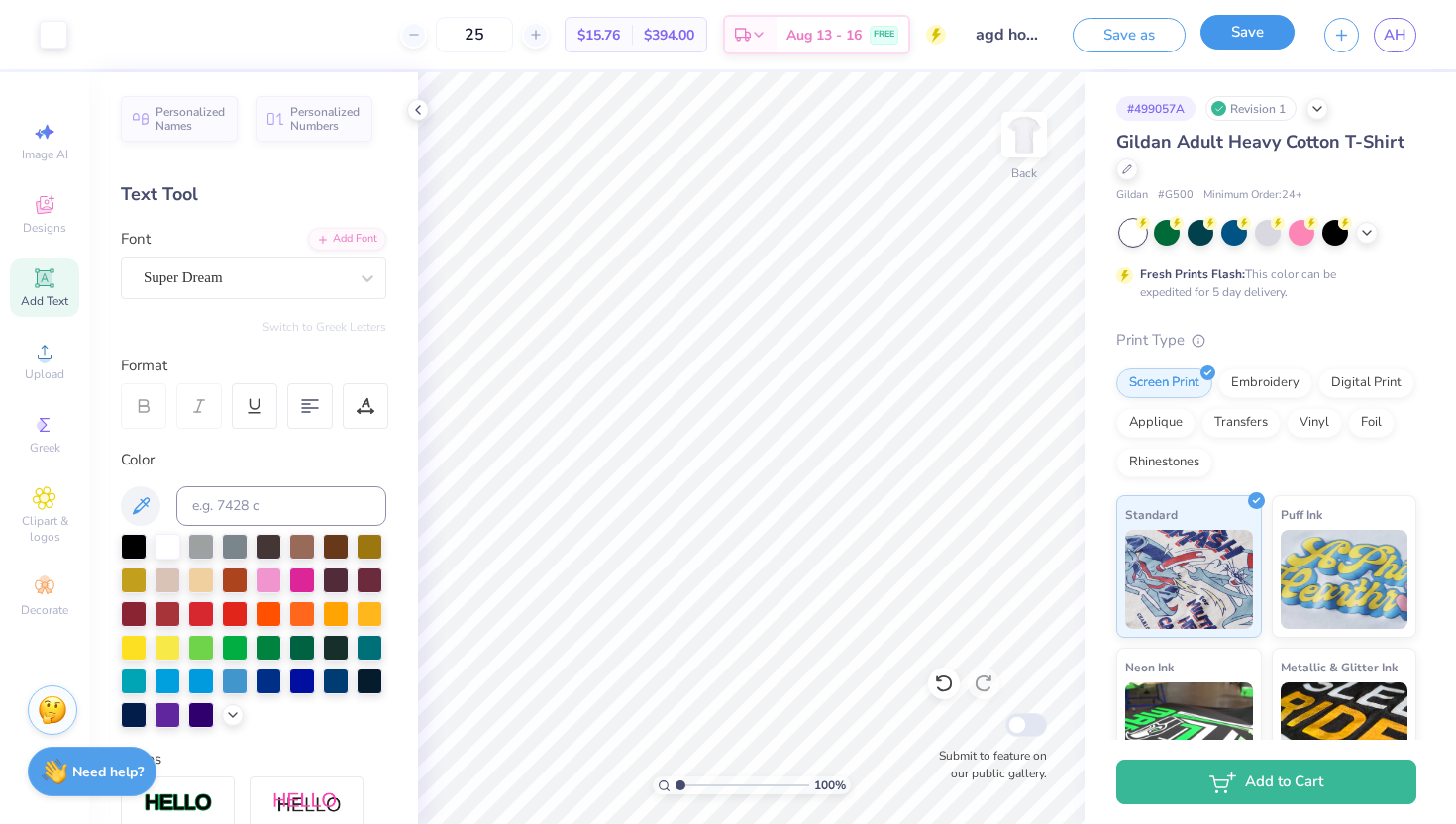 click on "Save" at bounding box center (1247, 32) 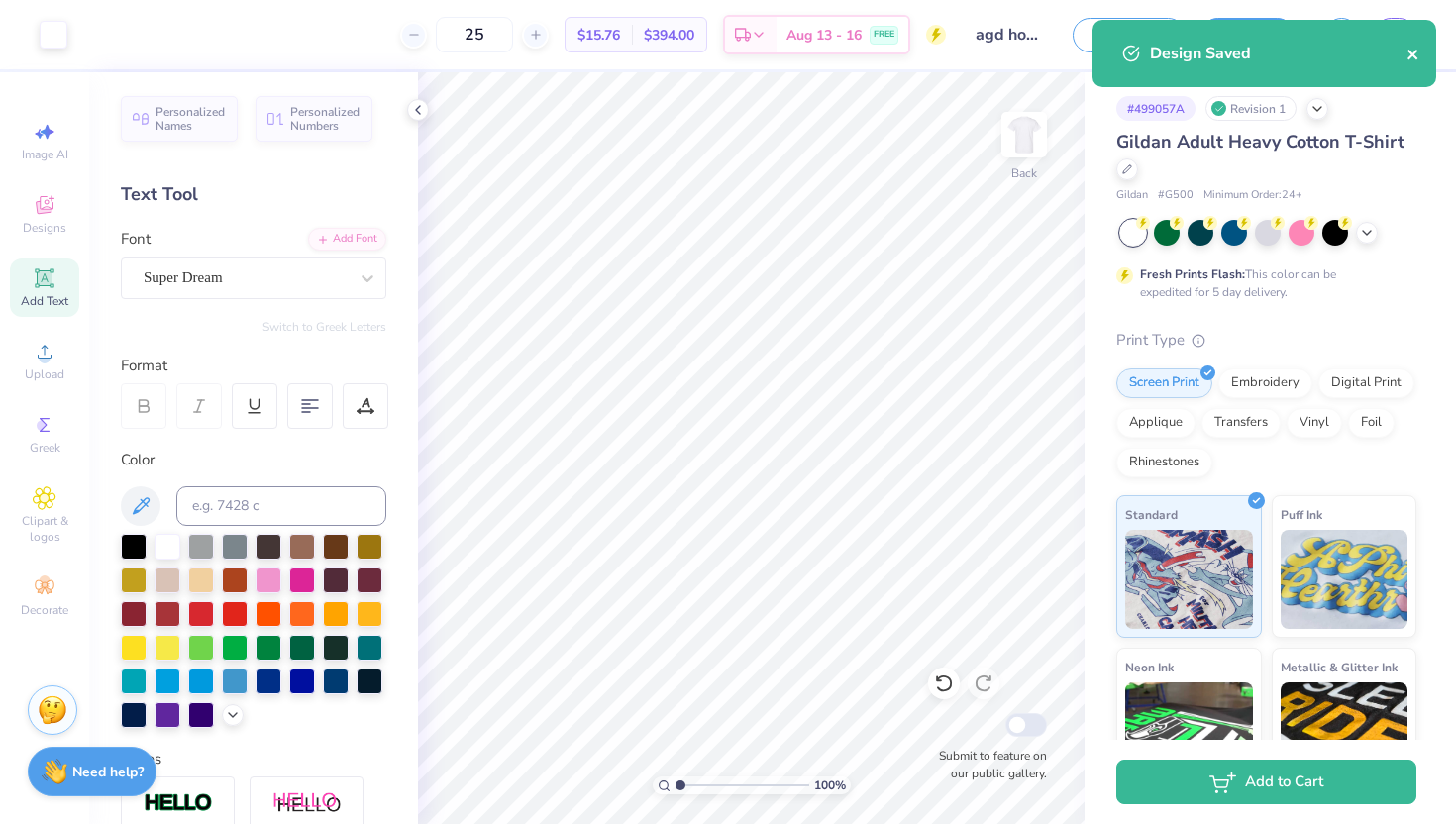 click 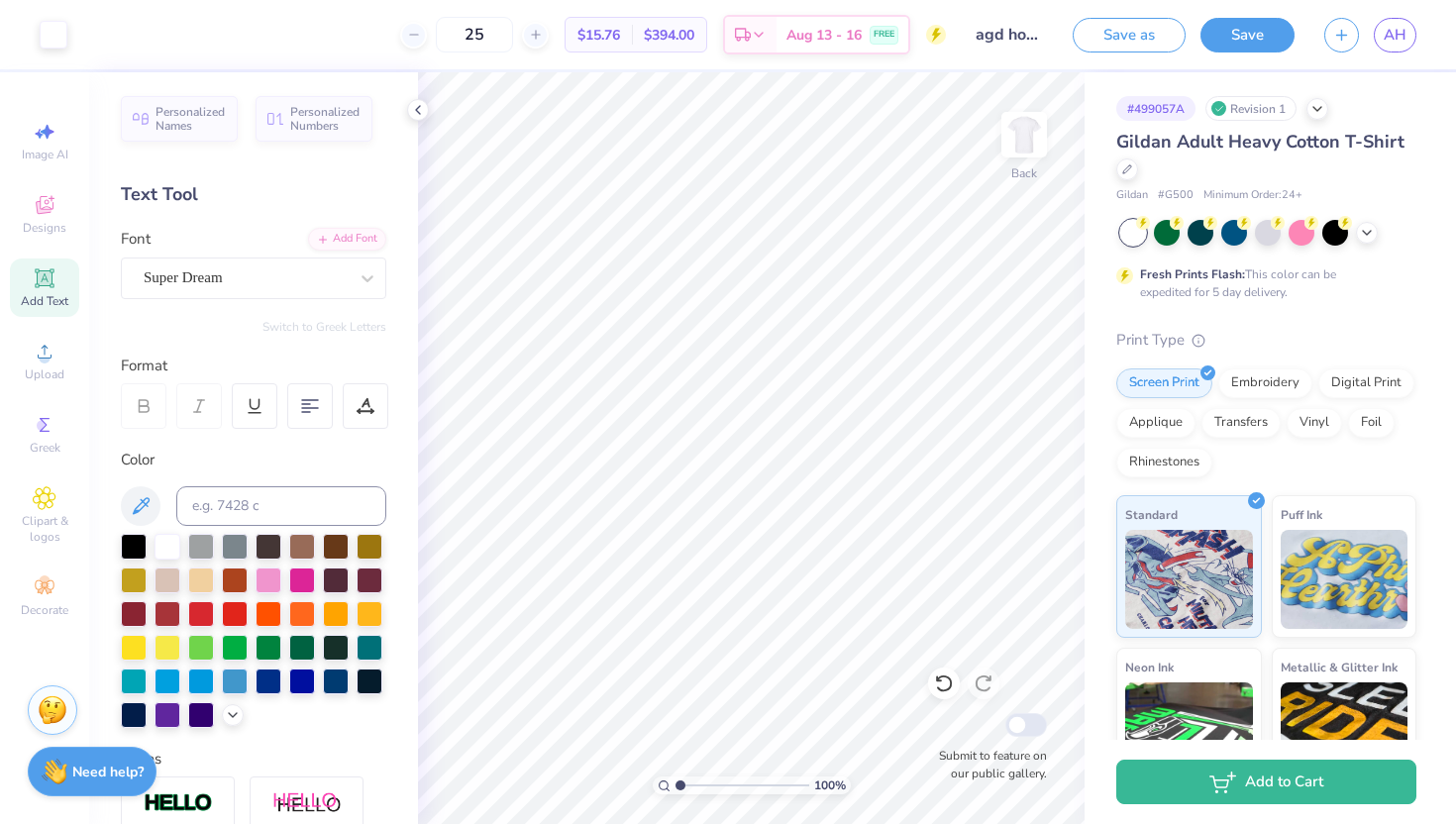 click on "Design Saved" at bounding box center [1264, 60] 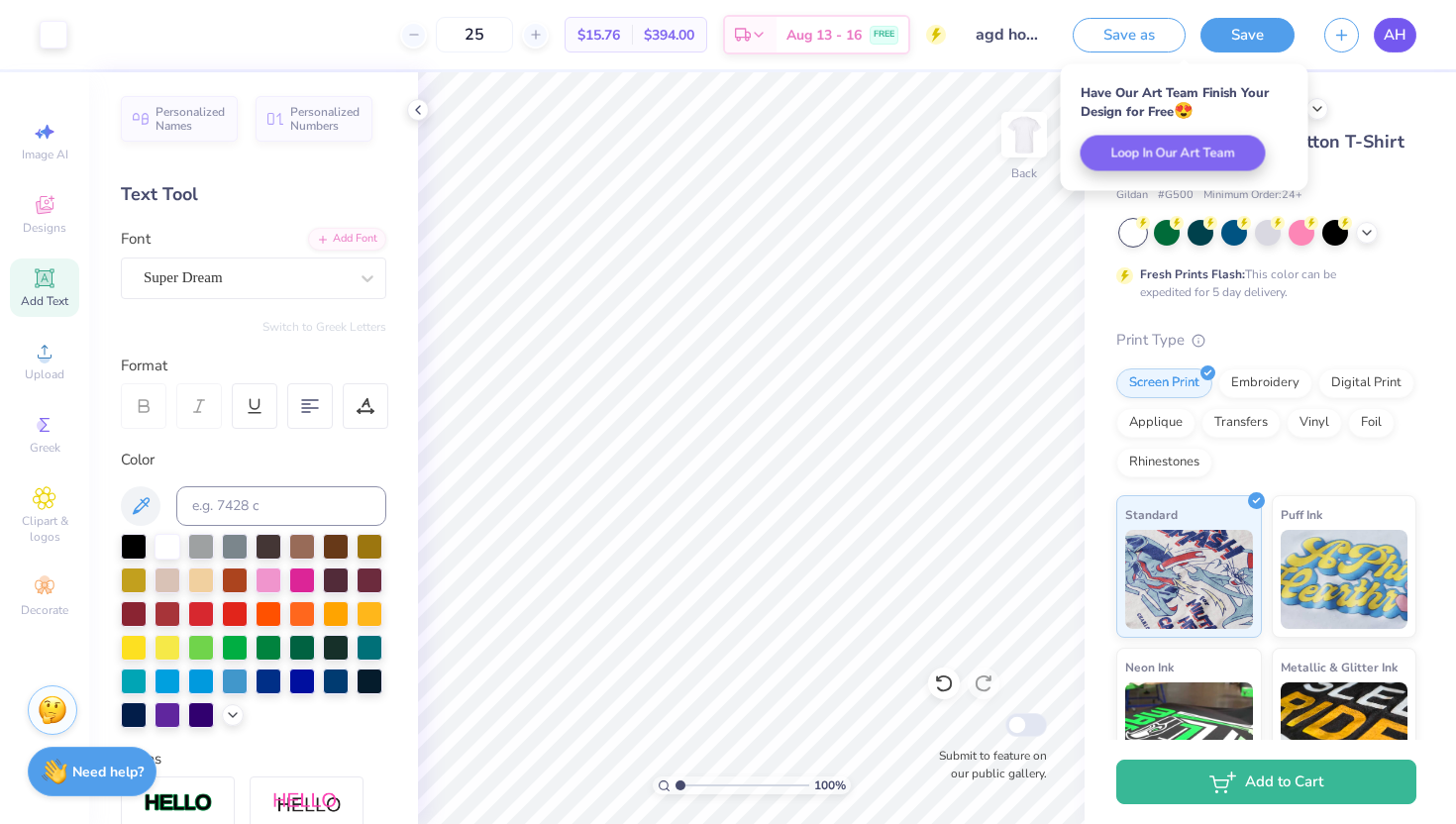 click on "AH" at bounding box center [1395, 35] 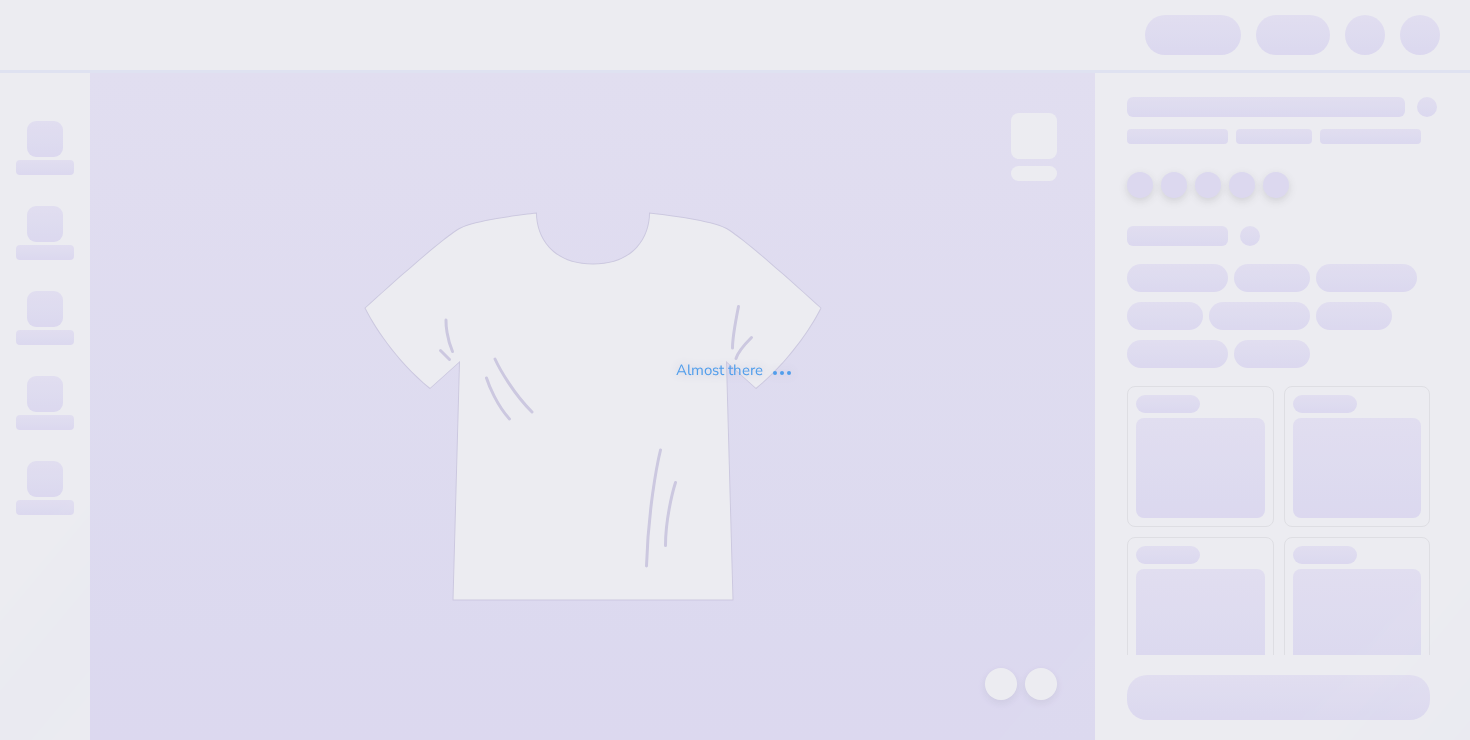 scroll, scrollTop: 0, scrollLeft: 0, axis: both 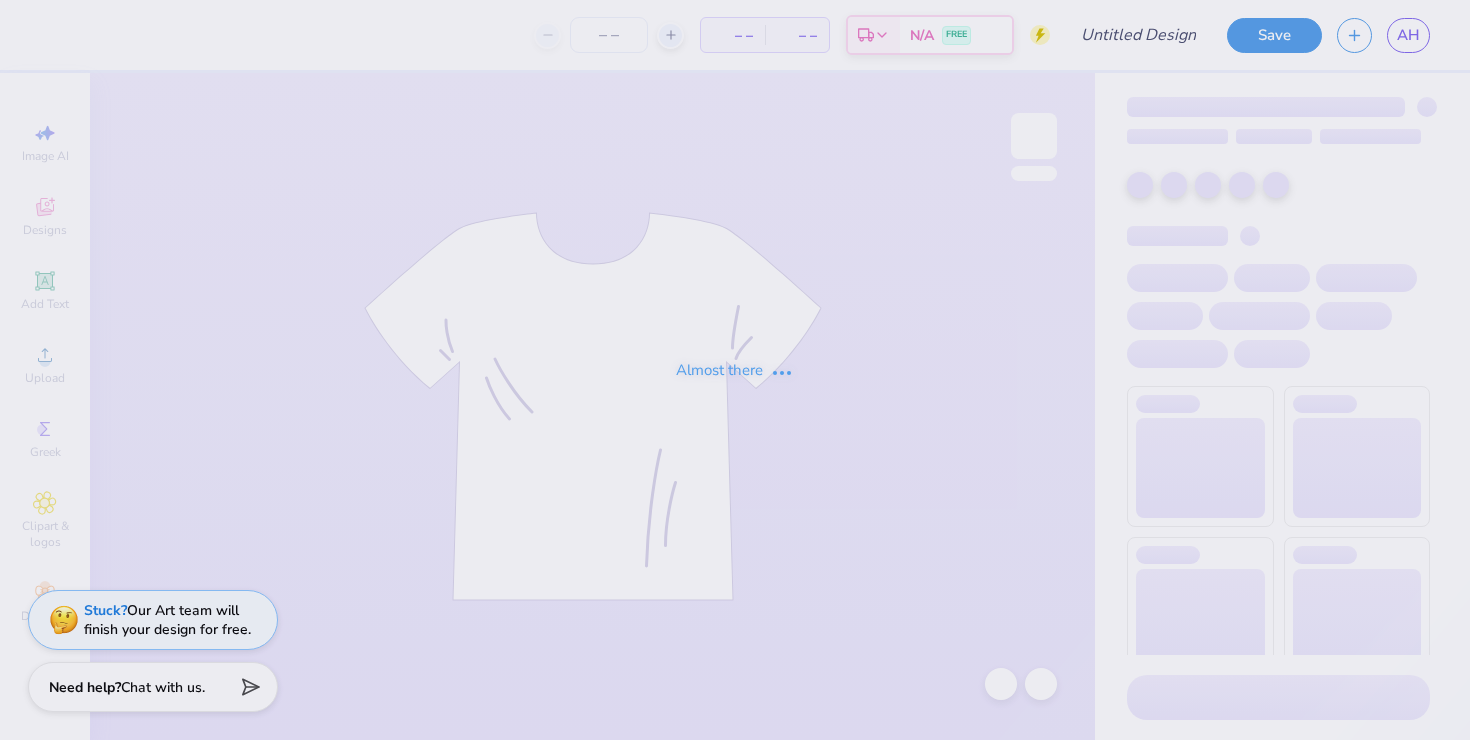 type on "agd house shirt design 1" 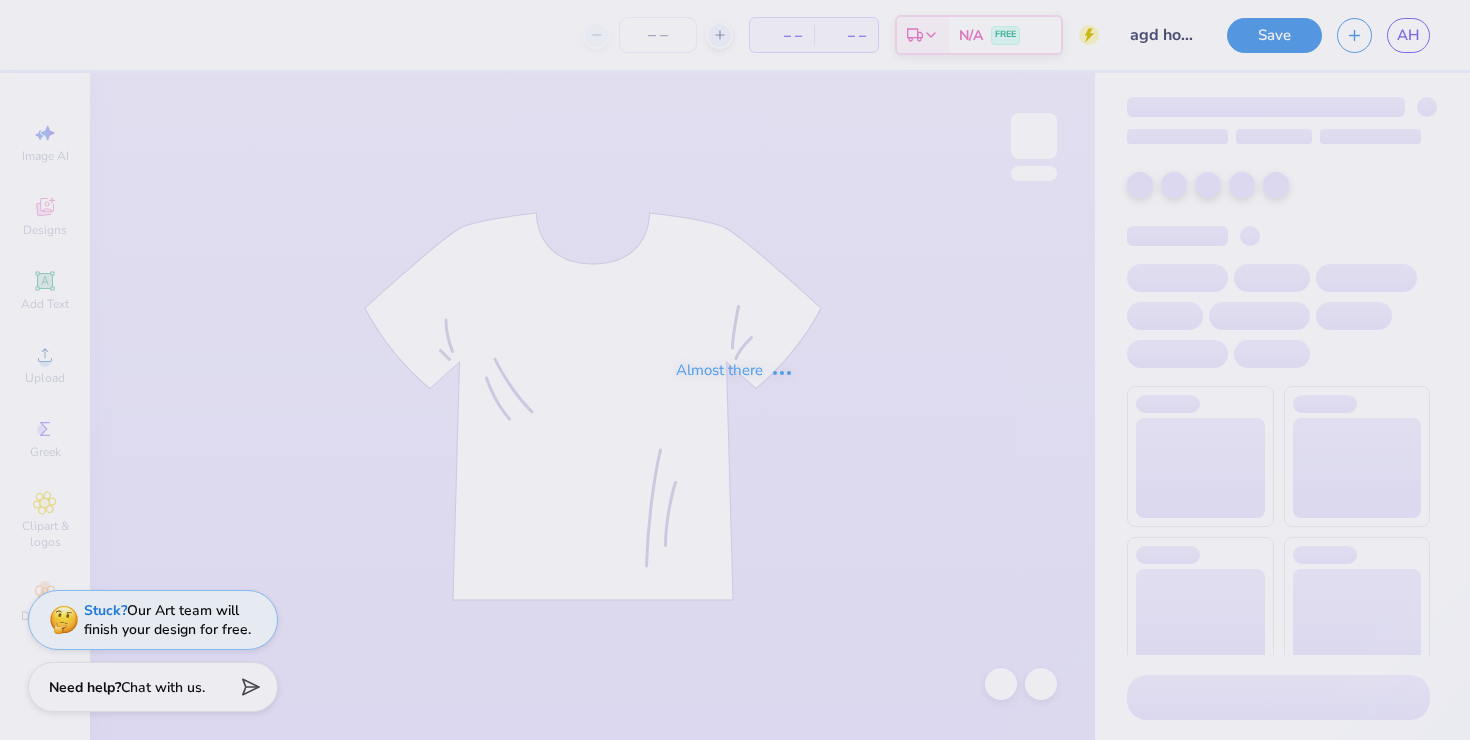 type on "25" 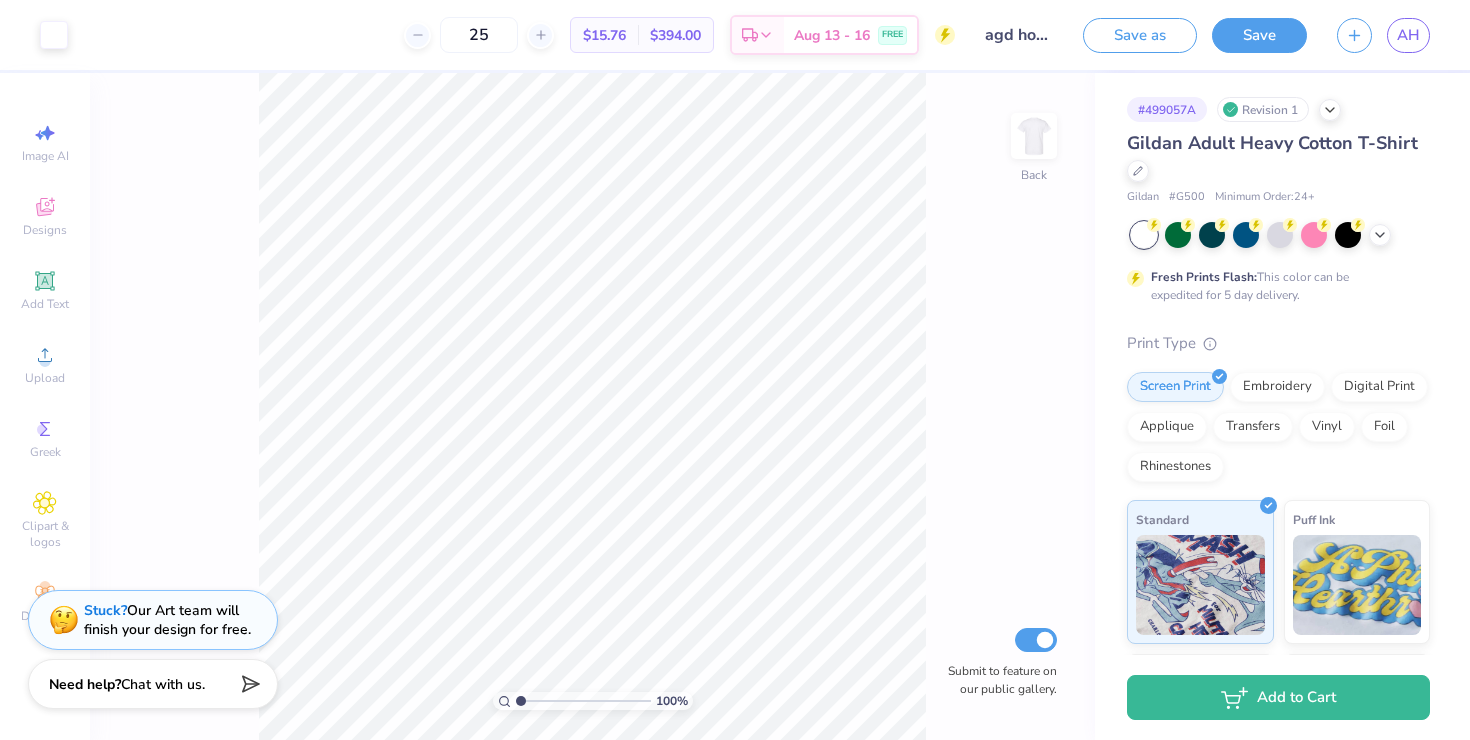 click on "Need help?  Chat with us." at bounding box center [153, 684] 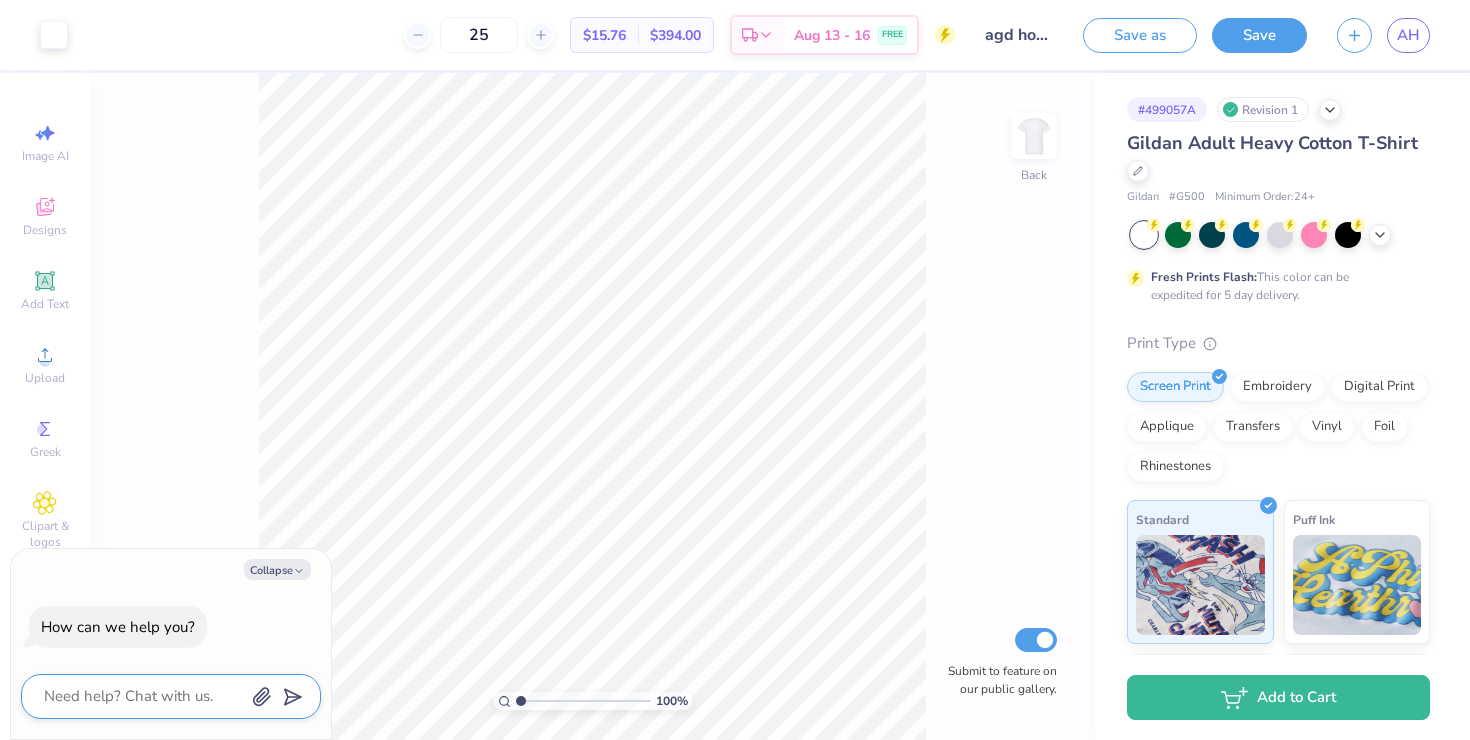 click at bounding box center [143, 696] 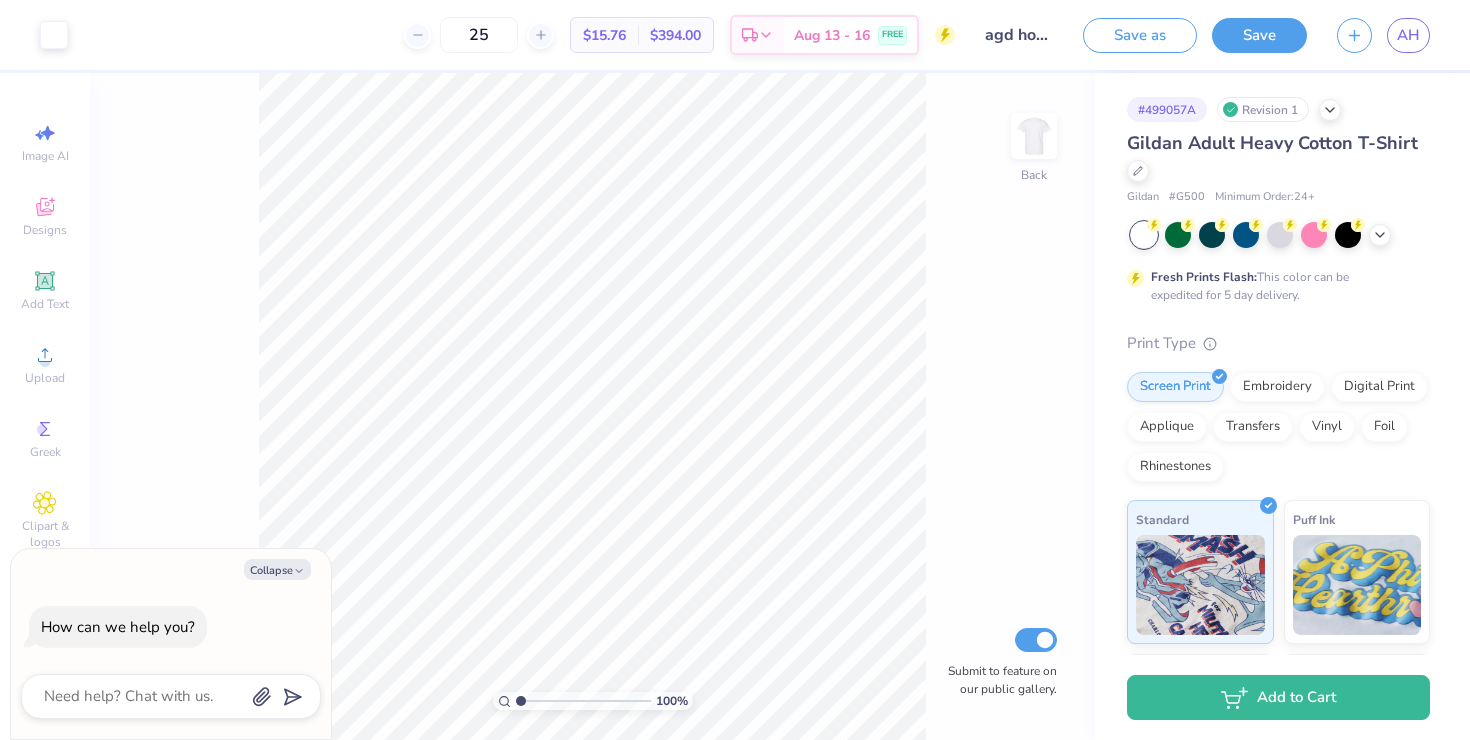 click on "100  % Back Submit to feature on our public gallery." at bounding box center [592, 406] 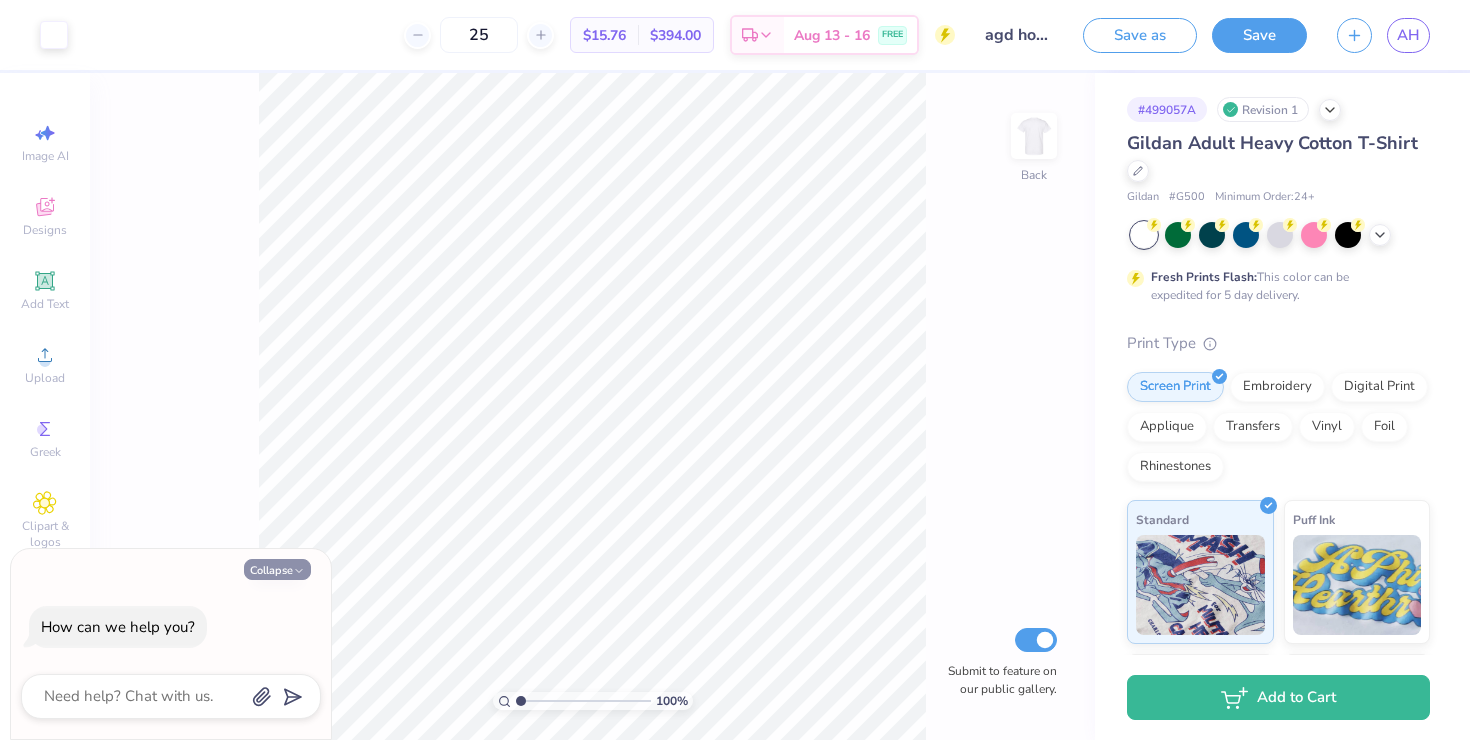click 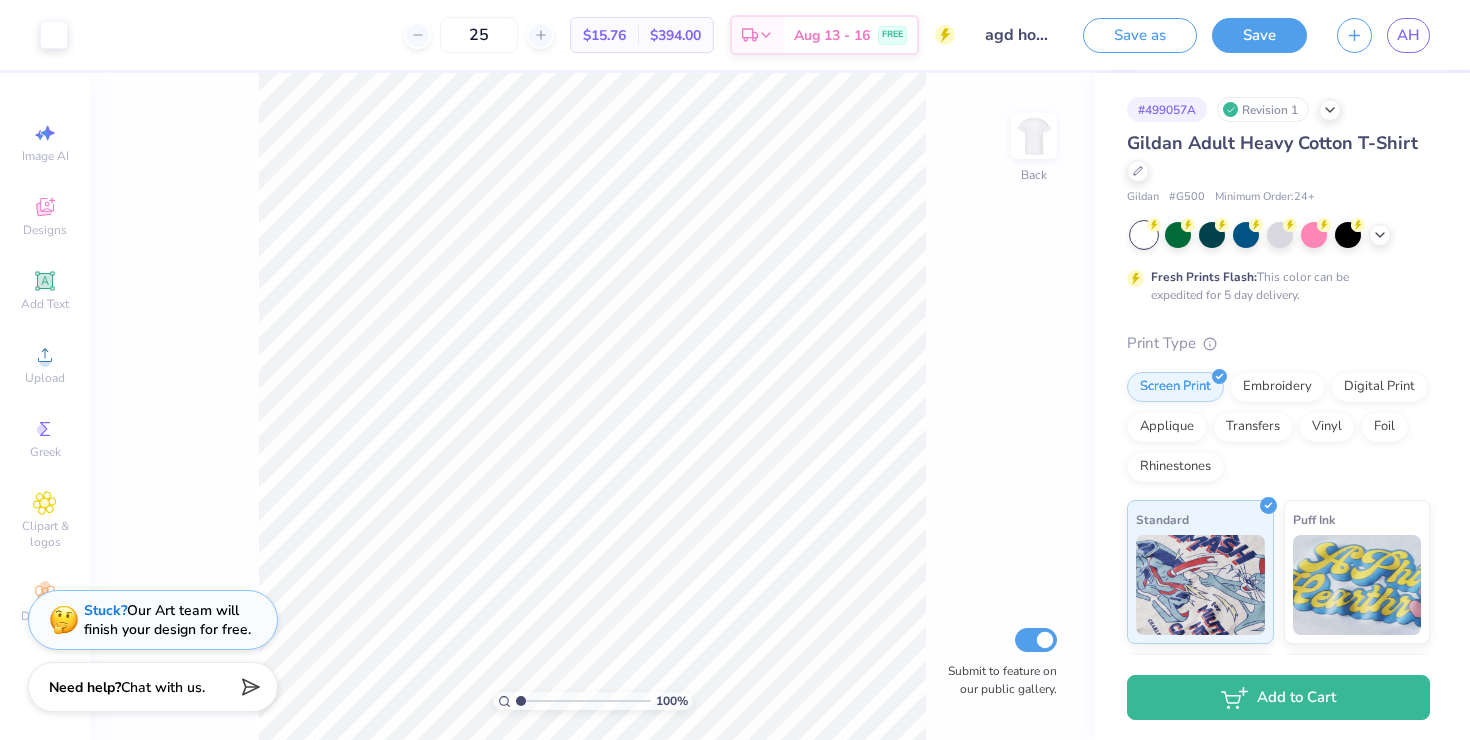 click on "100  % Back Submit to feature on our public gallery." at bounding box center (592, 406) 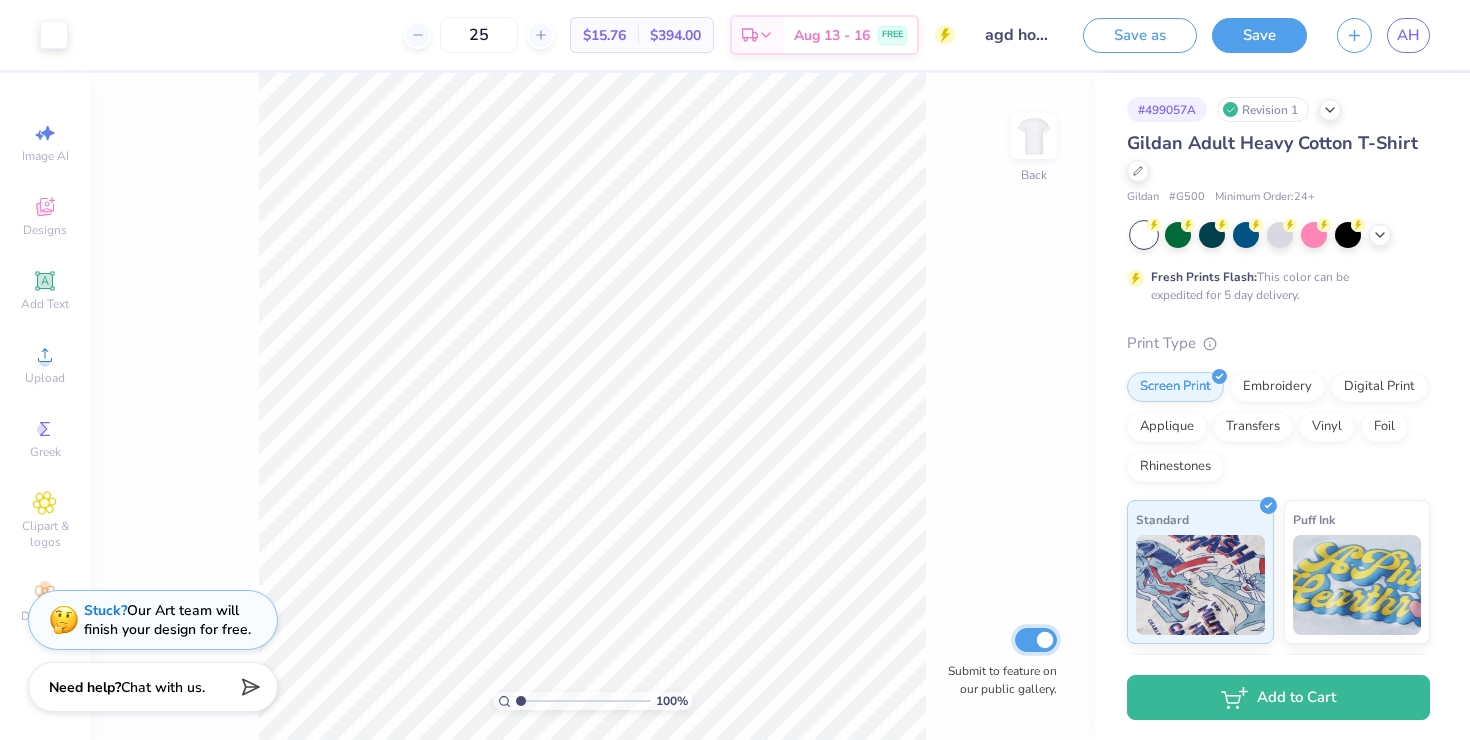 click on "Submit to feature on our public gallery." at bounding box center [1036, 640] 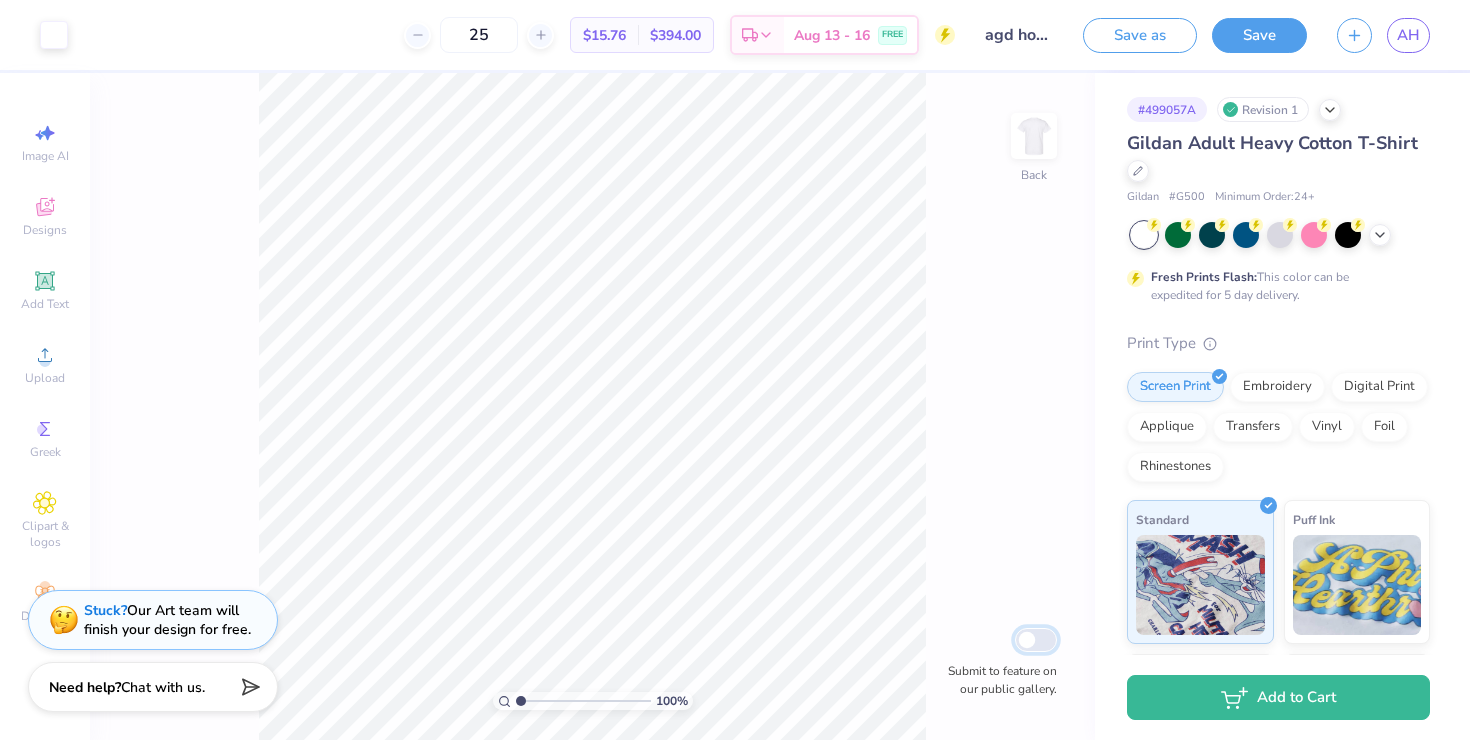 checkbox on "false" 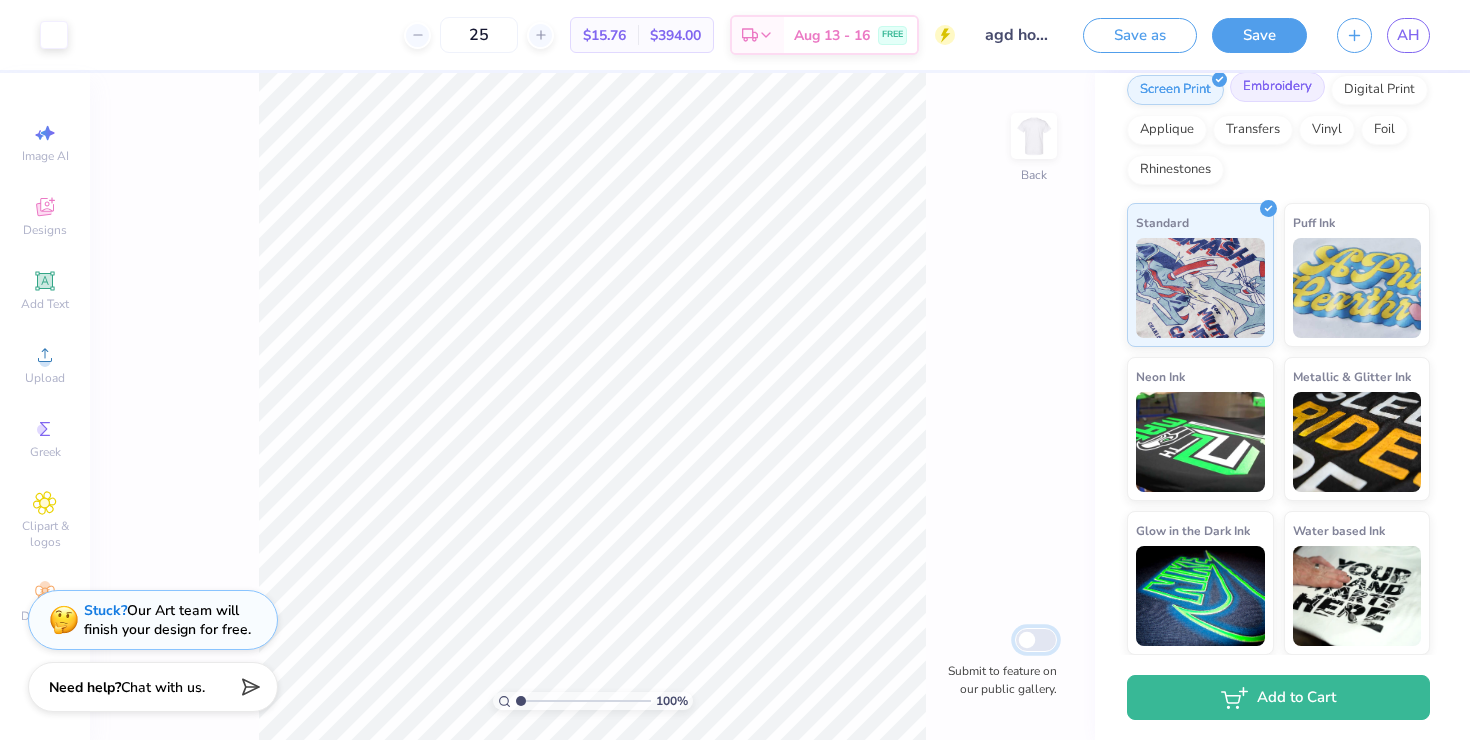 scroll, scrollTop: 0, scrollLeft: 0, axis: both 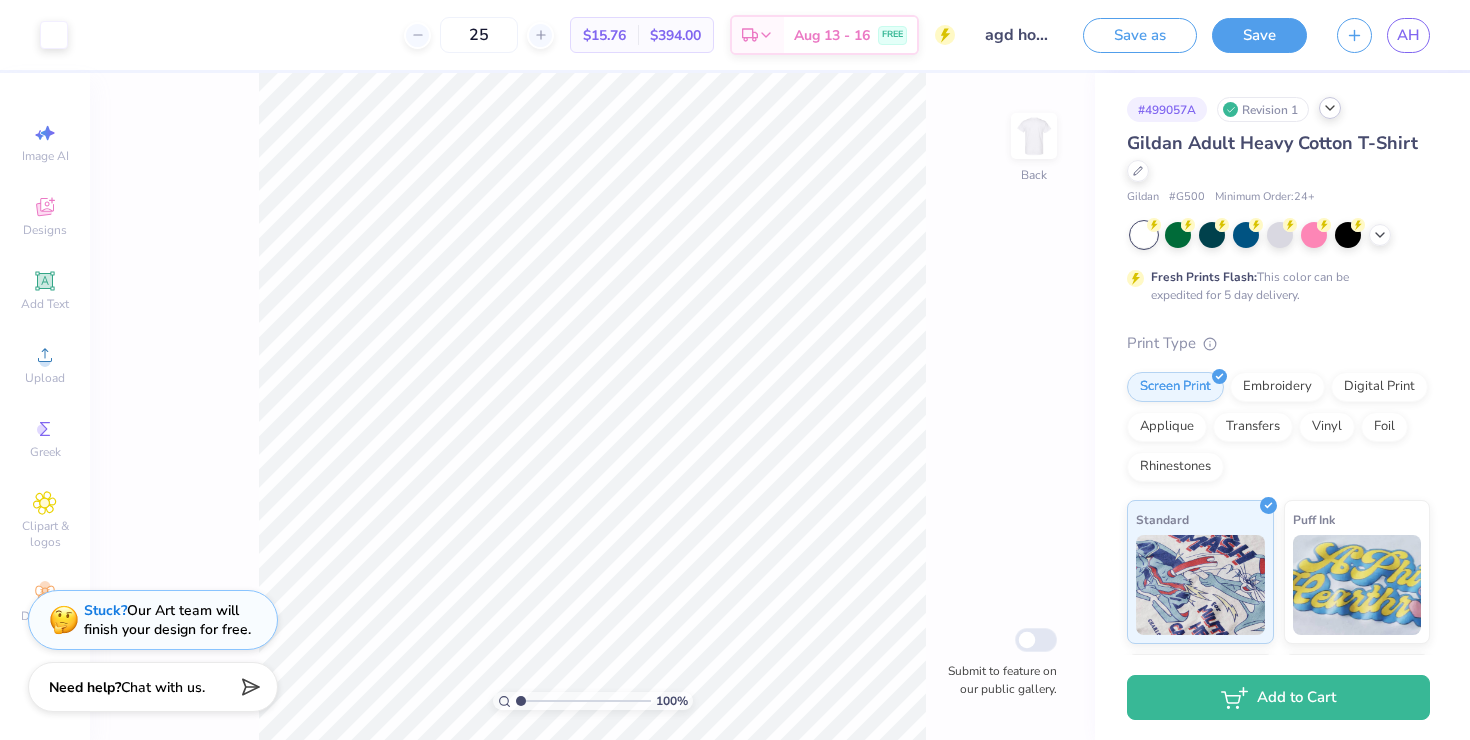 click 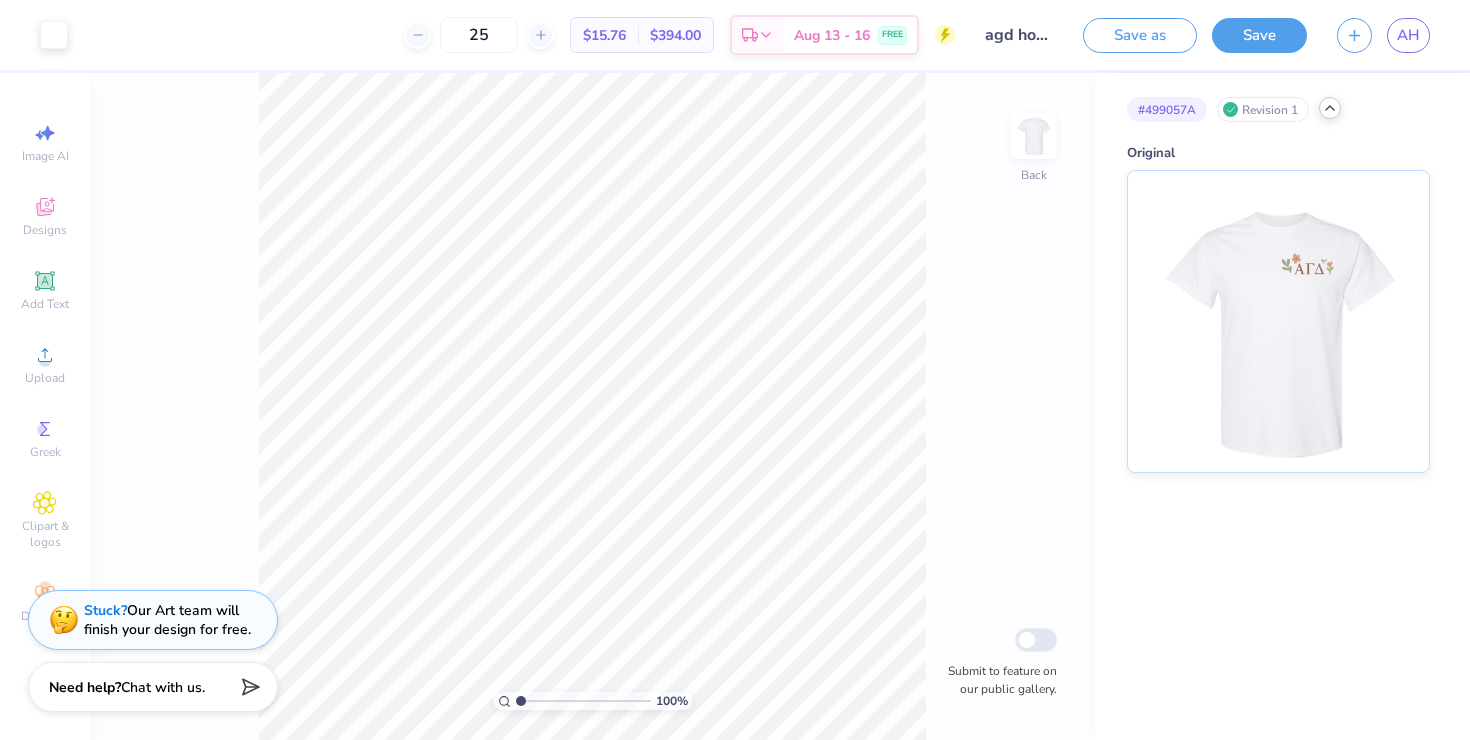 click on "# 499057A Revision 1" at bounding box center [1278, 109] 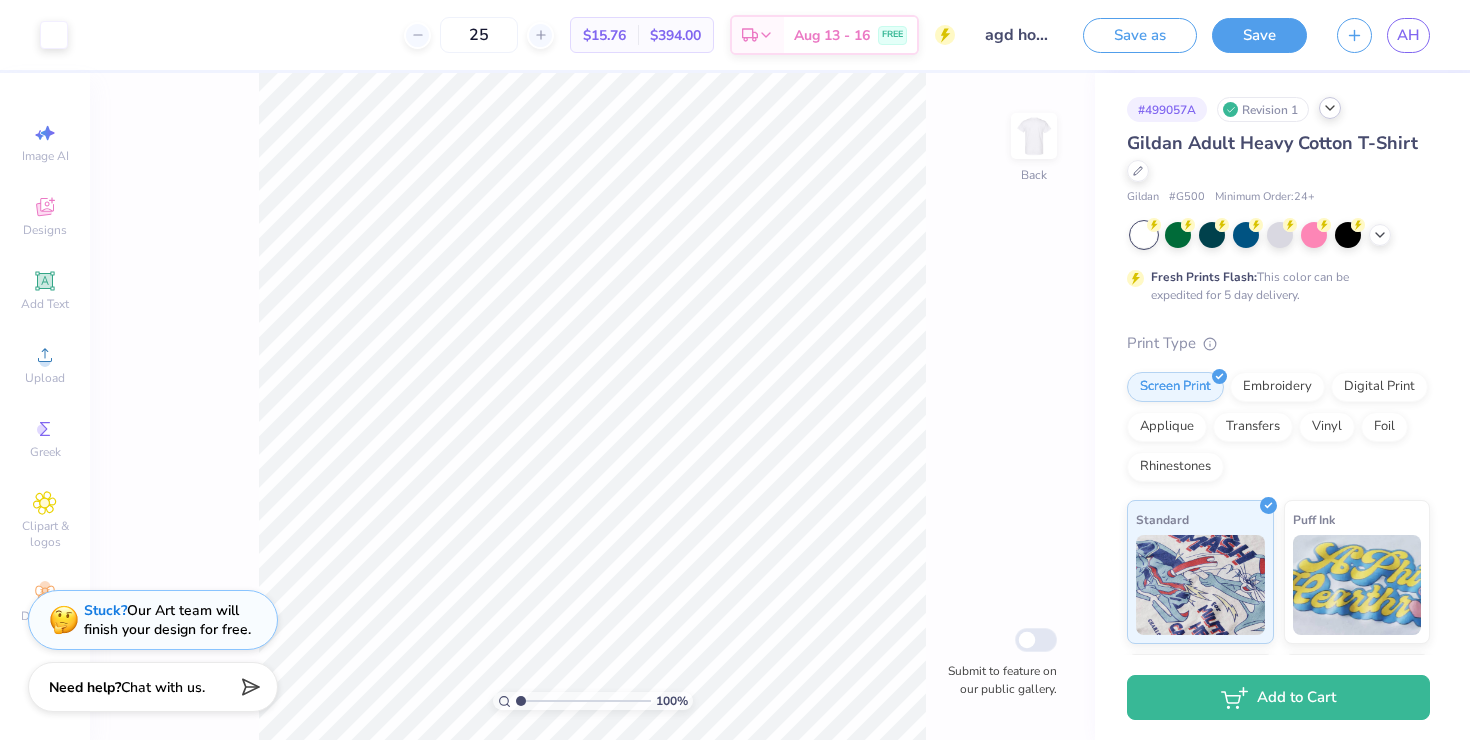click on "# 499057A" at bounding box center (1167, 109) 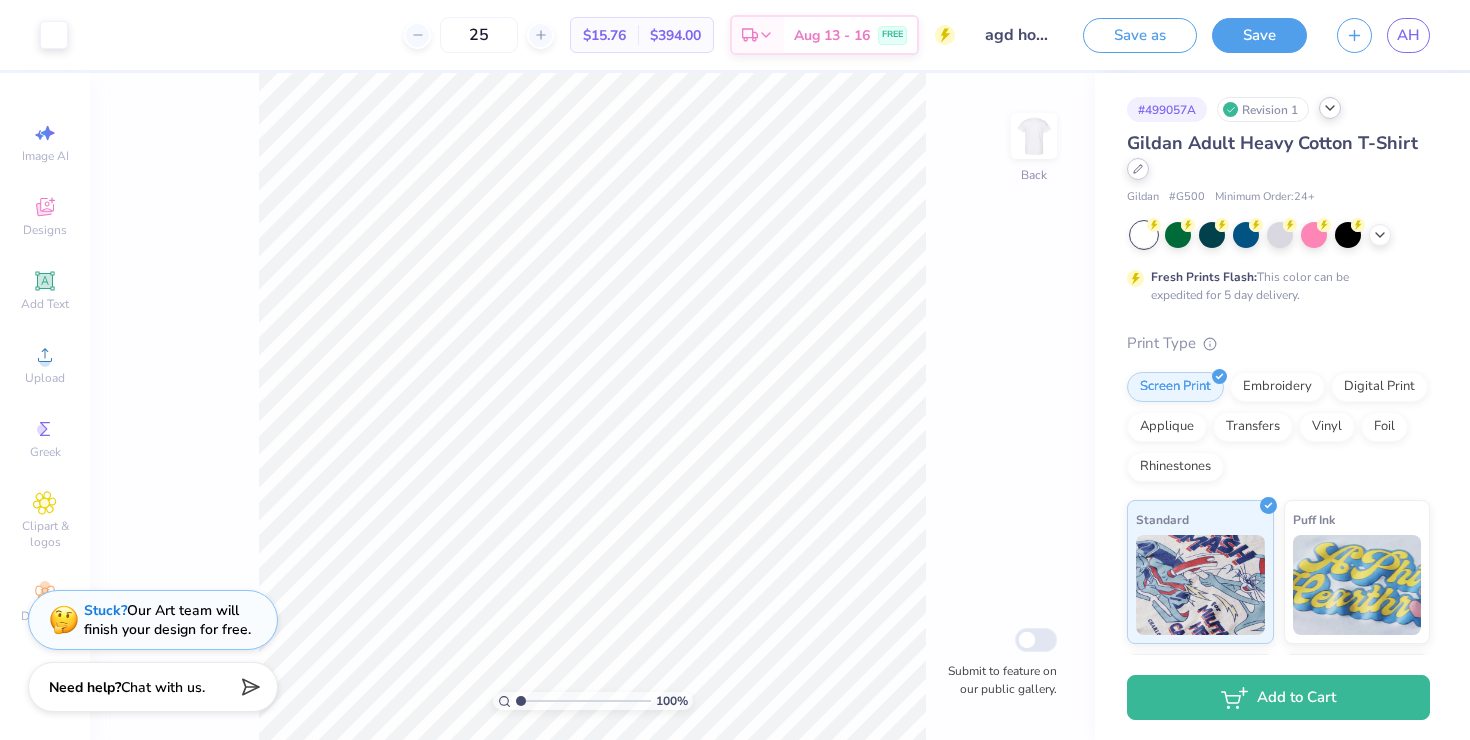 click at bounding box center [1138, 169] 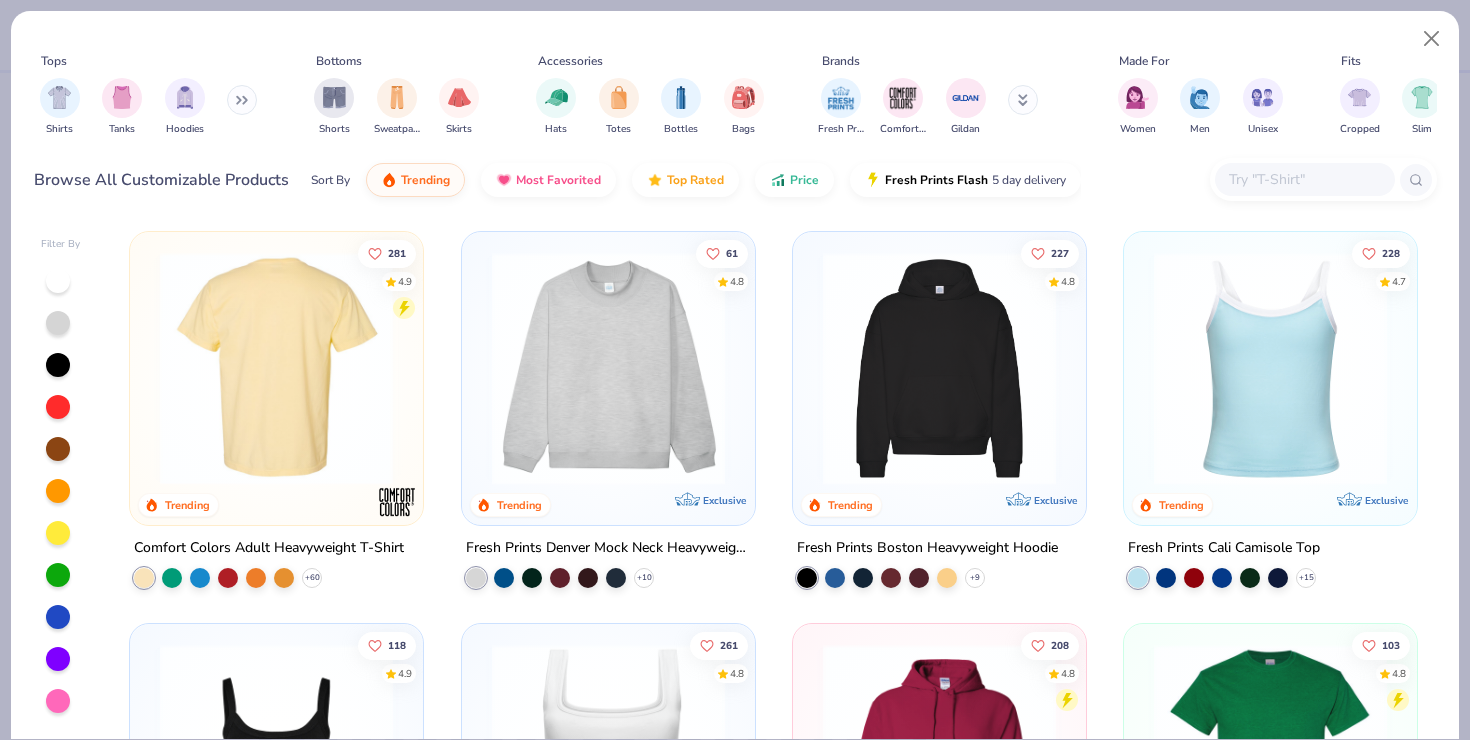 click at bounding box center (276, 368) 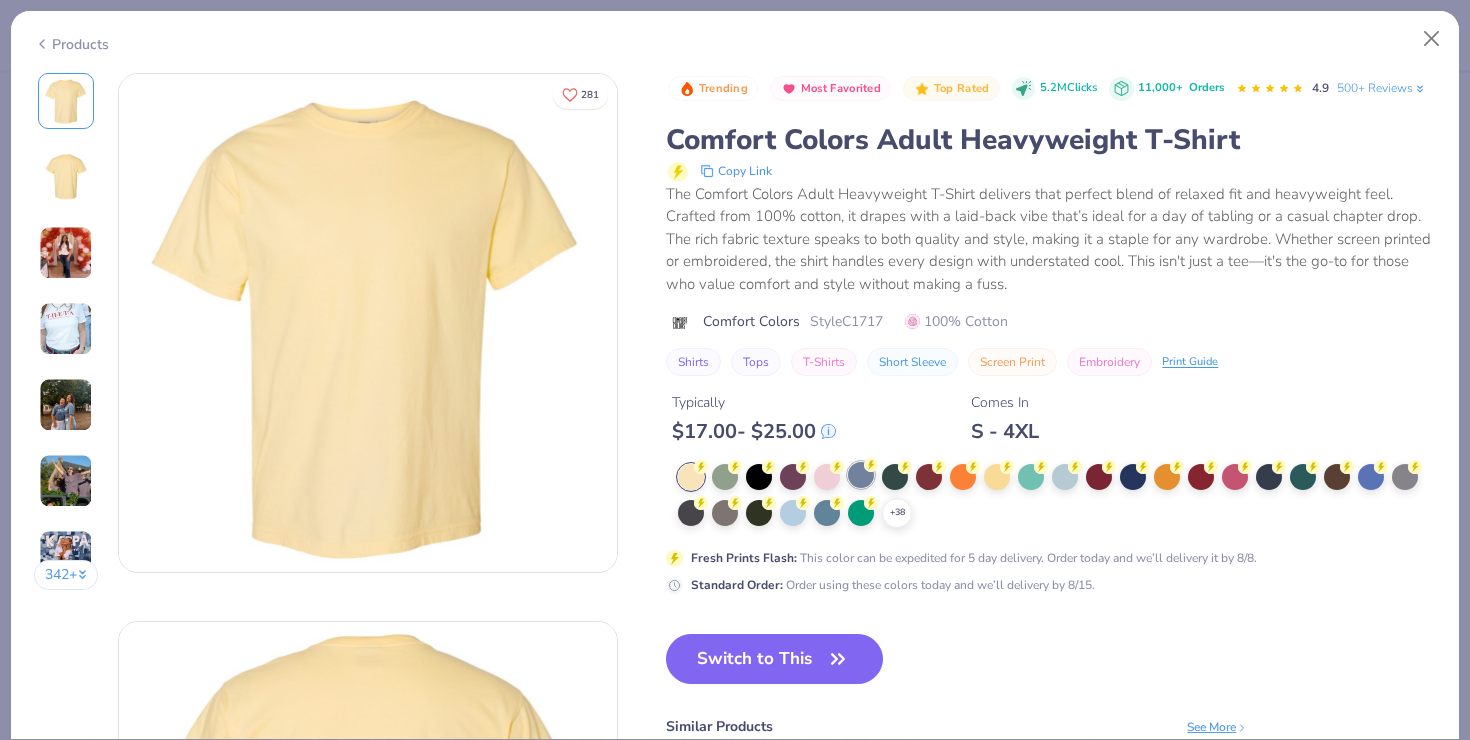 click at bounding box center [861, 475] 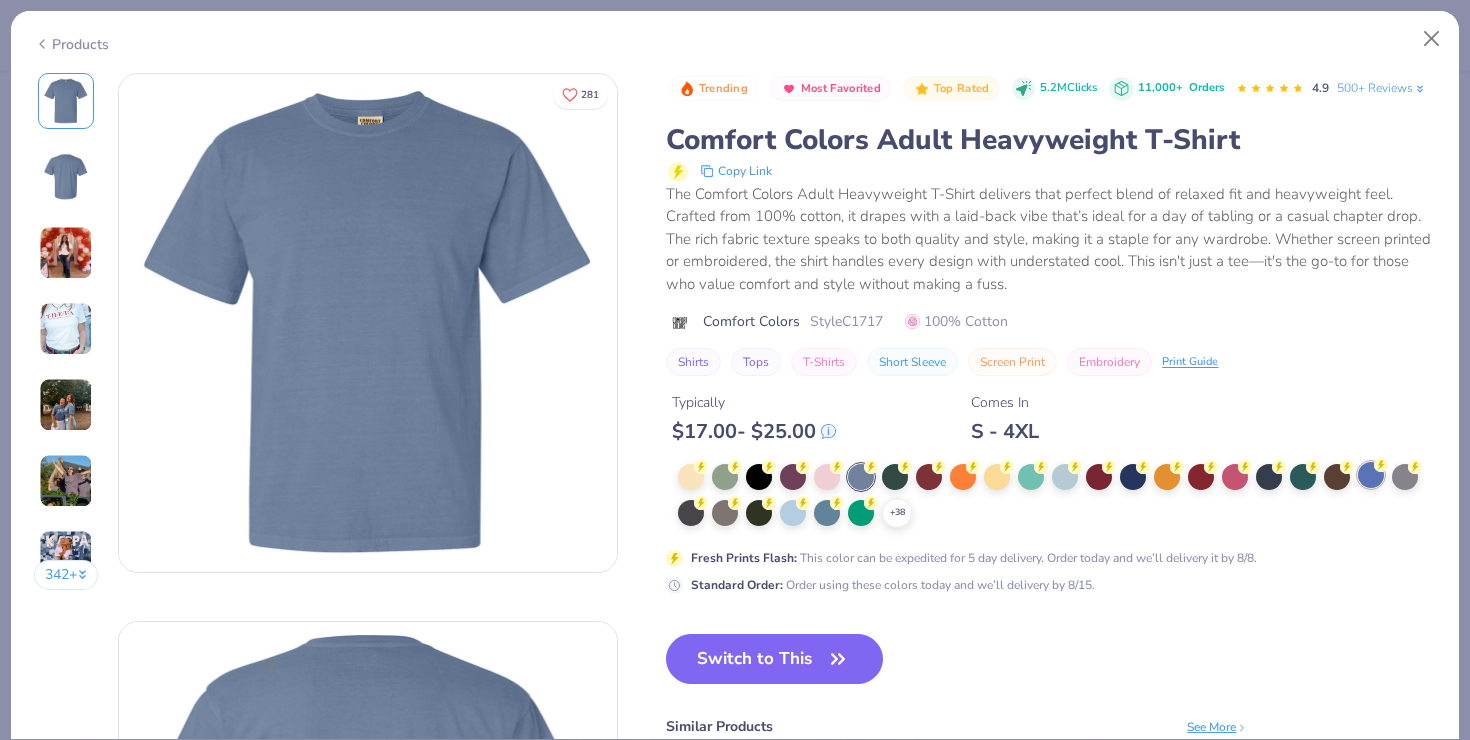 click at bounding box center [1371, 475] 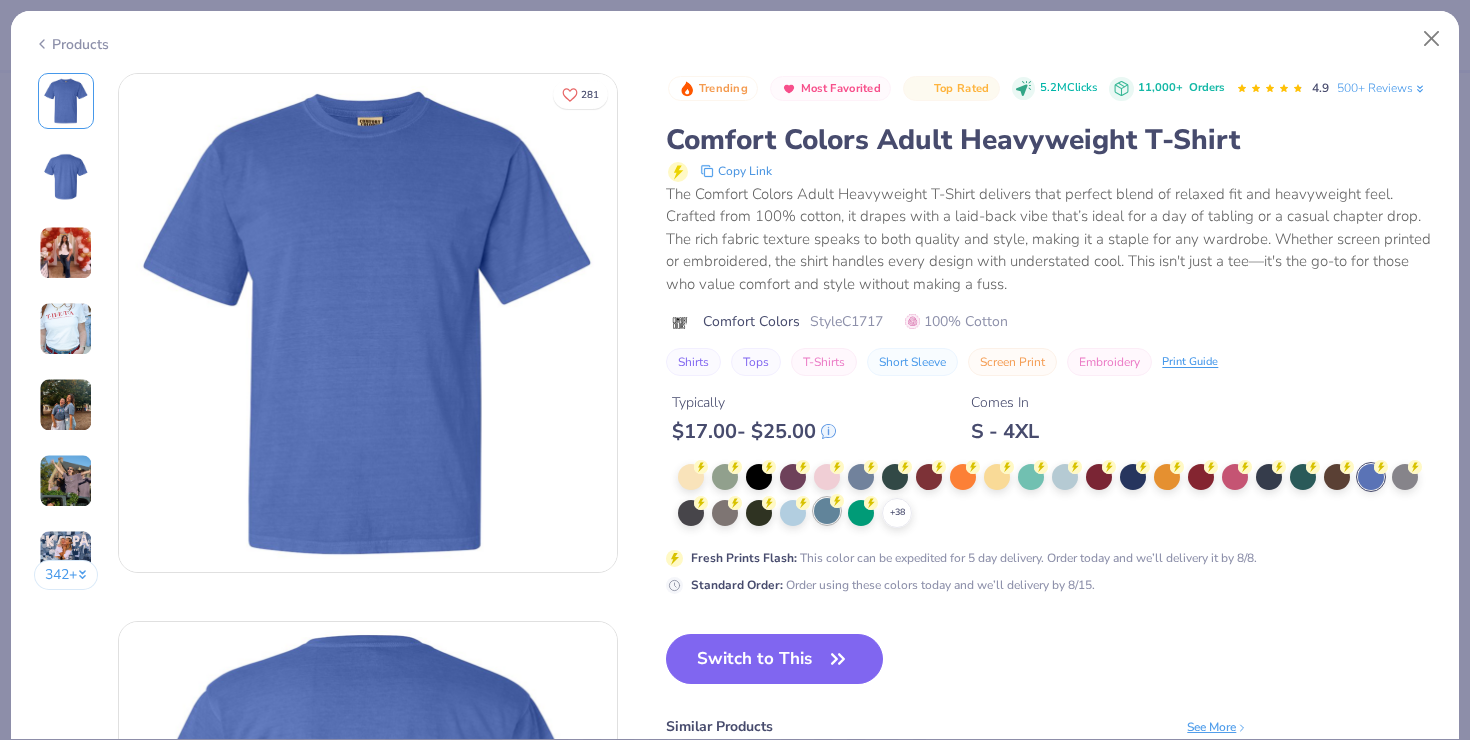 click at bounding box center (827, 511) 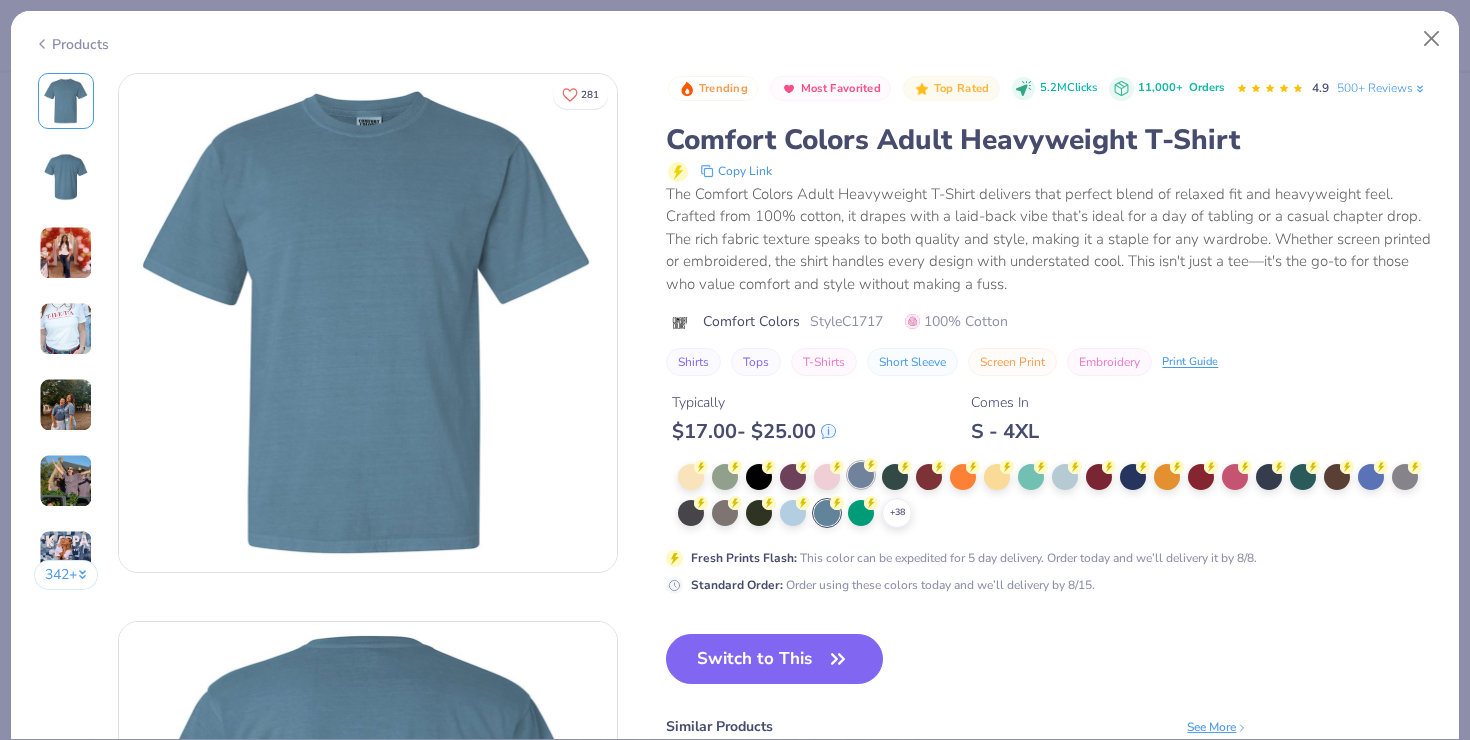 click at bounding box center (861, 475) 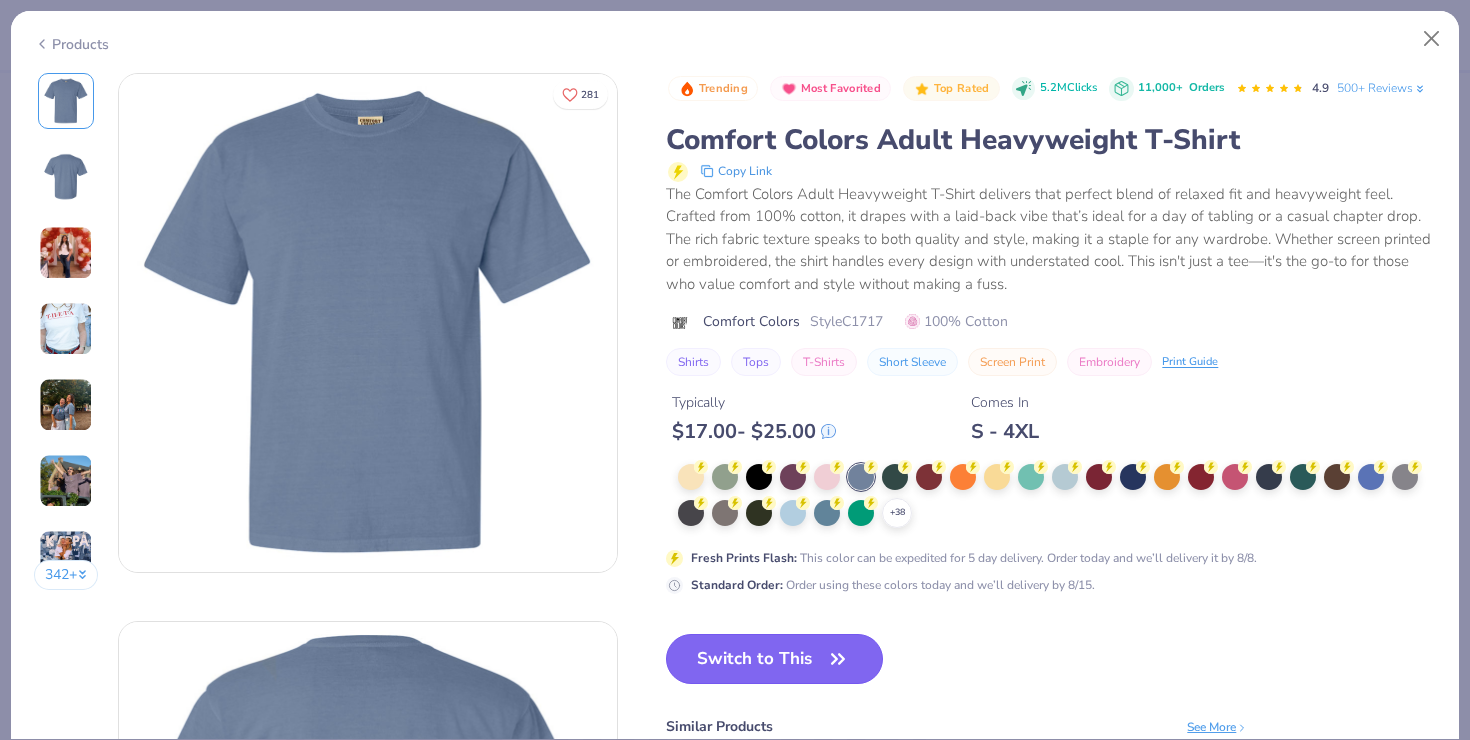 click on "Switch to This" at bounding box center (774, 659) 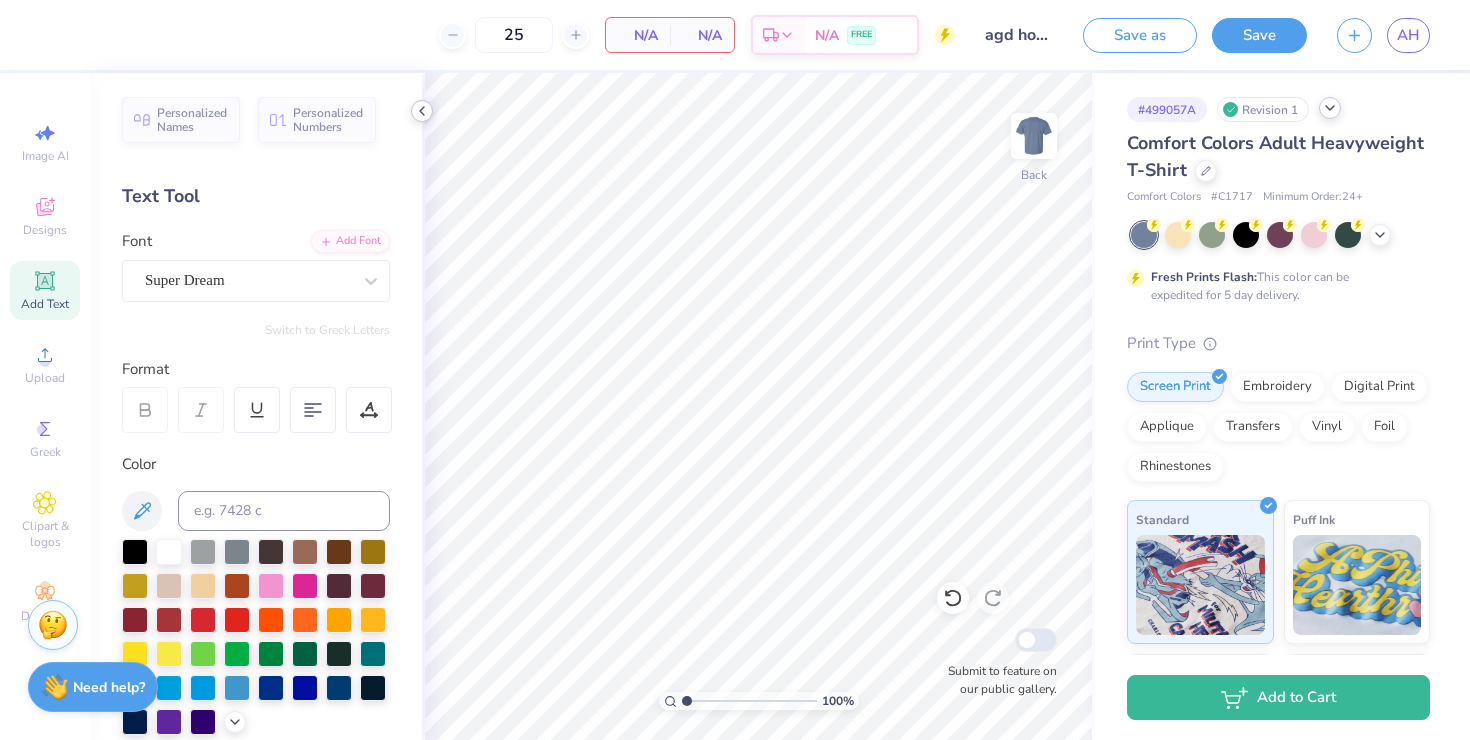 click 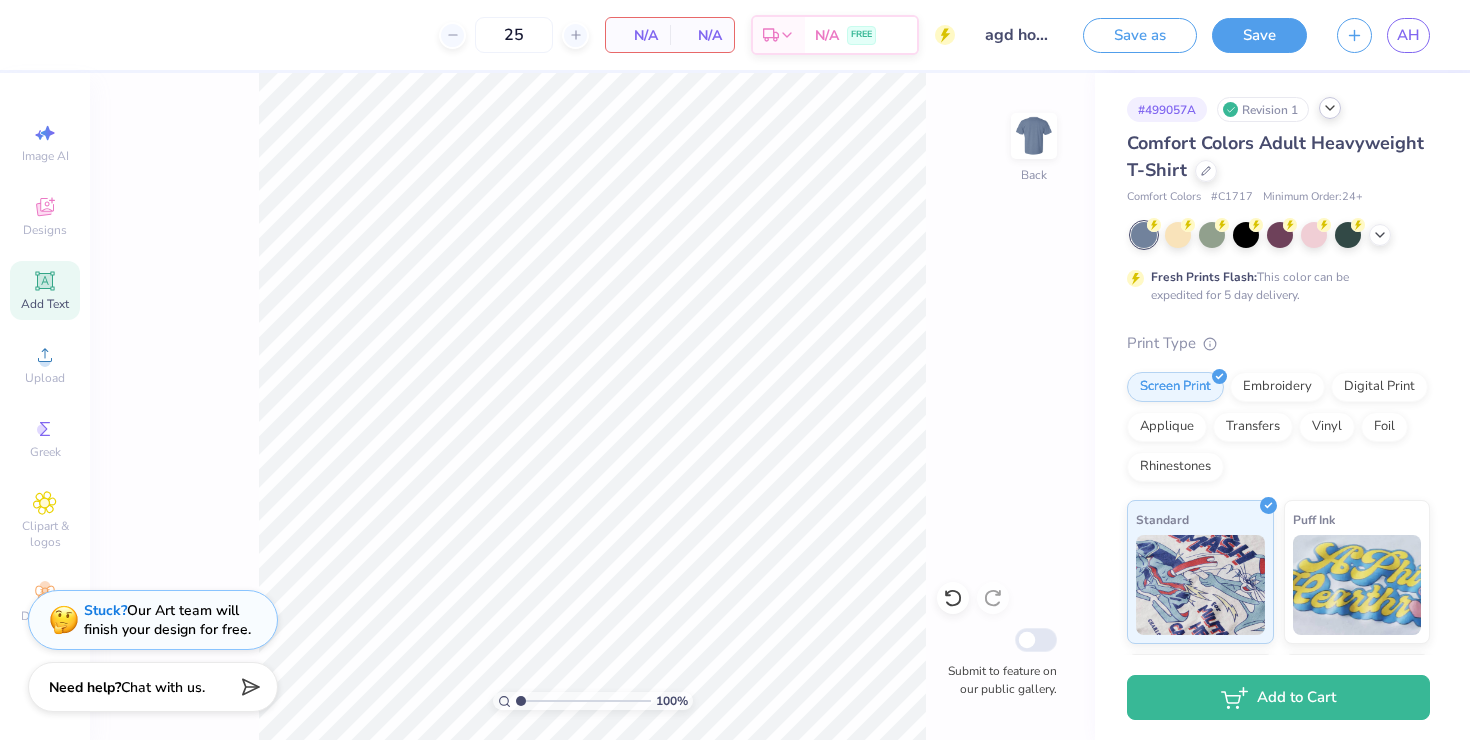 click on "100  % Back Submit to feature on our public gallery." at bounding box center (592, 406) 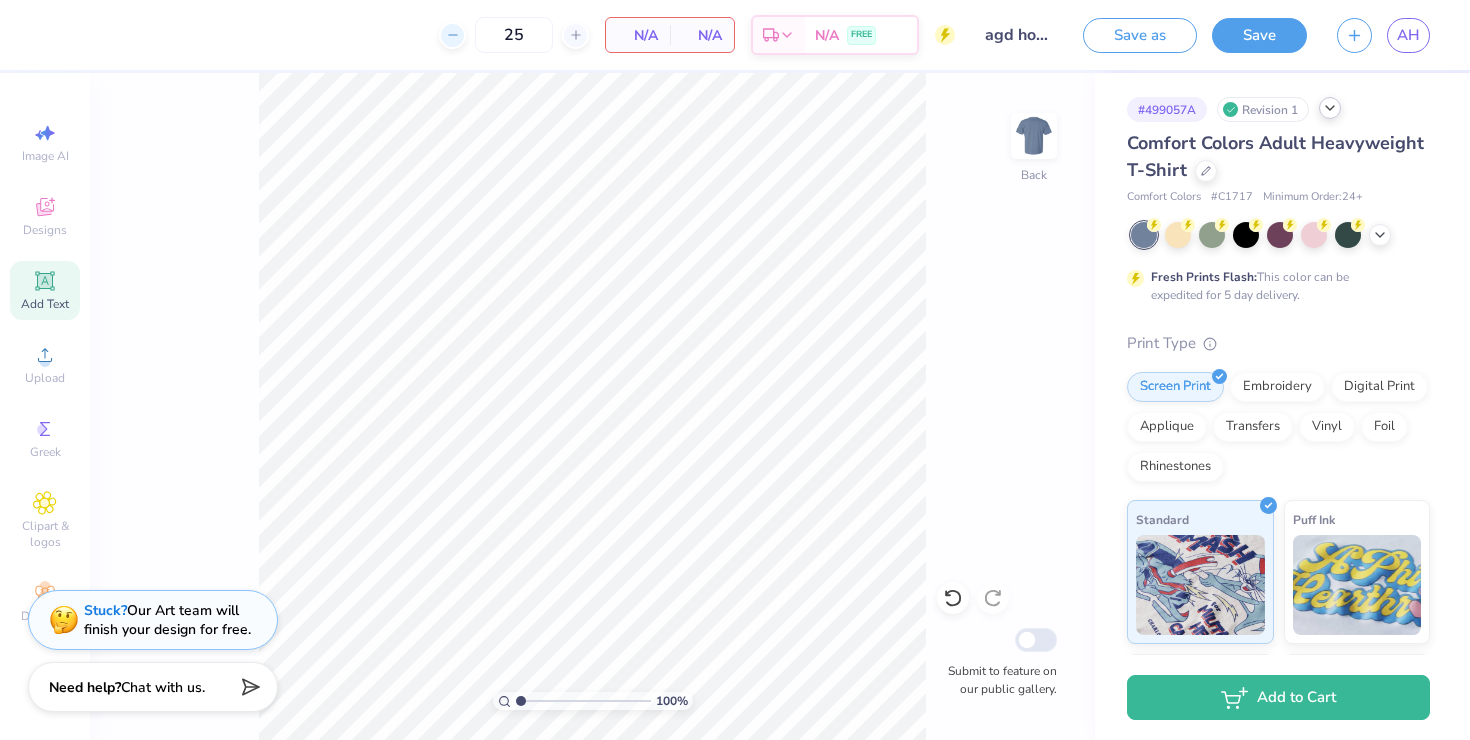 click 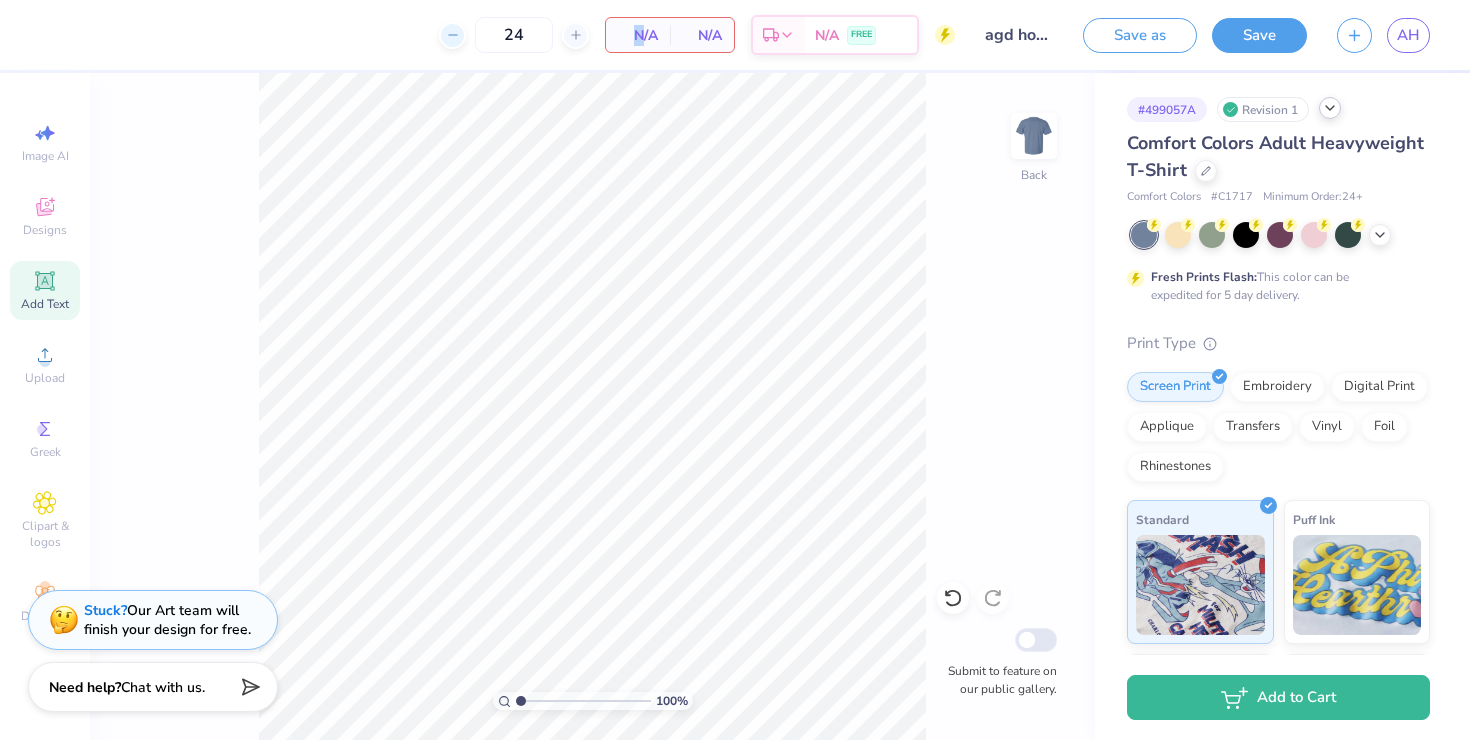 click 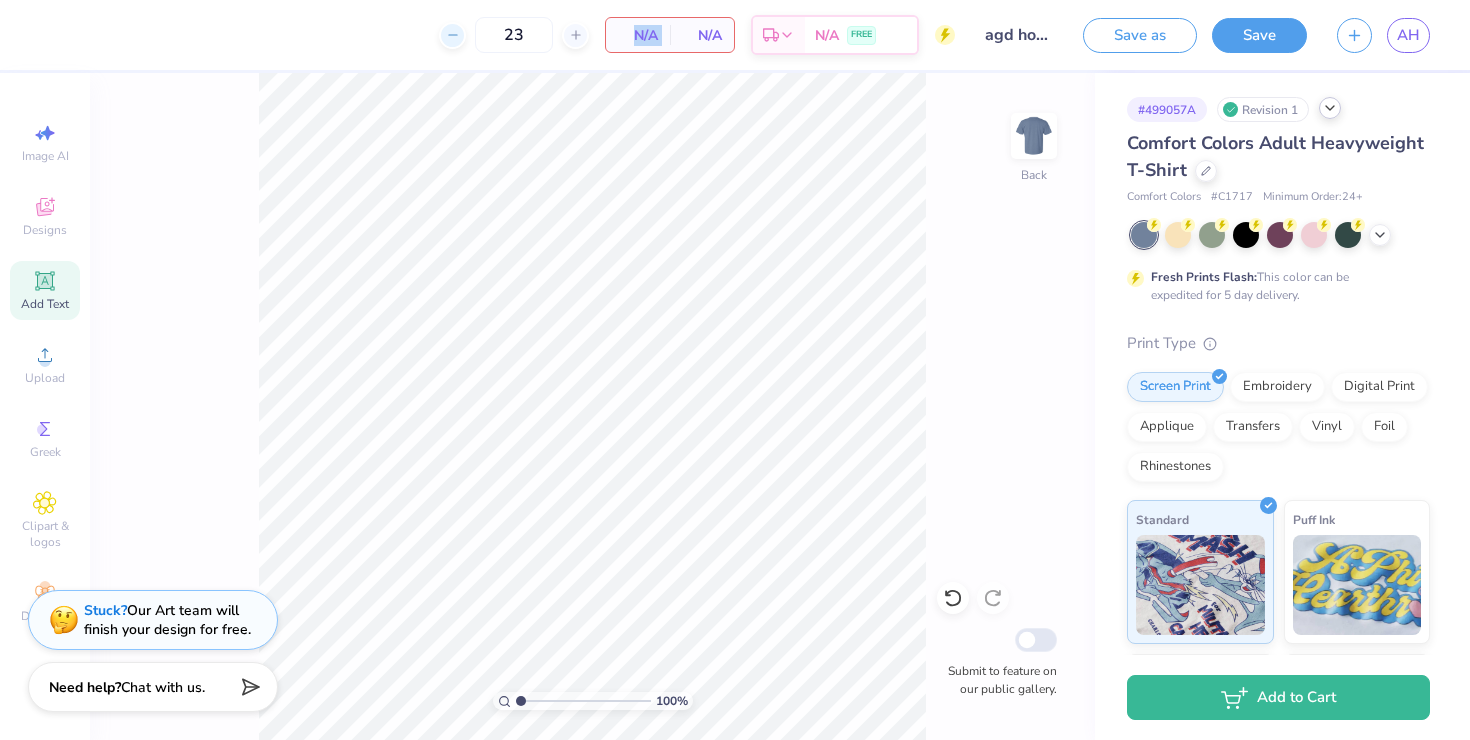 click 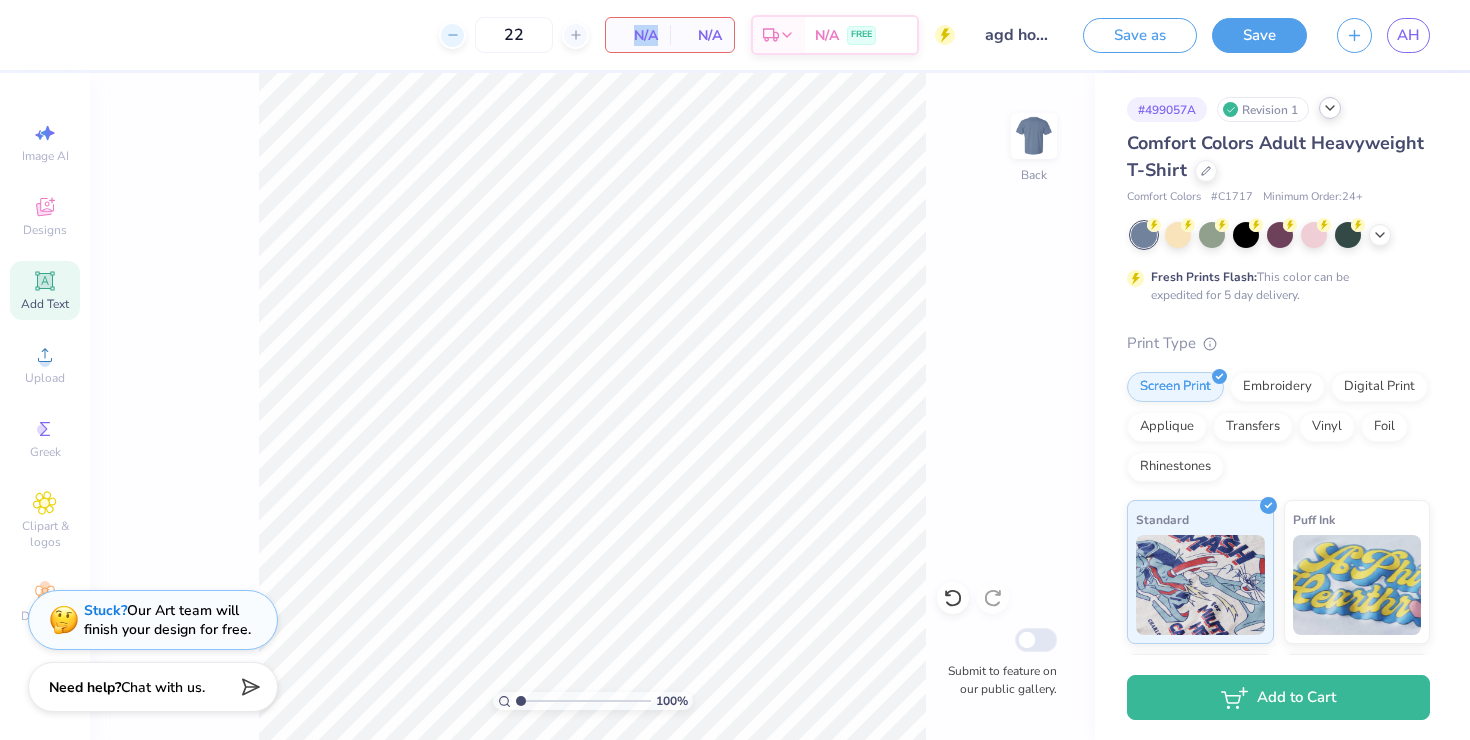 click 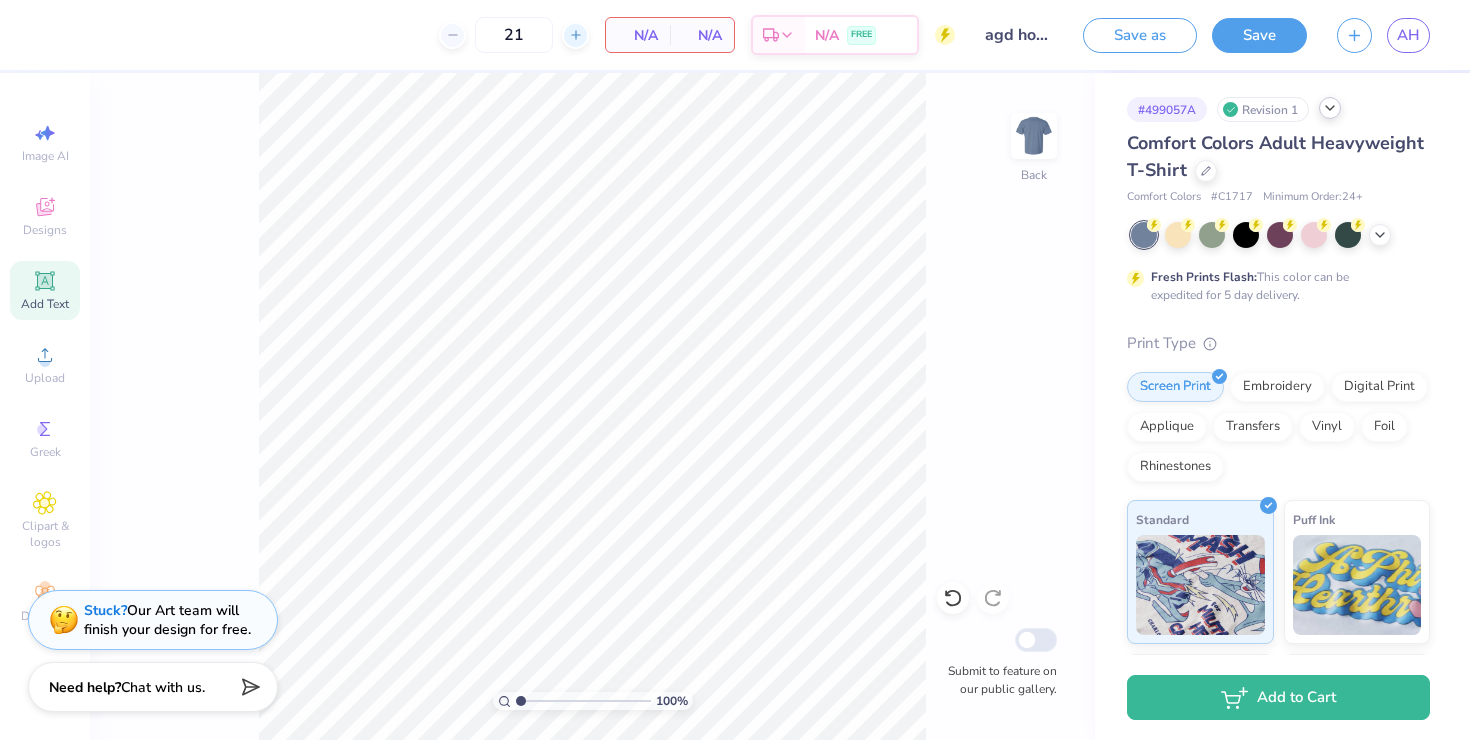 click 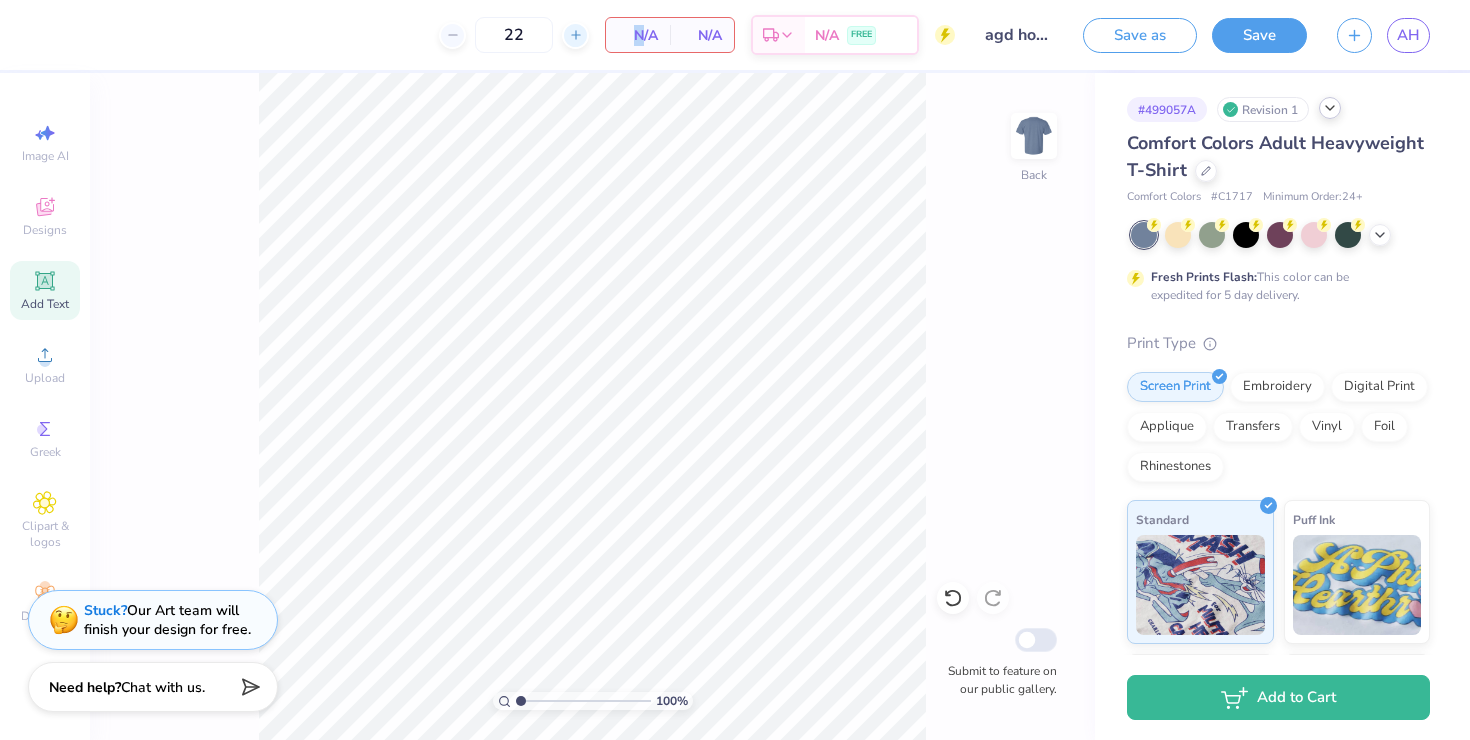 click 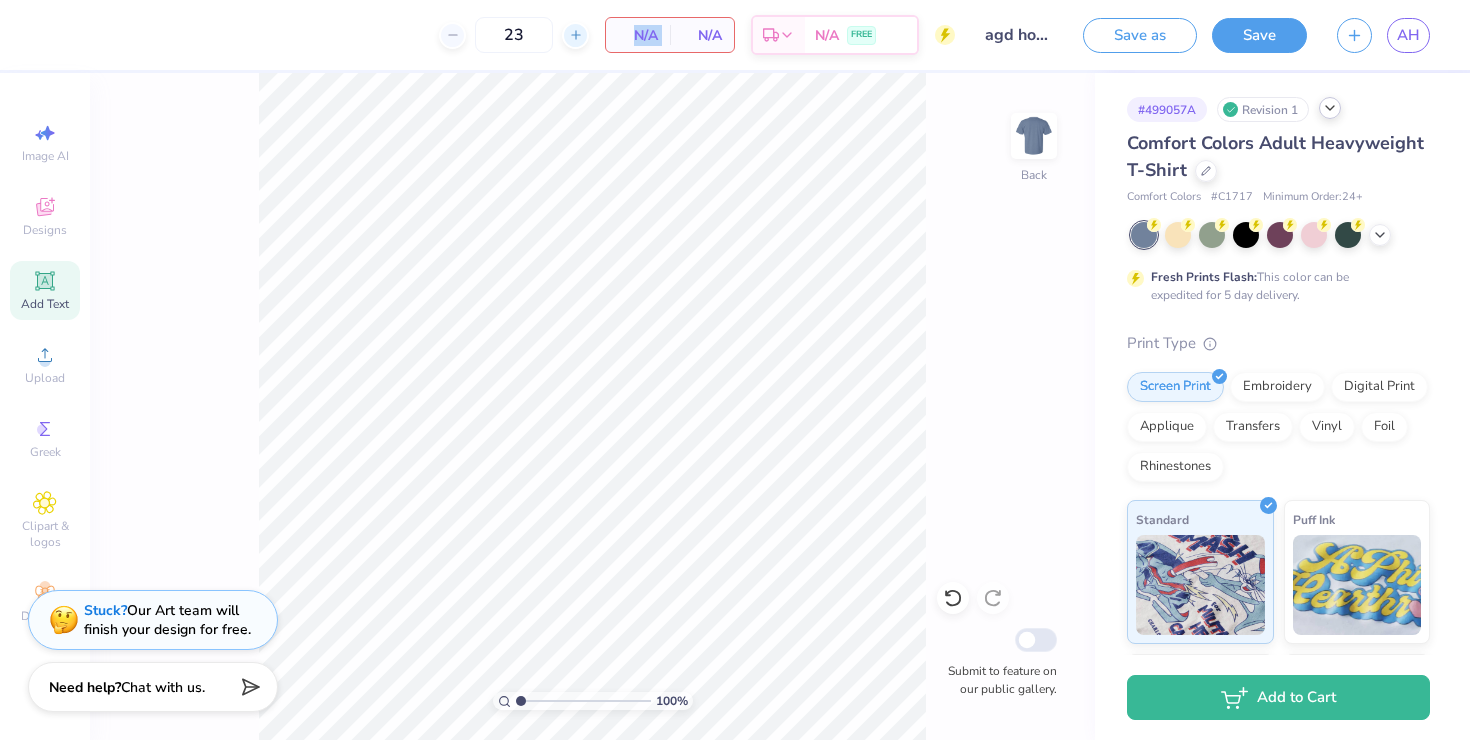 click 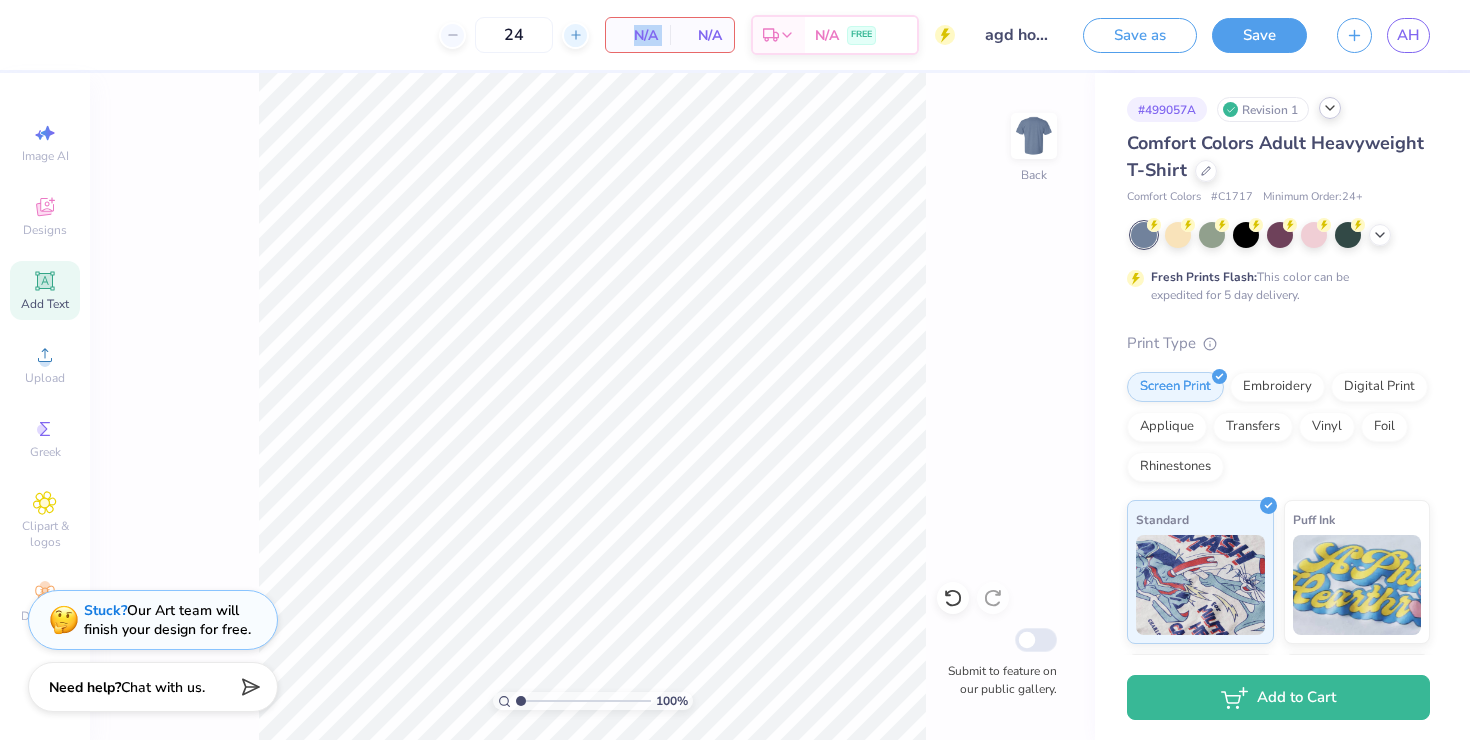 click 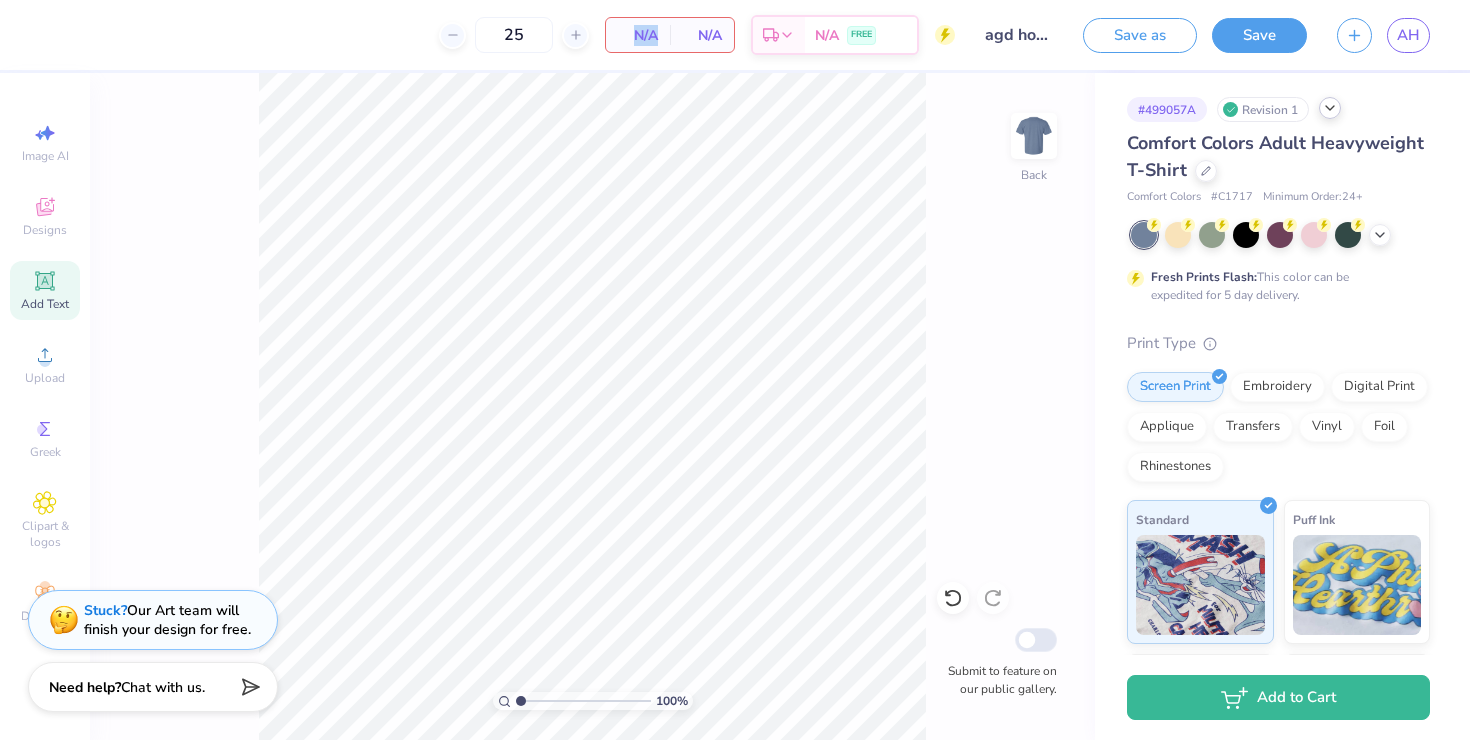 click on "N/A" at bounding box center (702, 35) 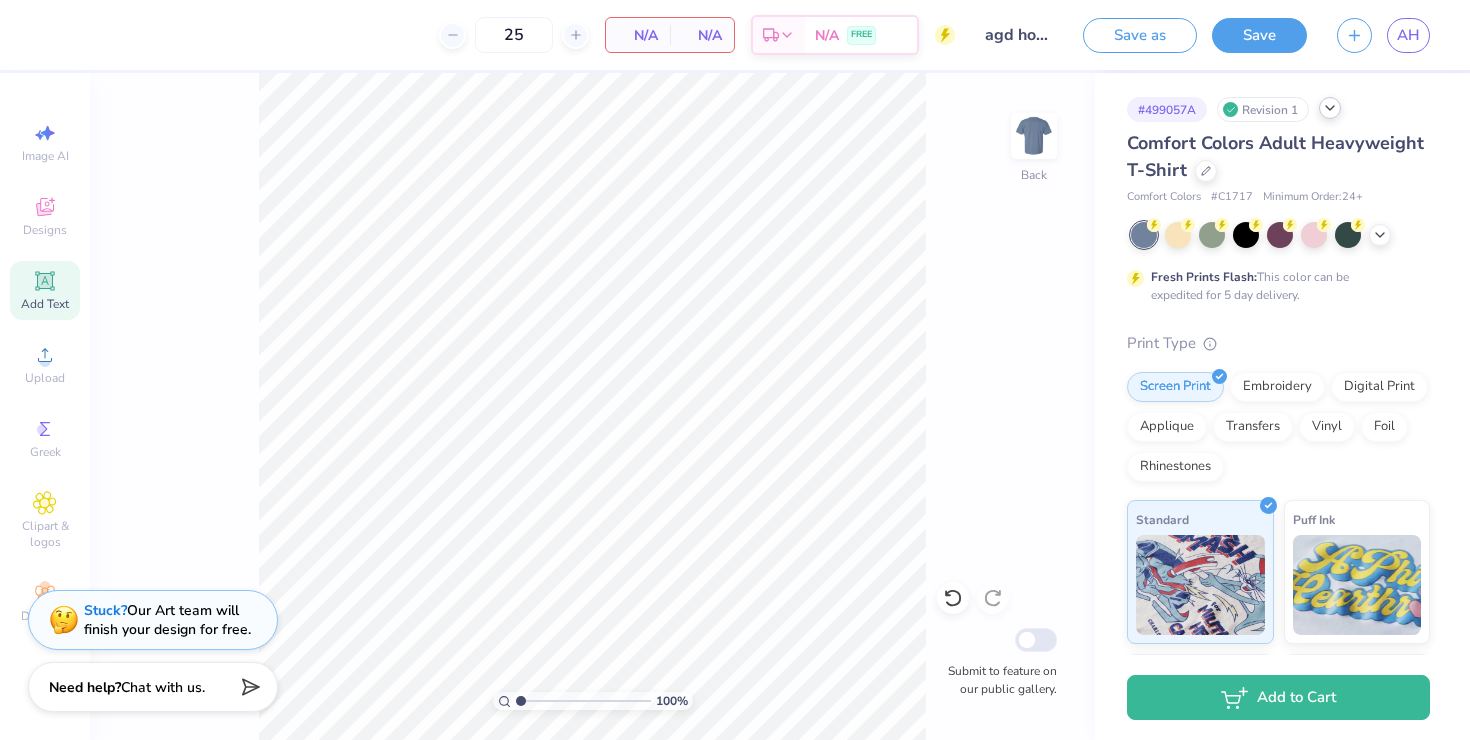 click on "100  % Back Submit to feature on our public gallery." at bounding box center (592, 406) 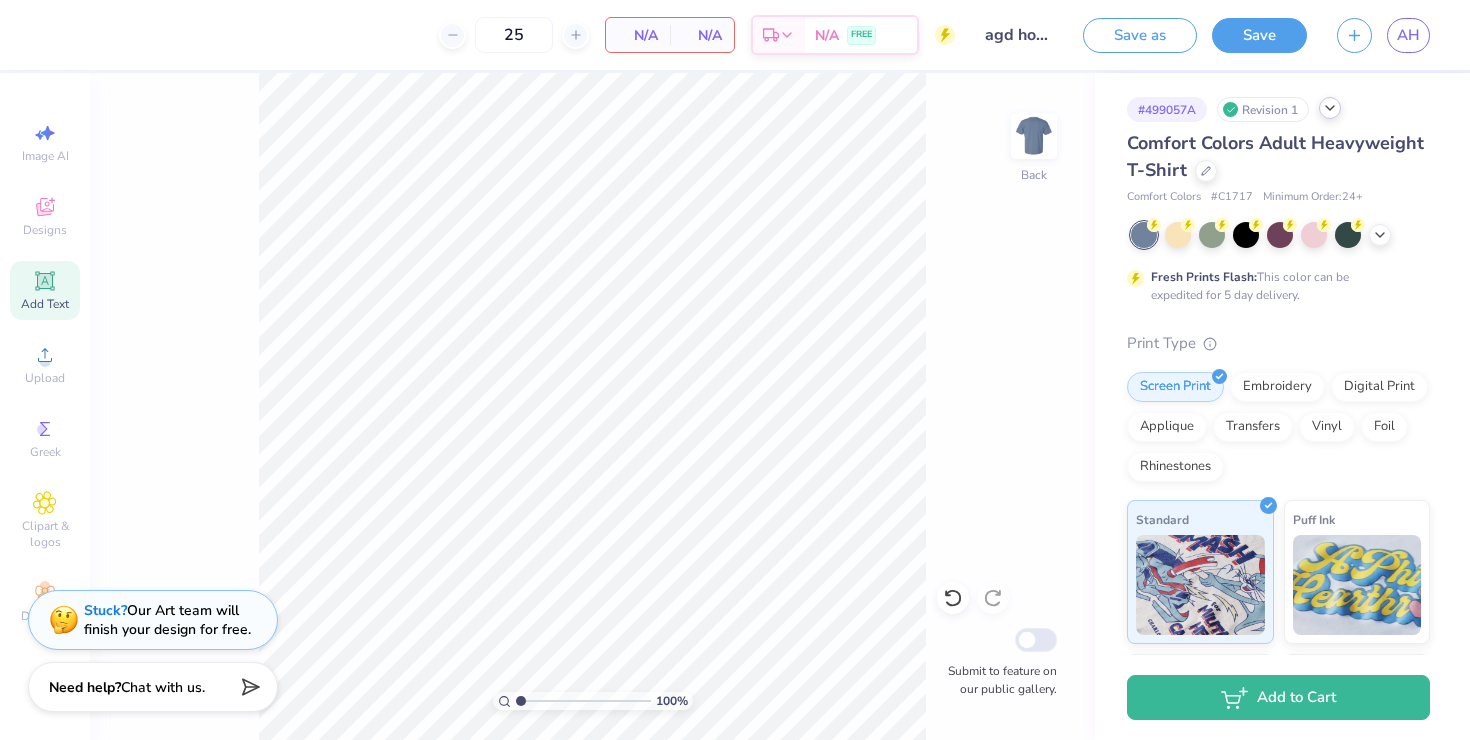 click 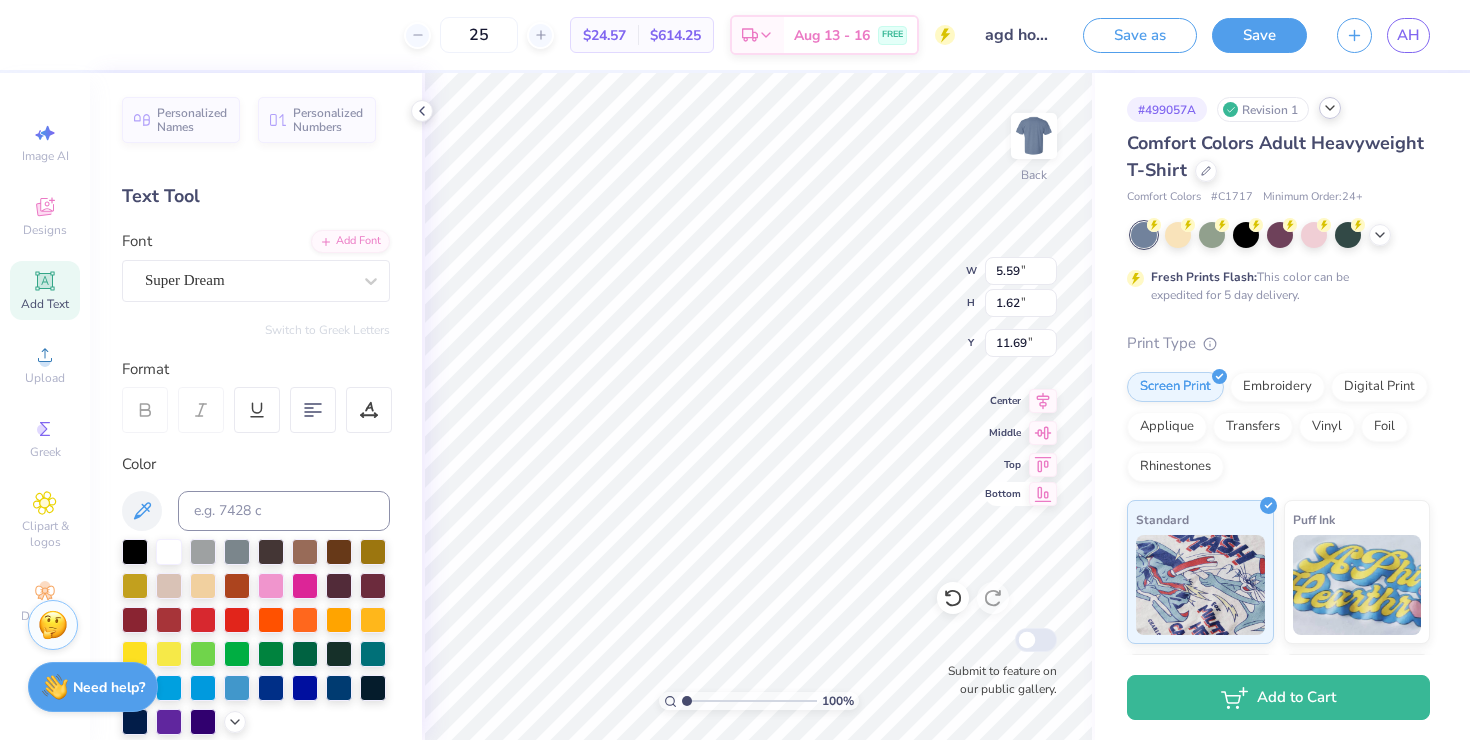 scroll, scrollTop: 0, scrollLeft: 0, axis: both 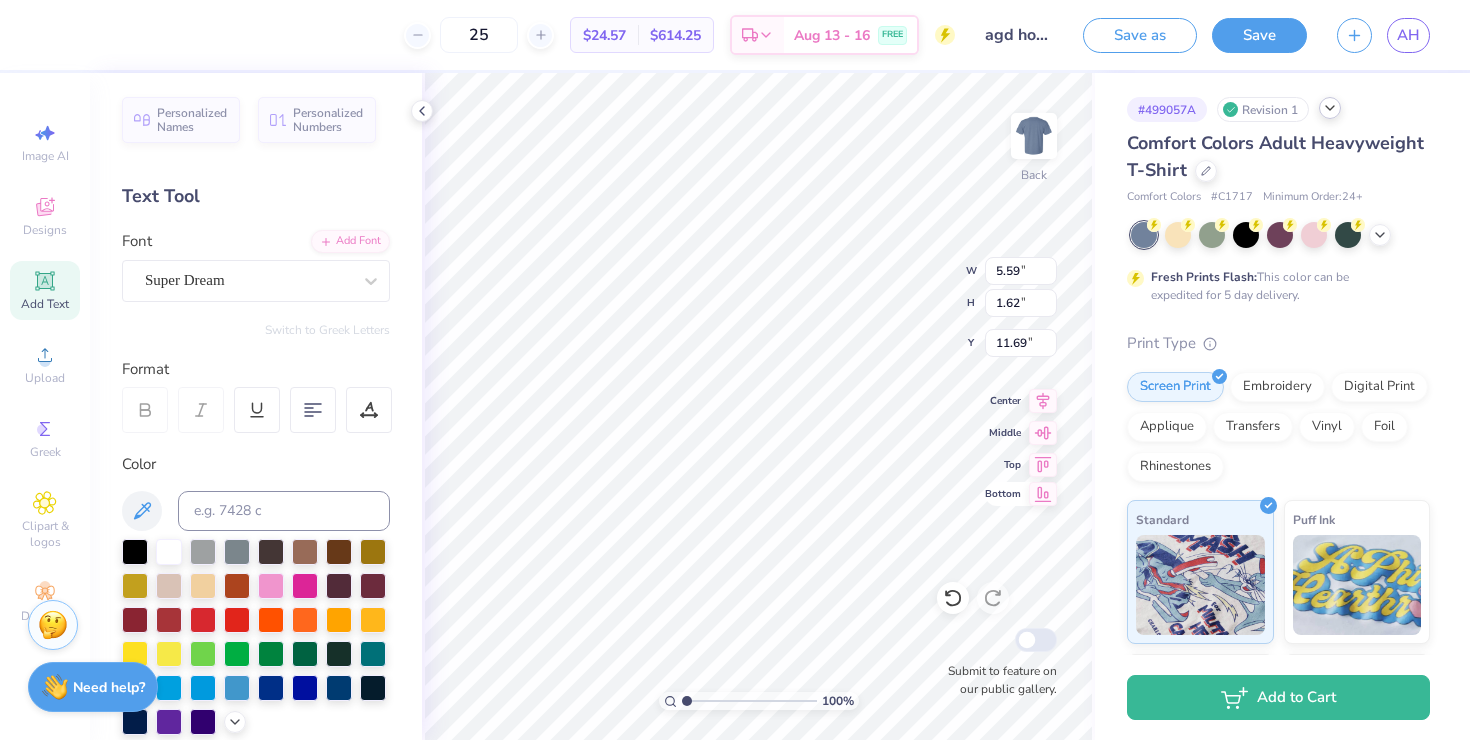 type on "tbd" 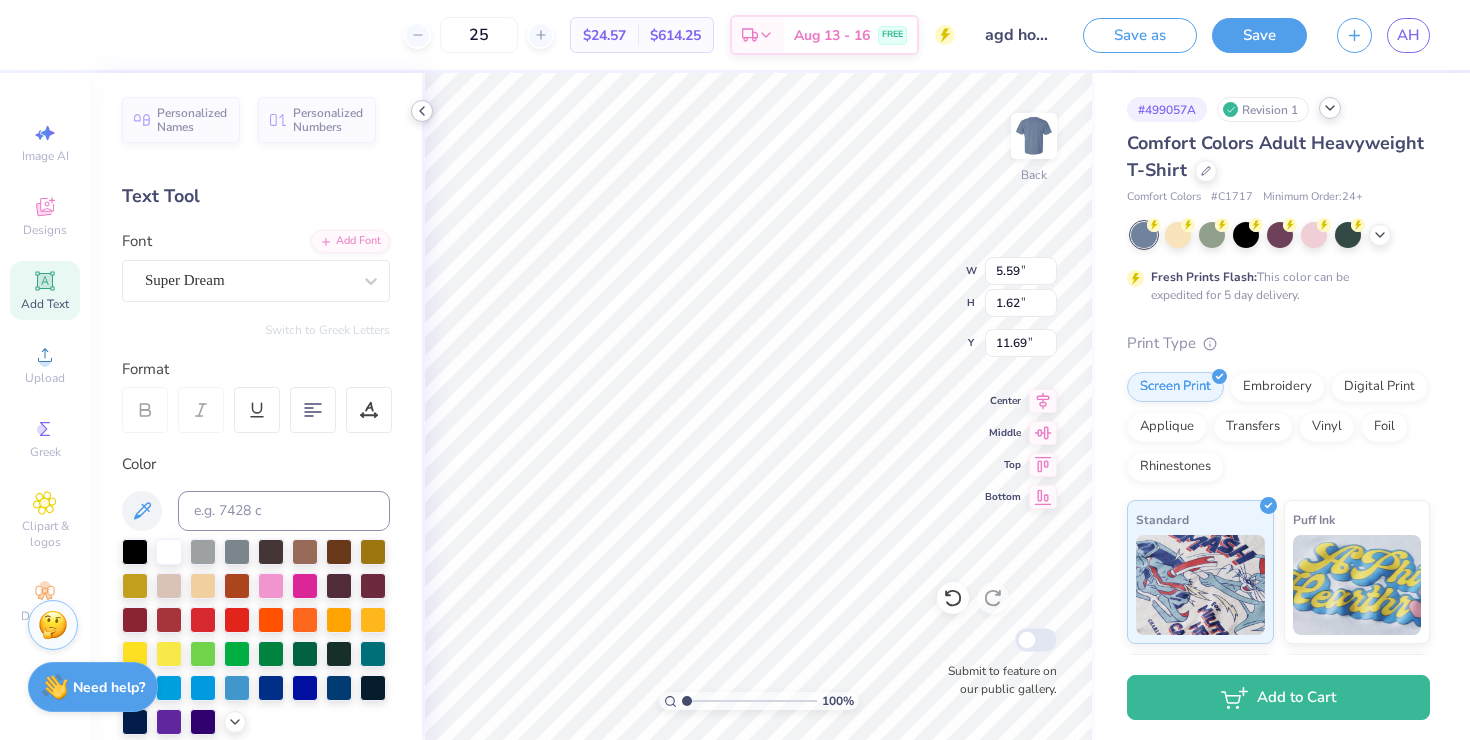 click 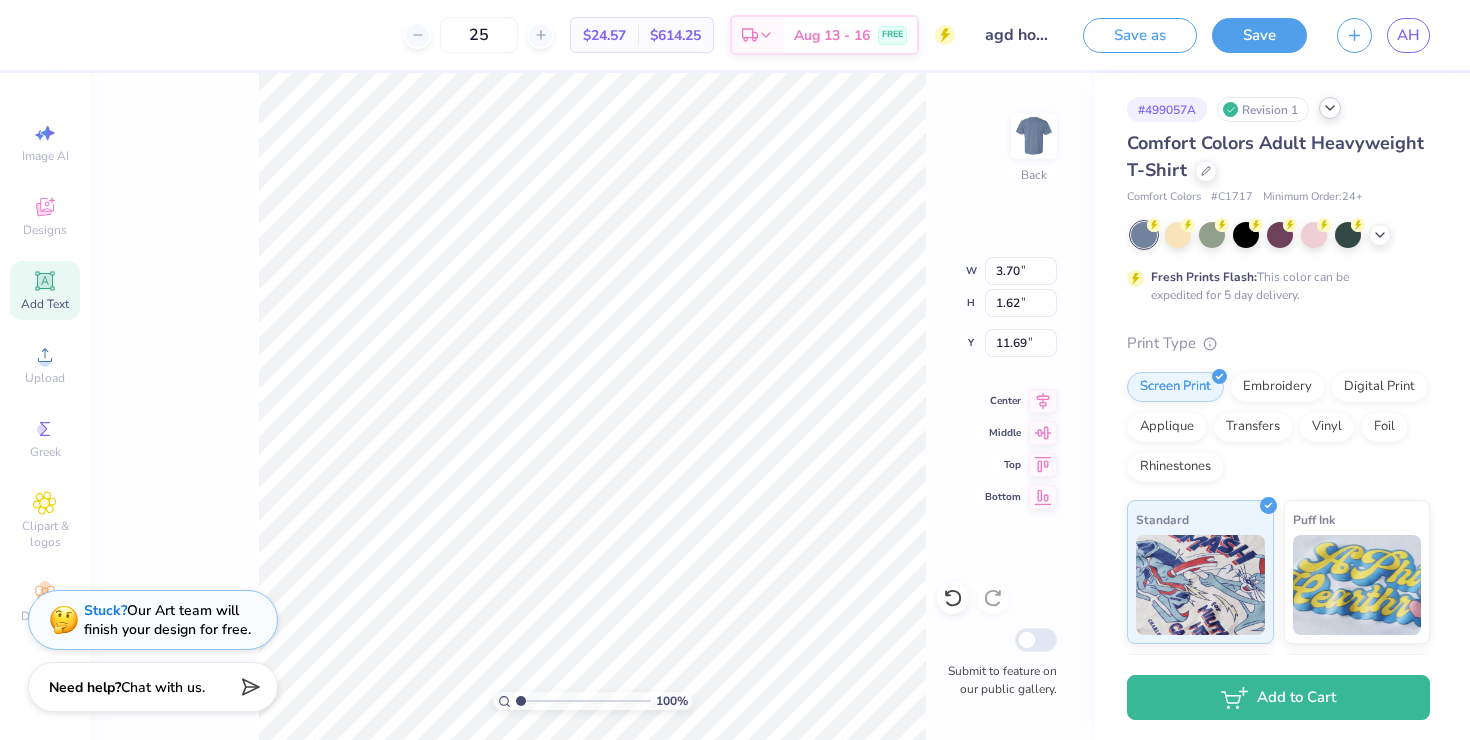 type on "3.70" 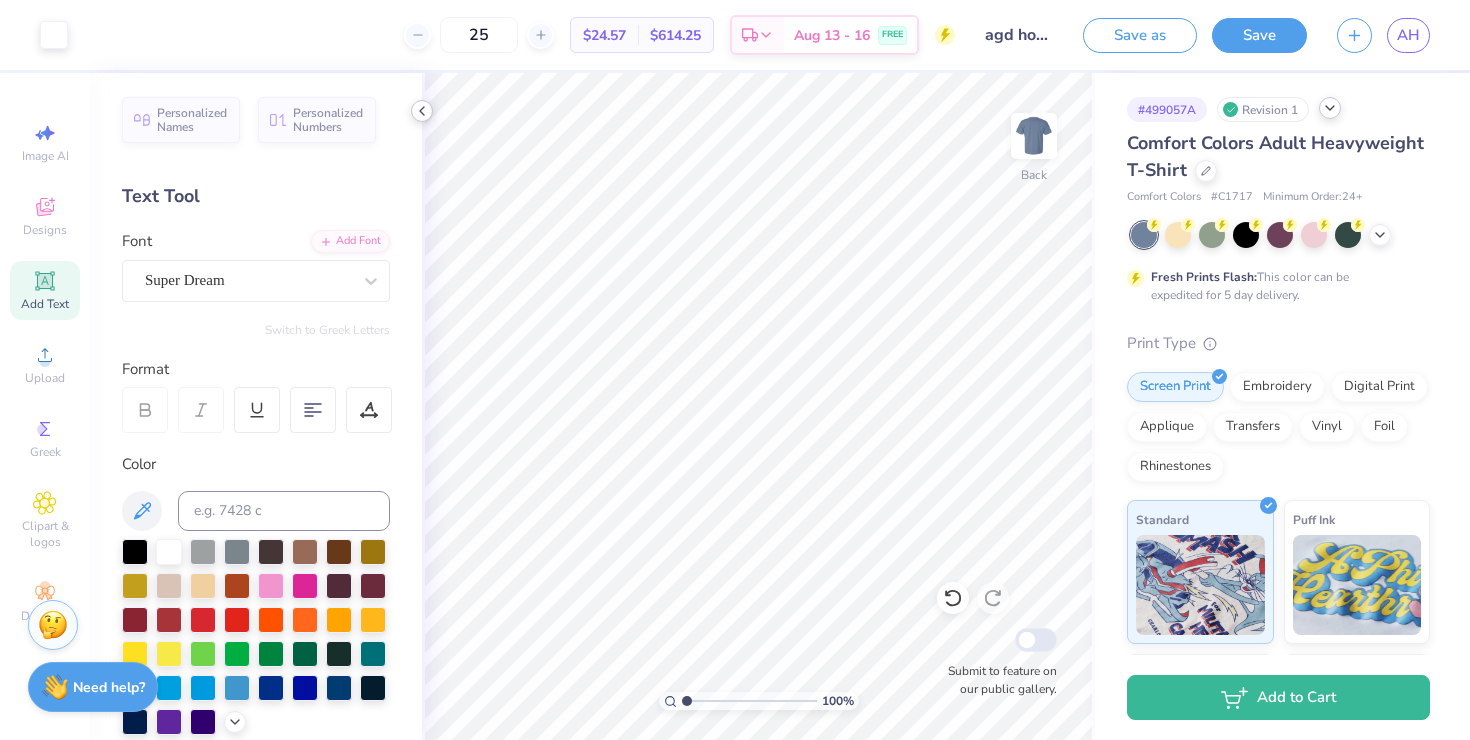 click 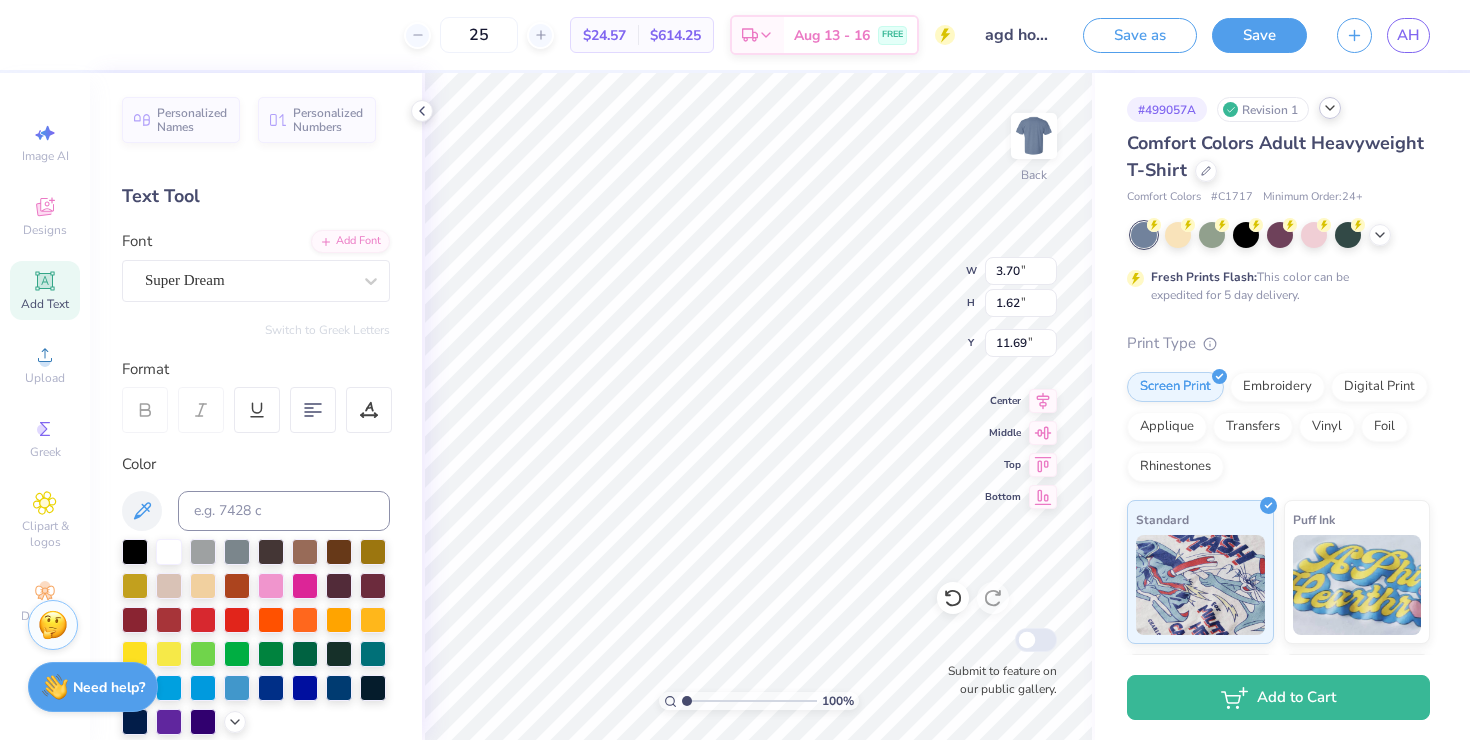 type on "design tbd" 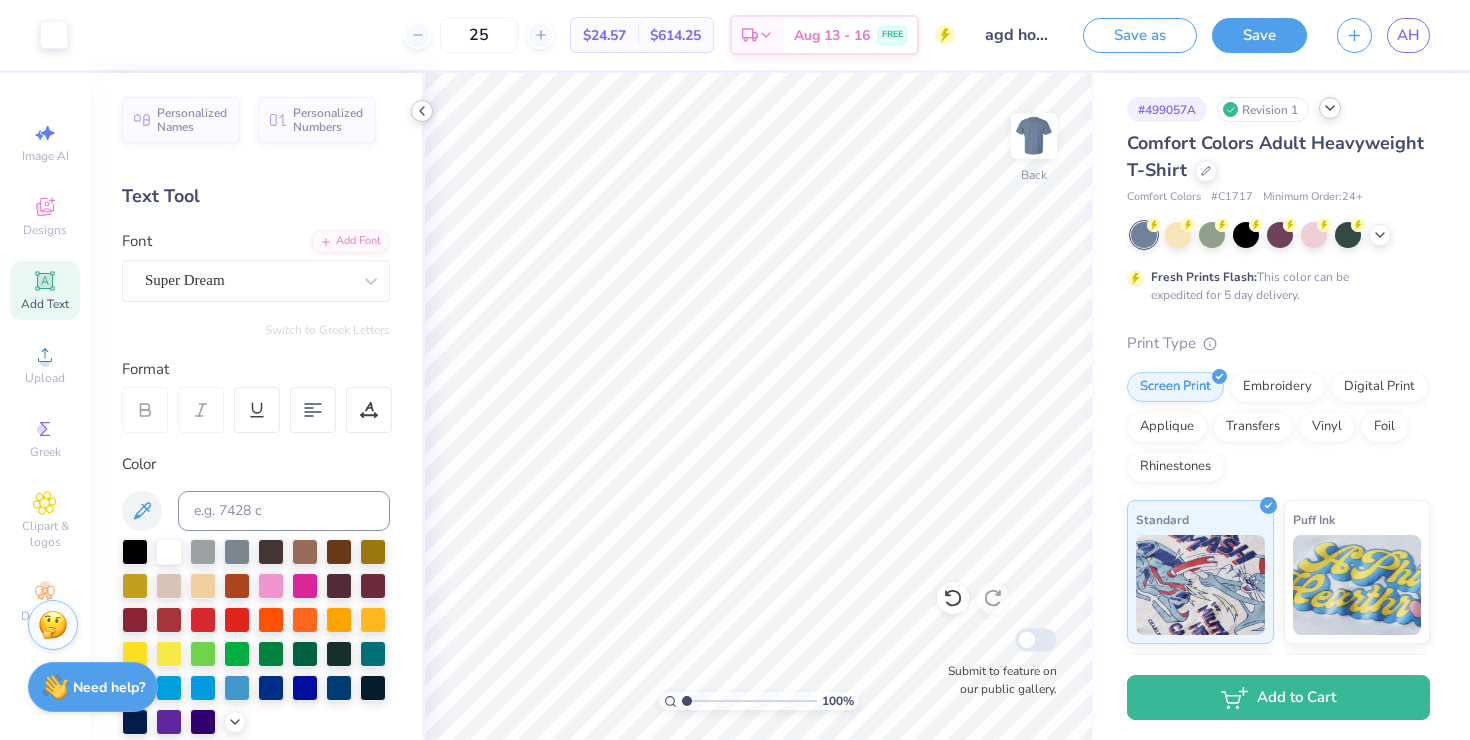 click 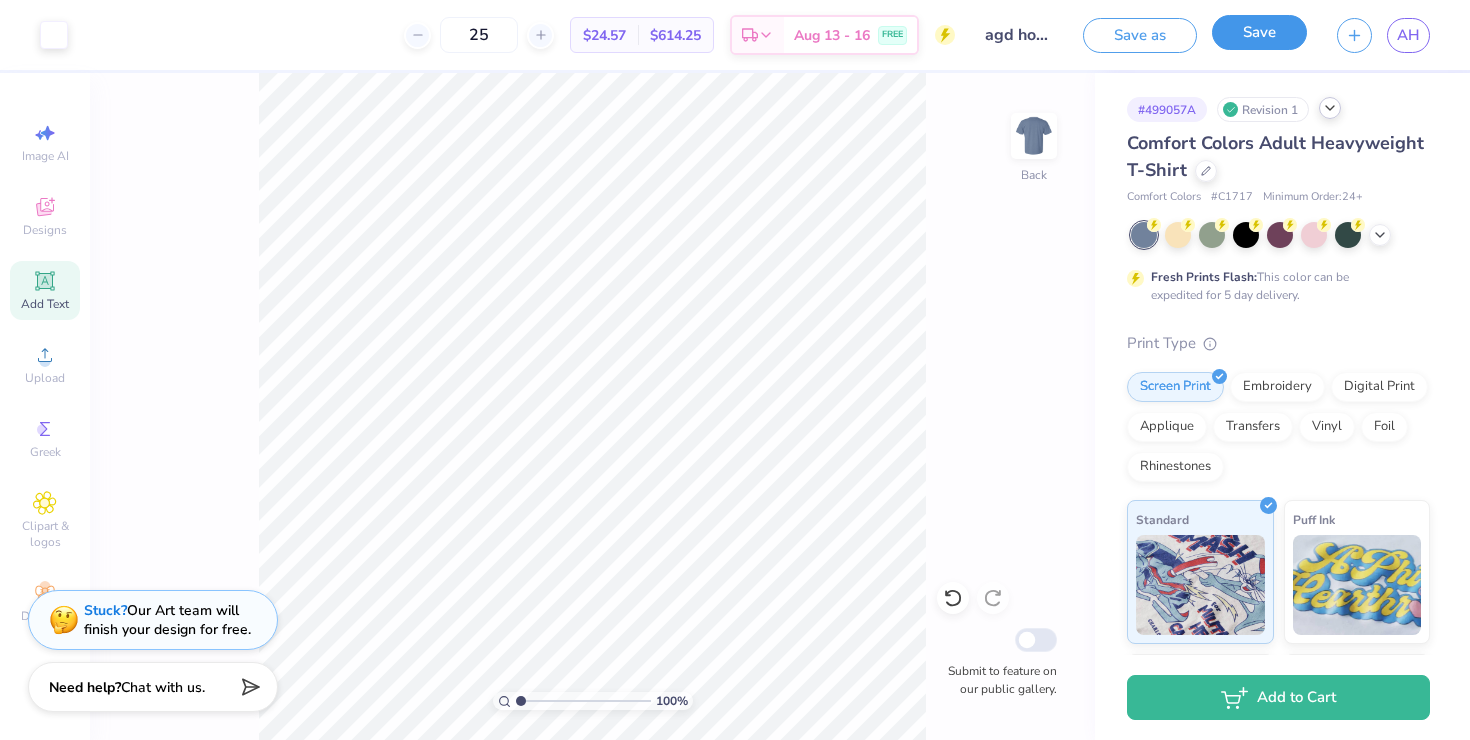 click on "Save" at bounding box center [1259, 32] 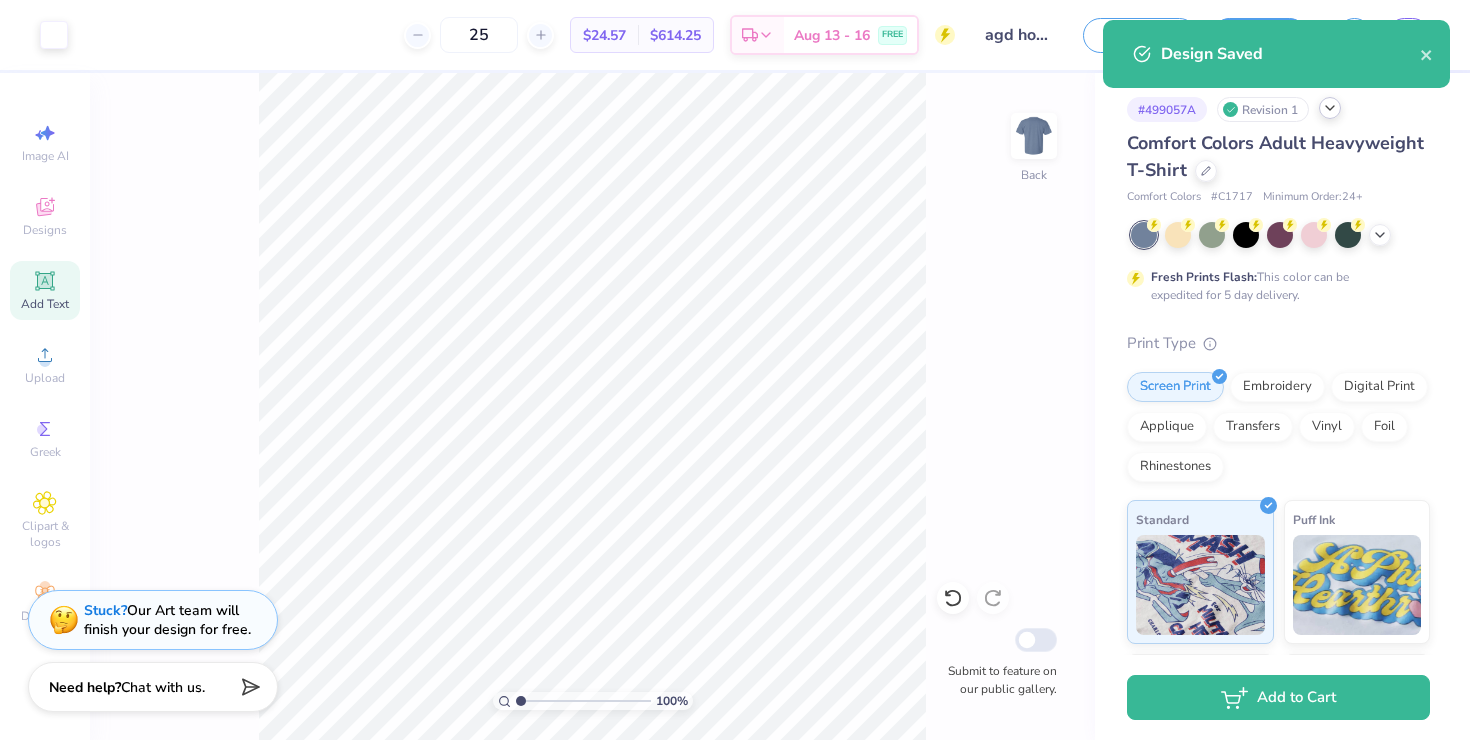 click on "Design Saved" at bounding box center [1276, 54] 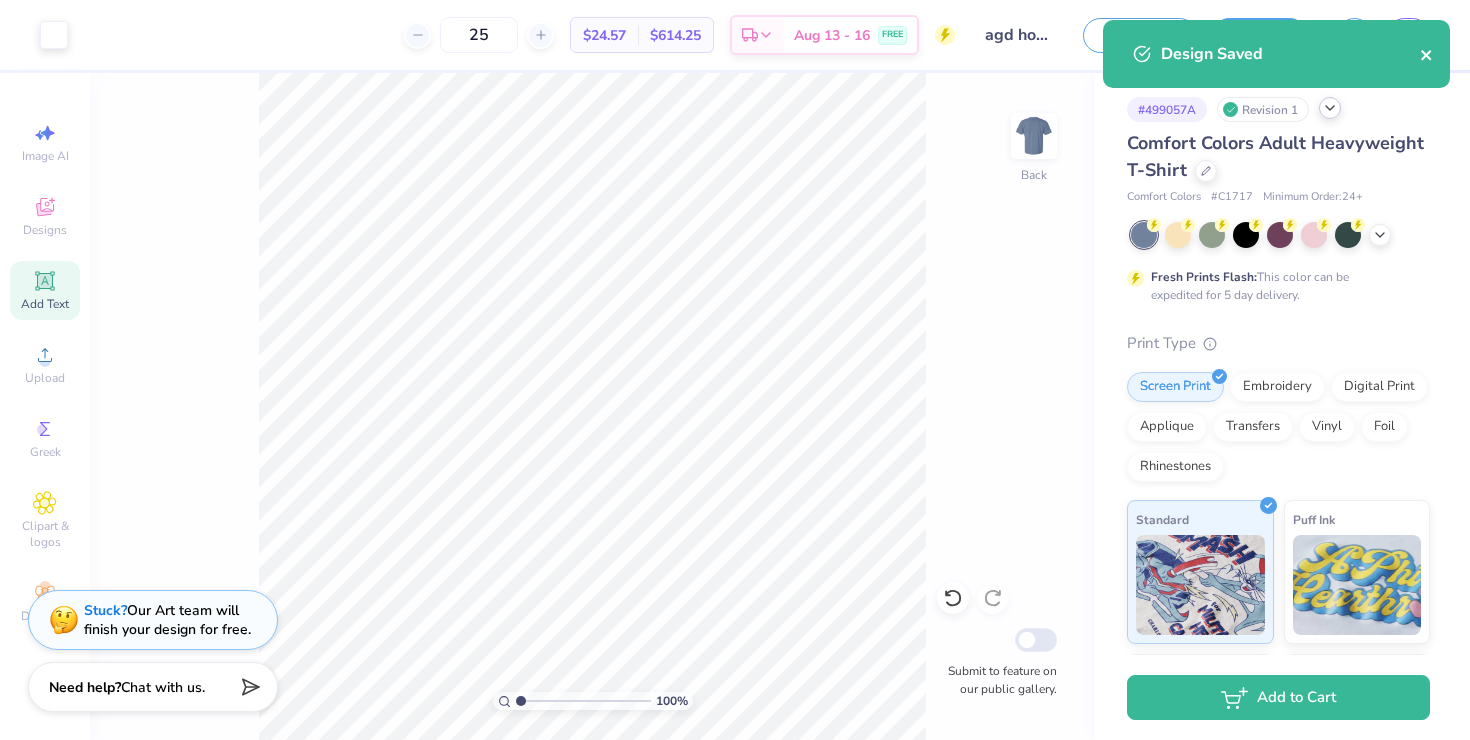 click 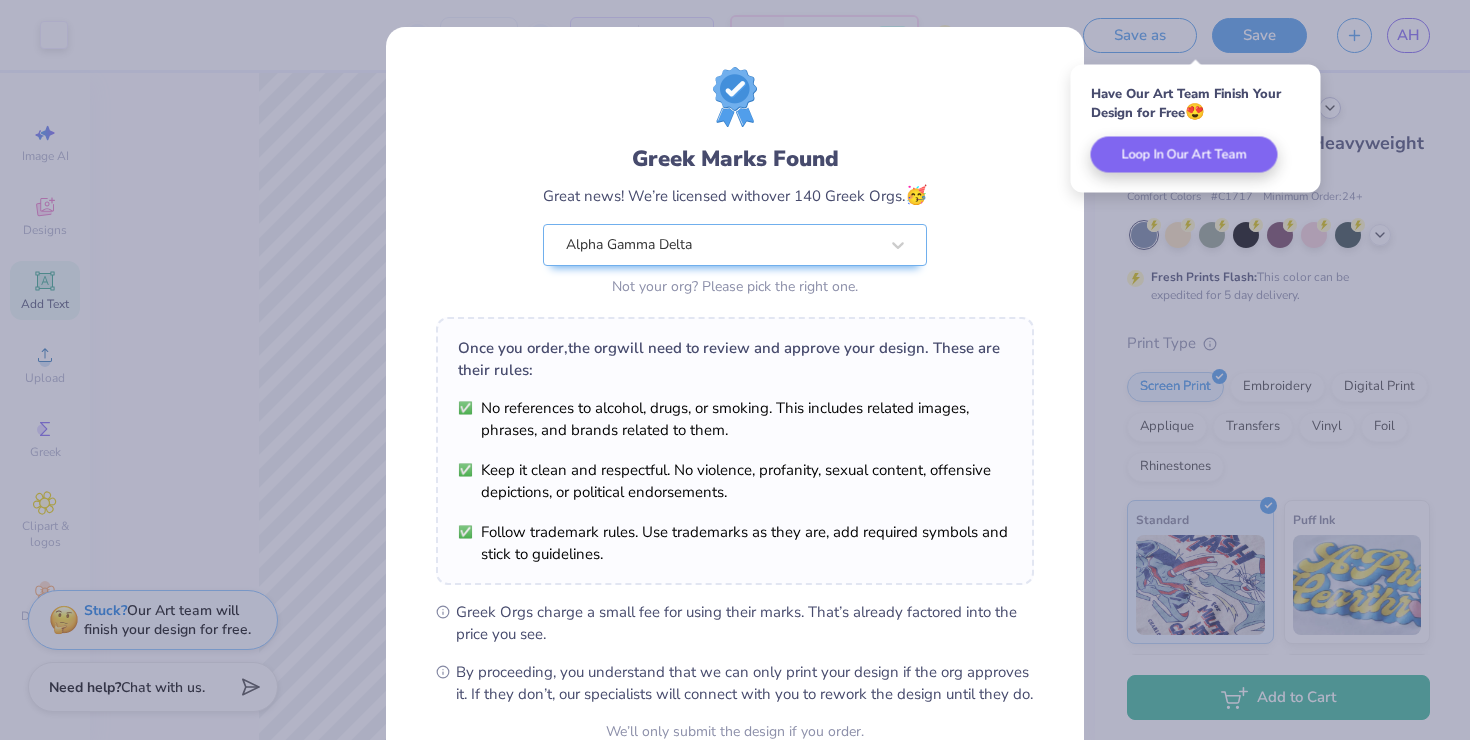 scroll, scrollTop: 196, scrollLeft: 0, axis: vertical 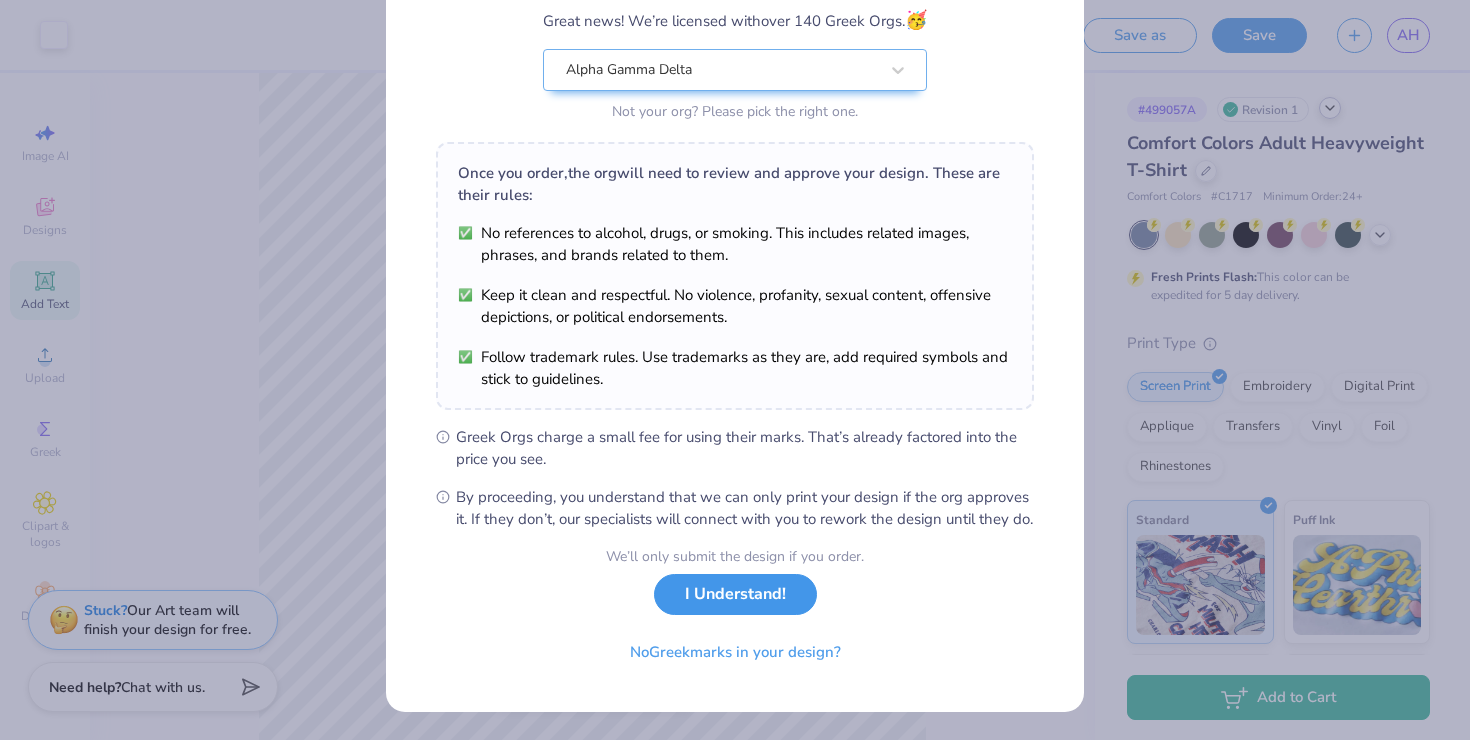 click on "I Understand!" at bounding box center (735, 594) 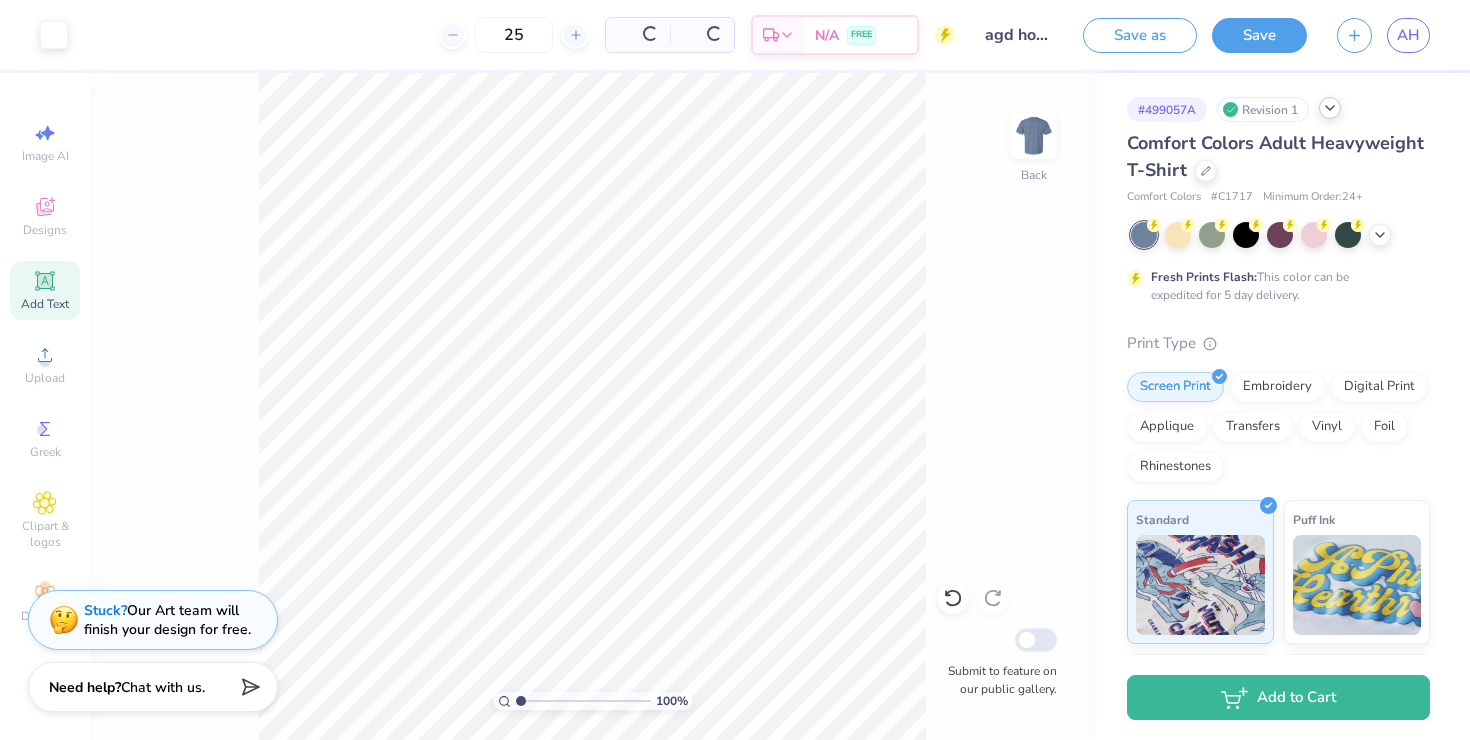 scroll, scrollTop: 0, scrollLeft: 0, axis: both 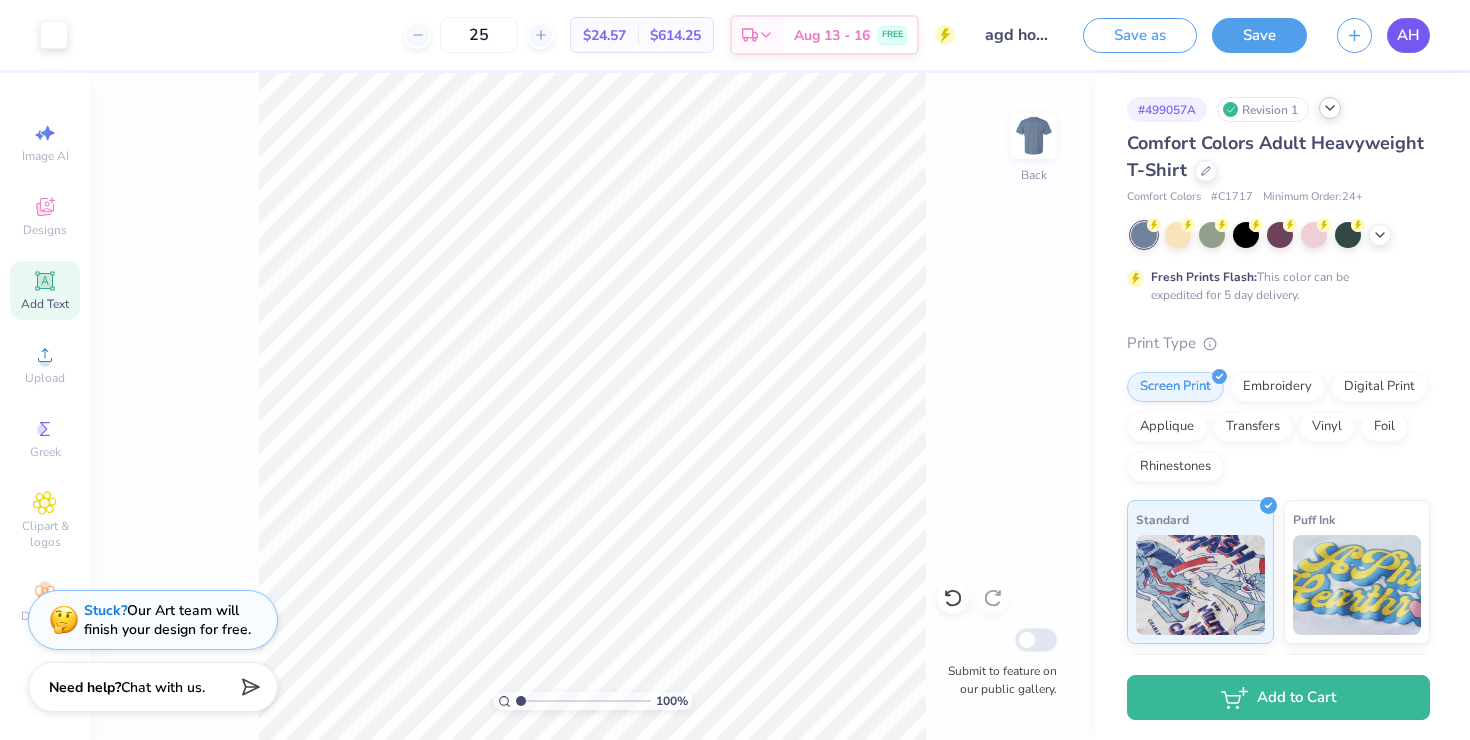 click on "AH" at bounding box center [1408, 35] 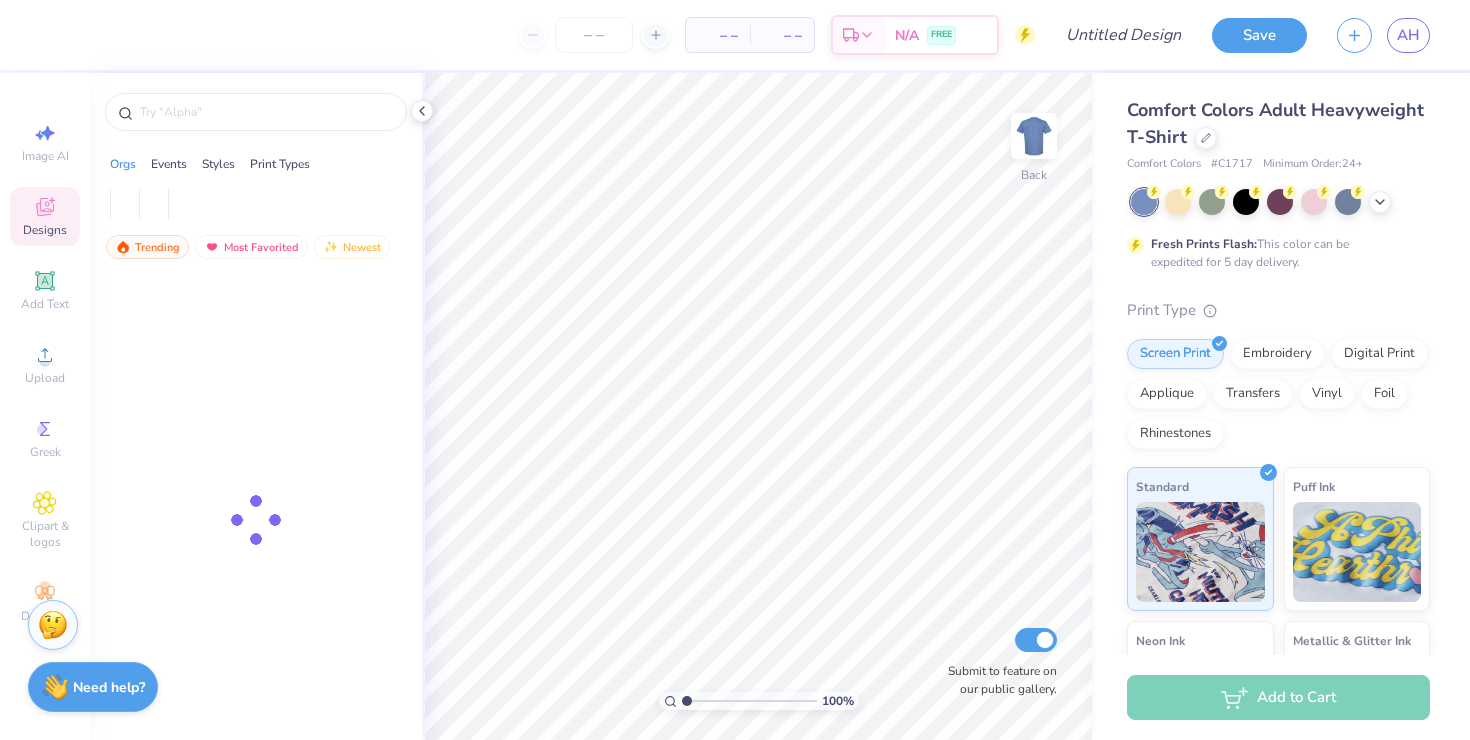 scroll, scrollTop: 0, scrollLeft: 0, axis: both 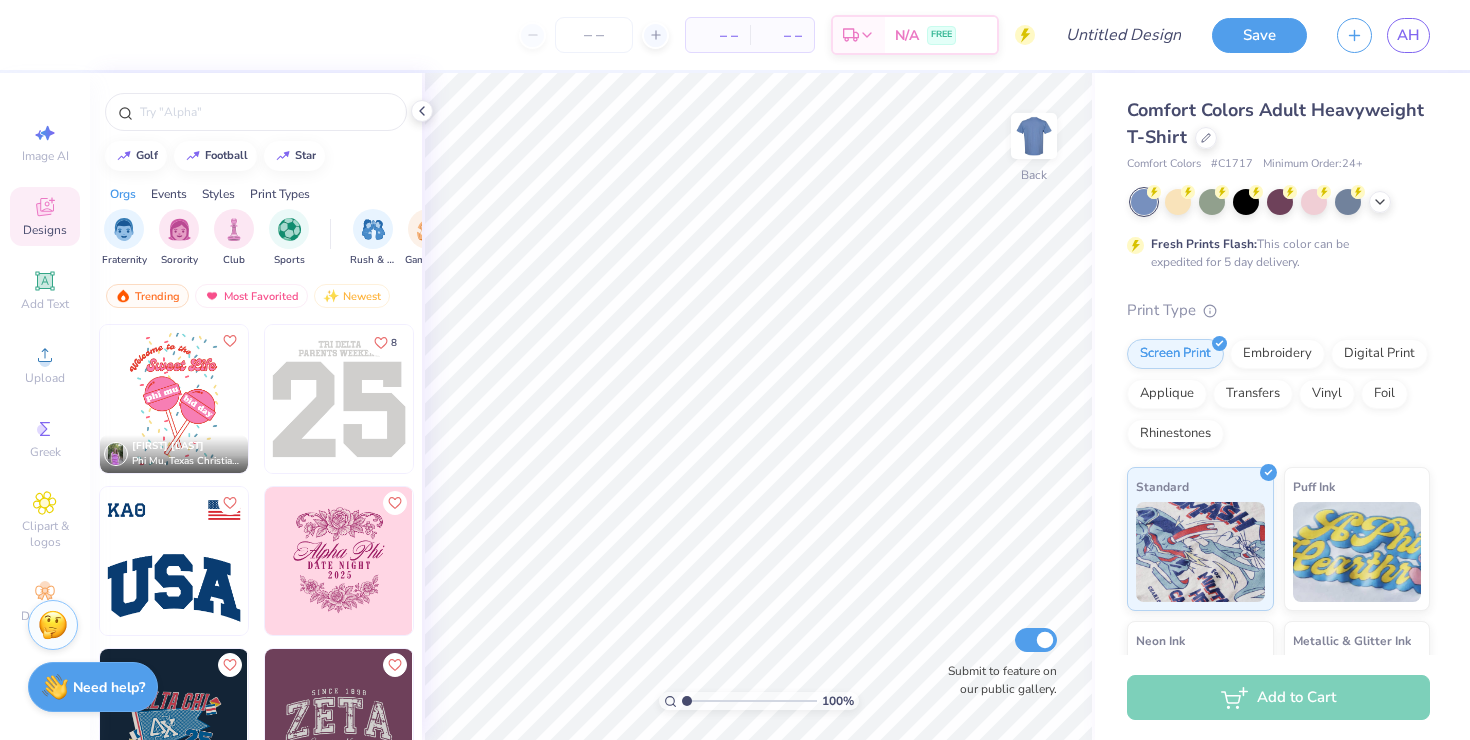 click on "Comfort Colors Adult Heavyweight T-Shirt" at bounding box center (1278, 124) 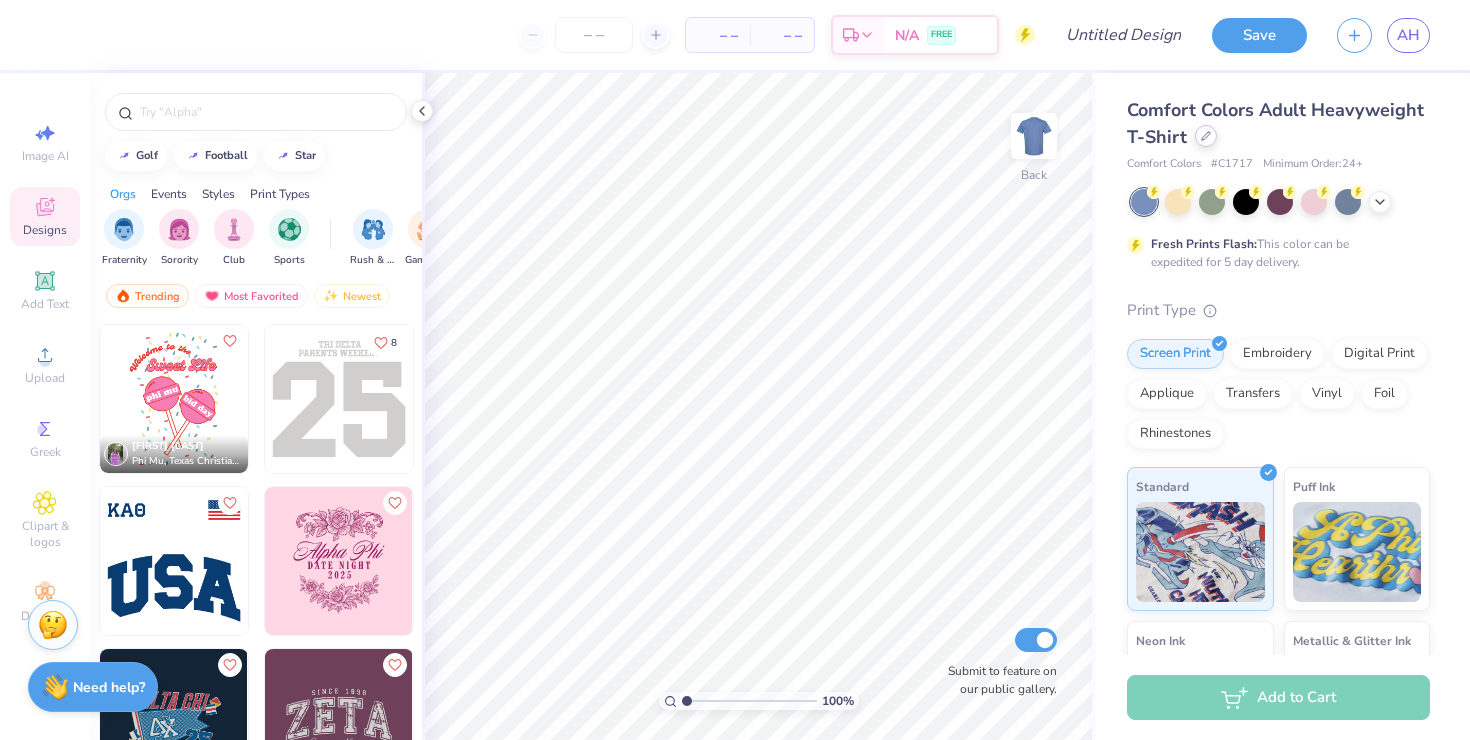 click 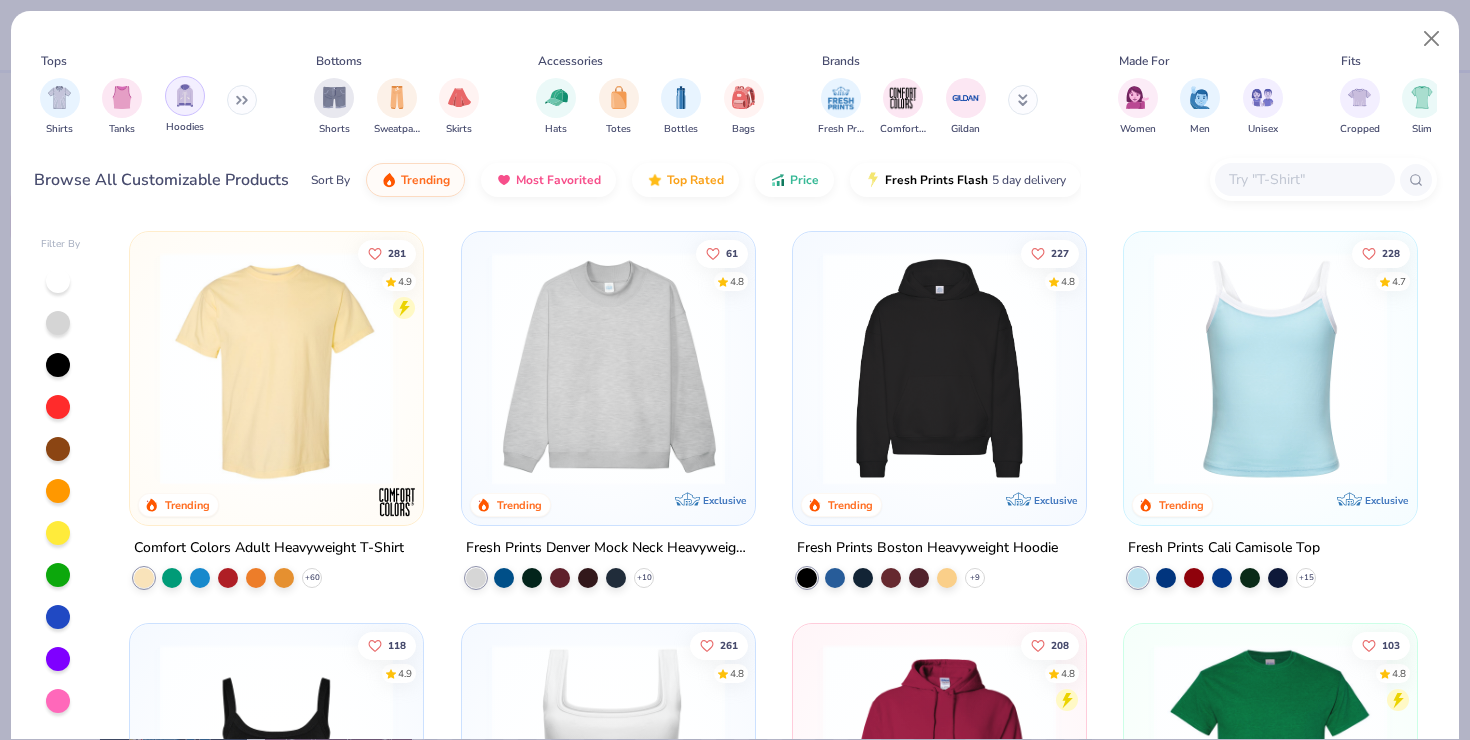 click at bounding box center (185, 95) 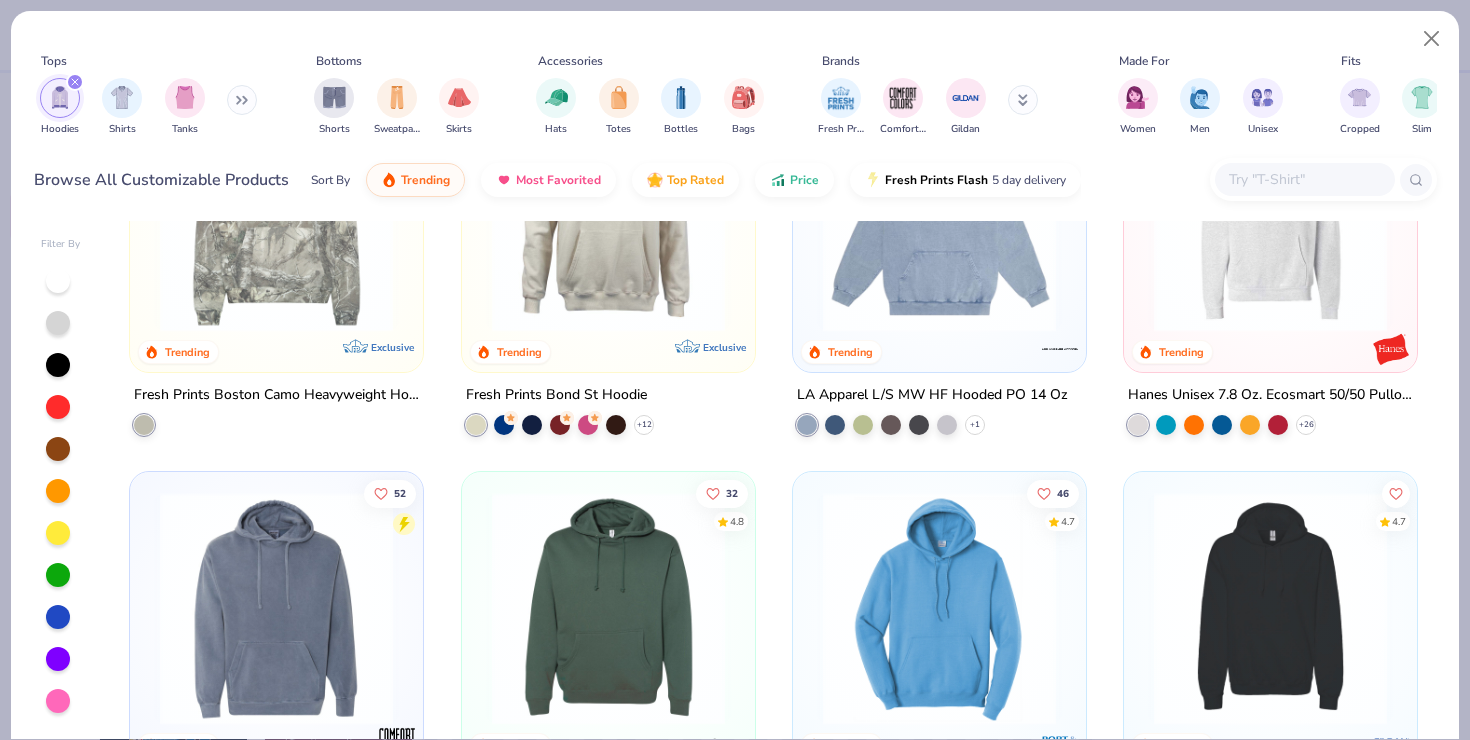 scroll, scrollTop: 0, scrollLeft: 0, axis: both 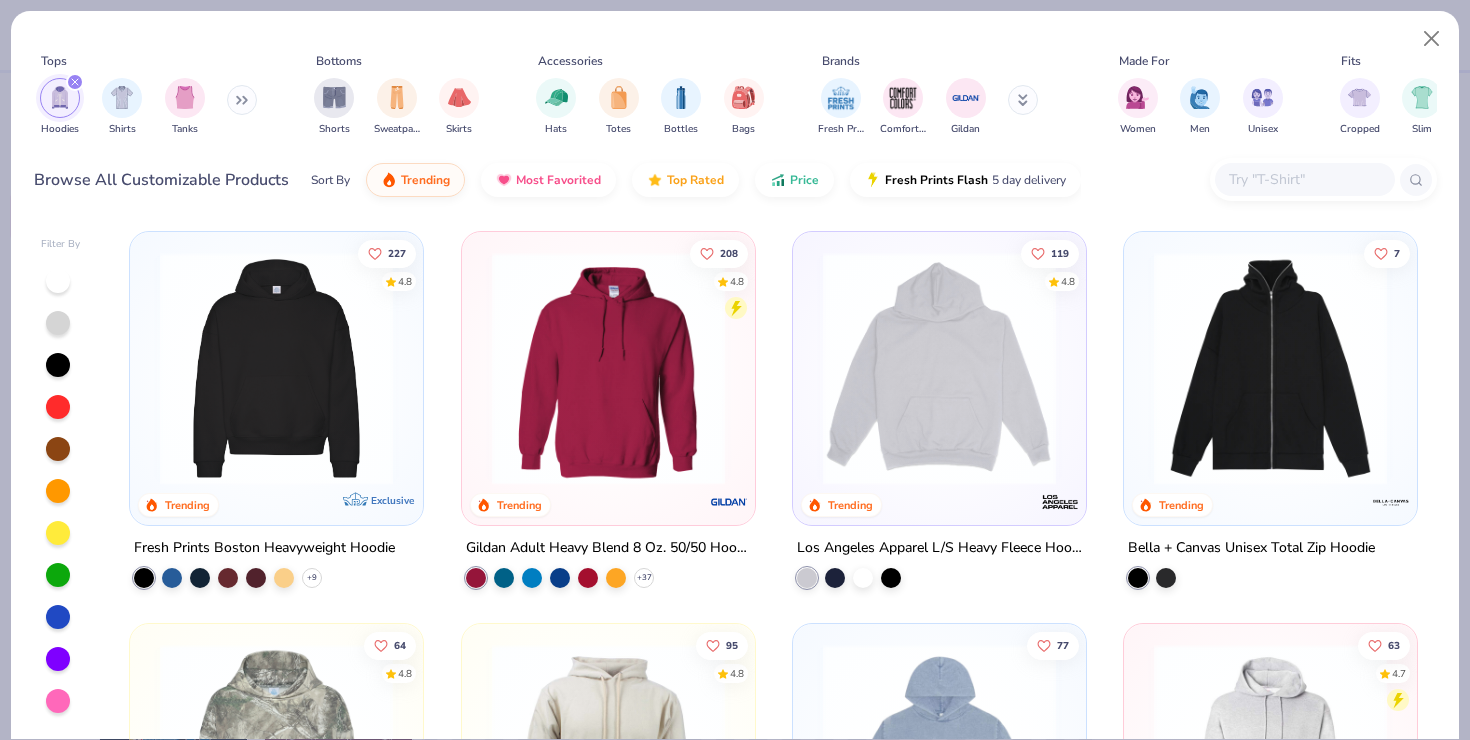 click at bounding box center (276, 368) 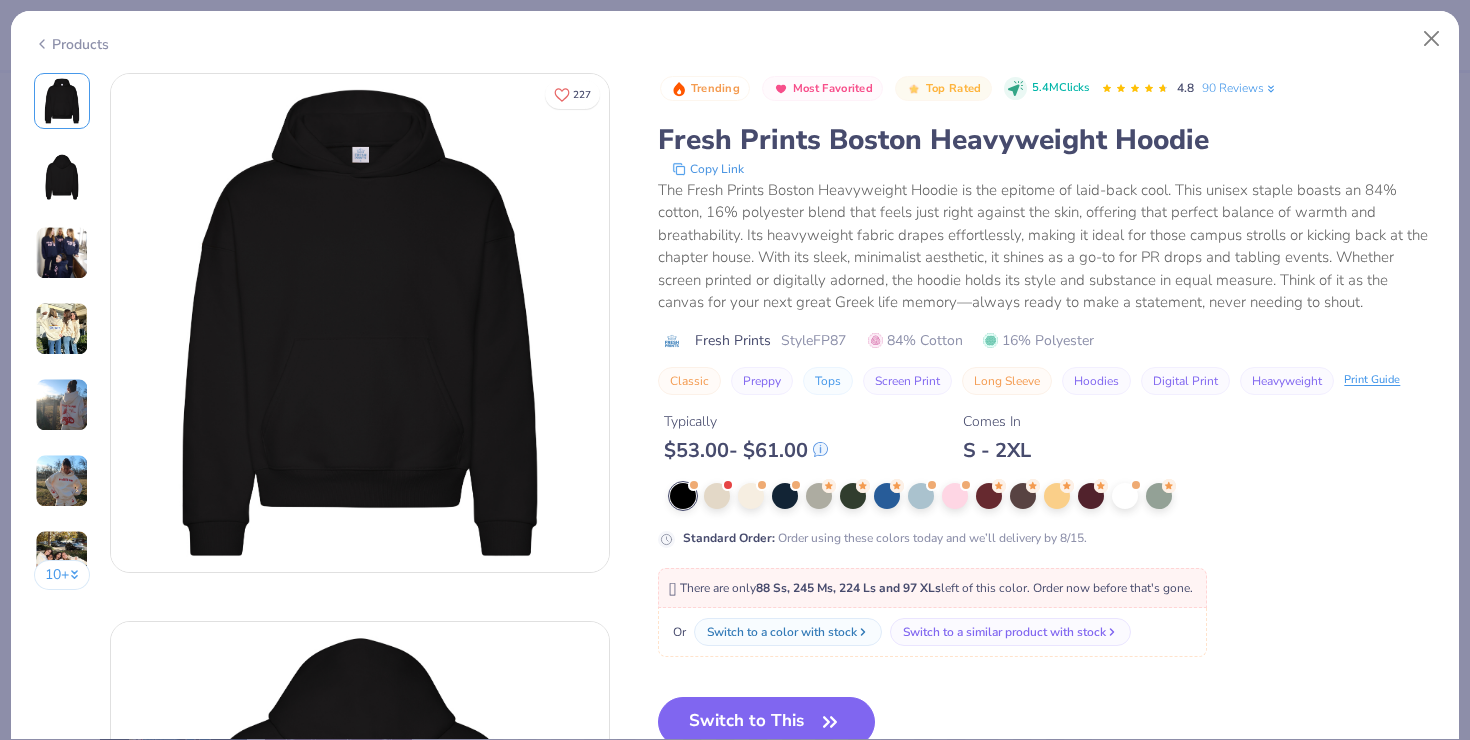 click at bounding box center [62, 177] 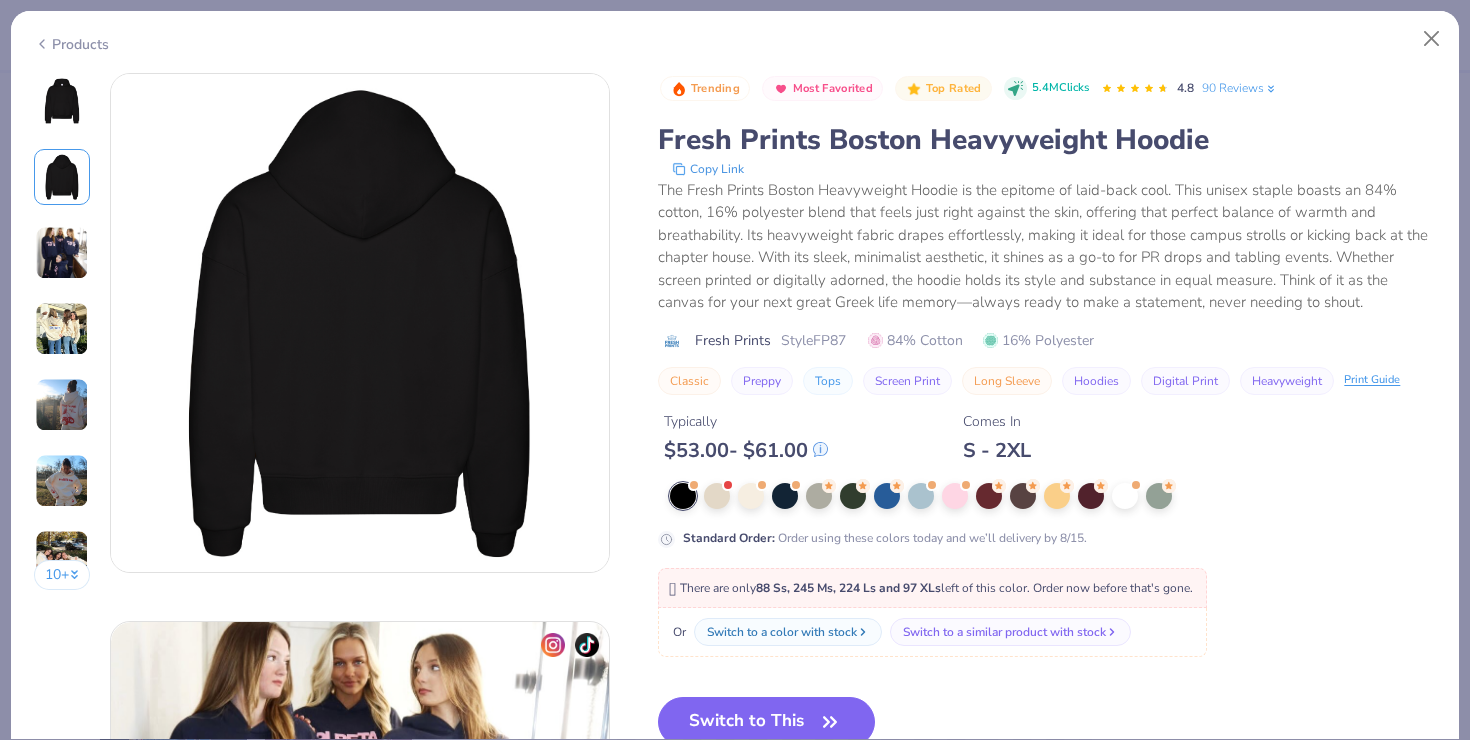 click at bounding box center [62, 101] 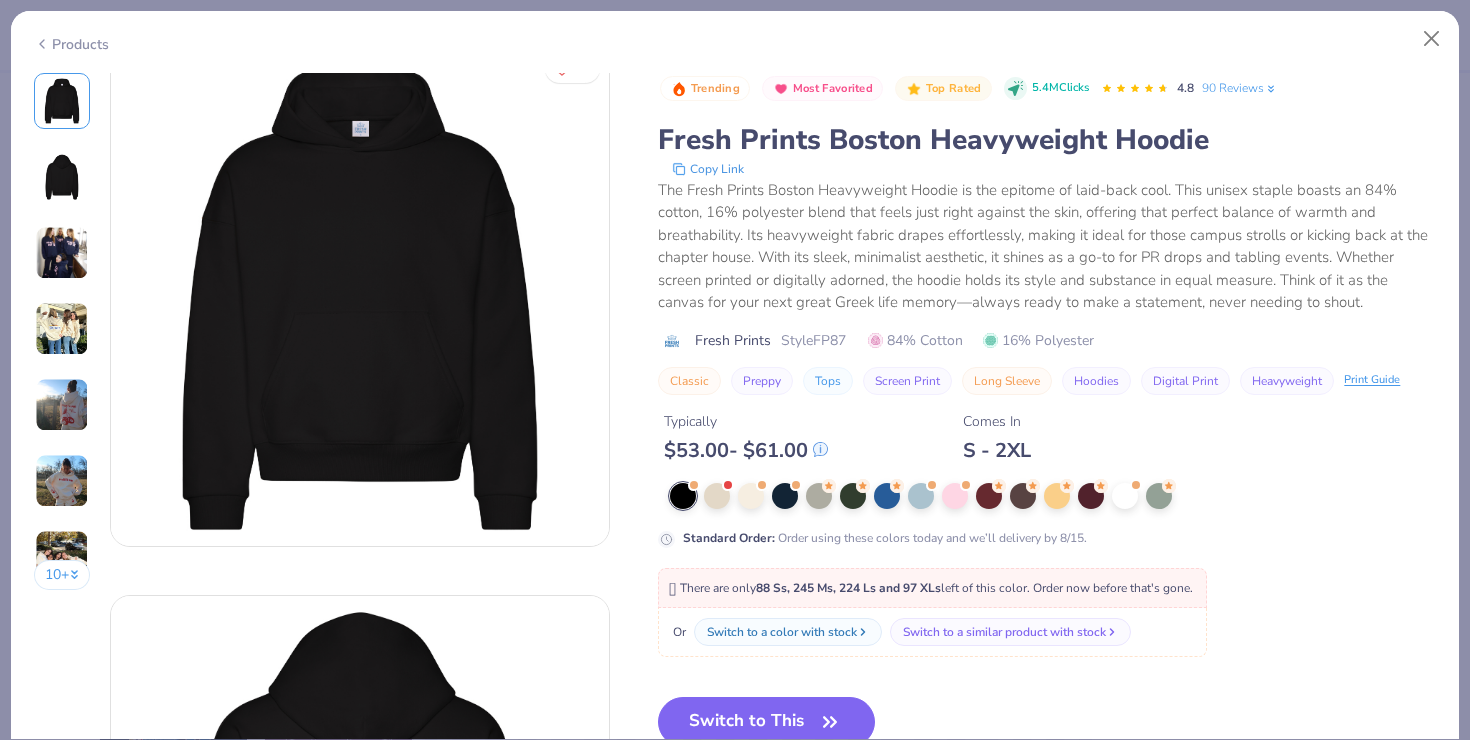 scroll, scrollTop: 0, scrollLeft: 0, axis: both 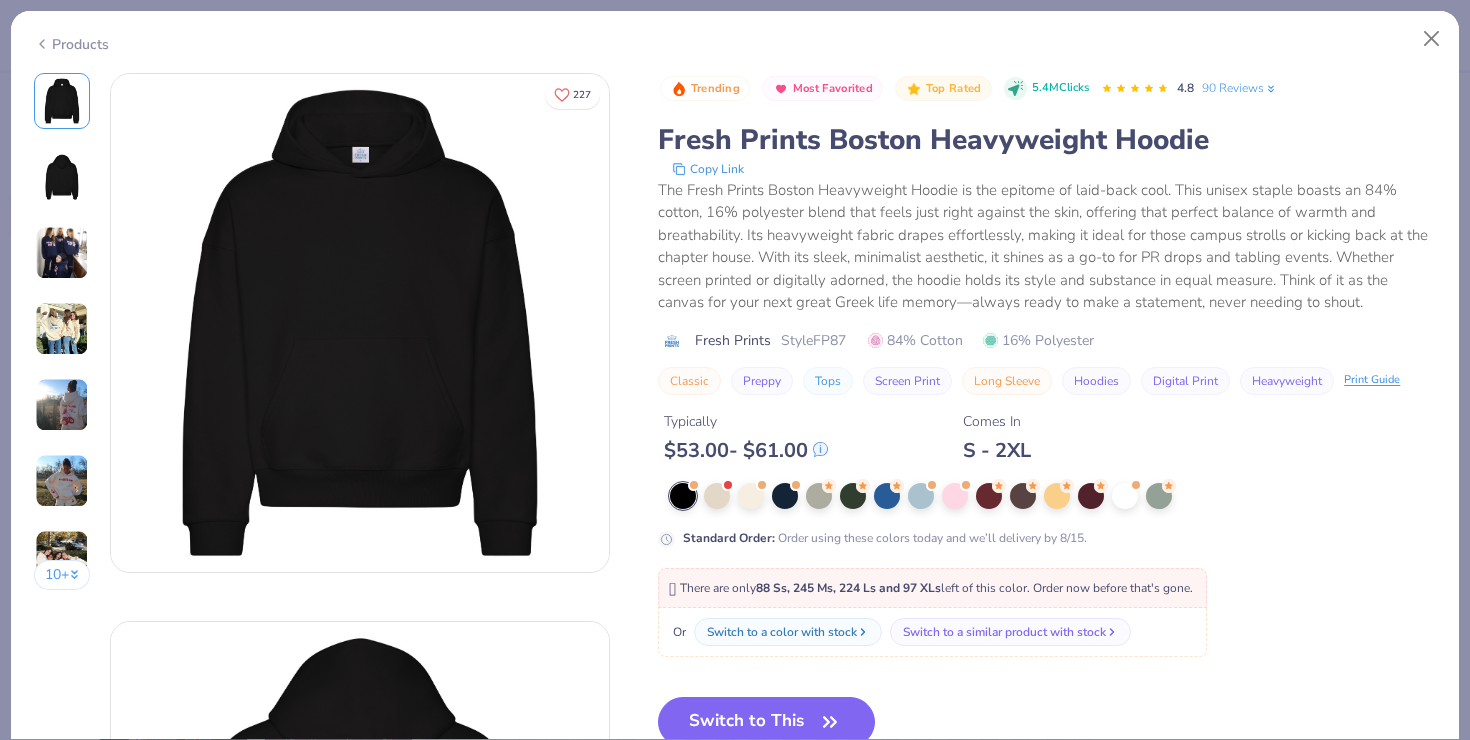 click at bounding box center [62, 253] 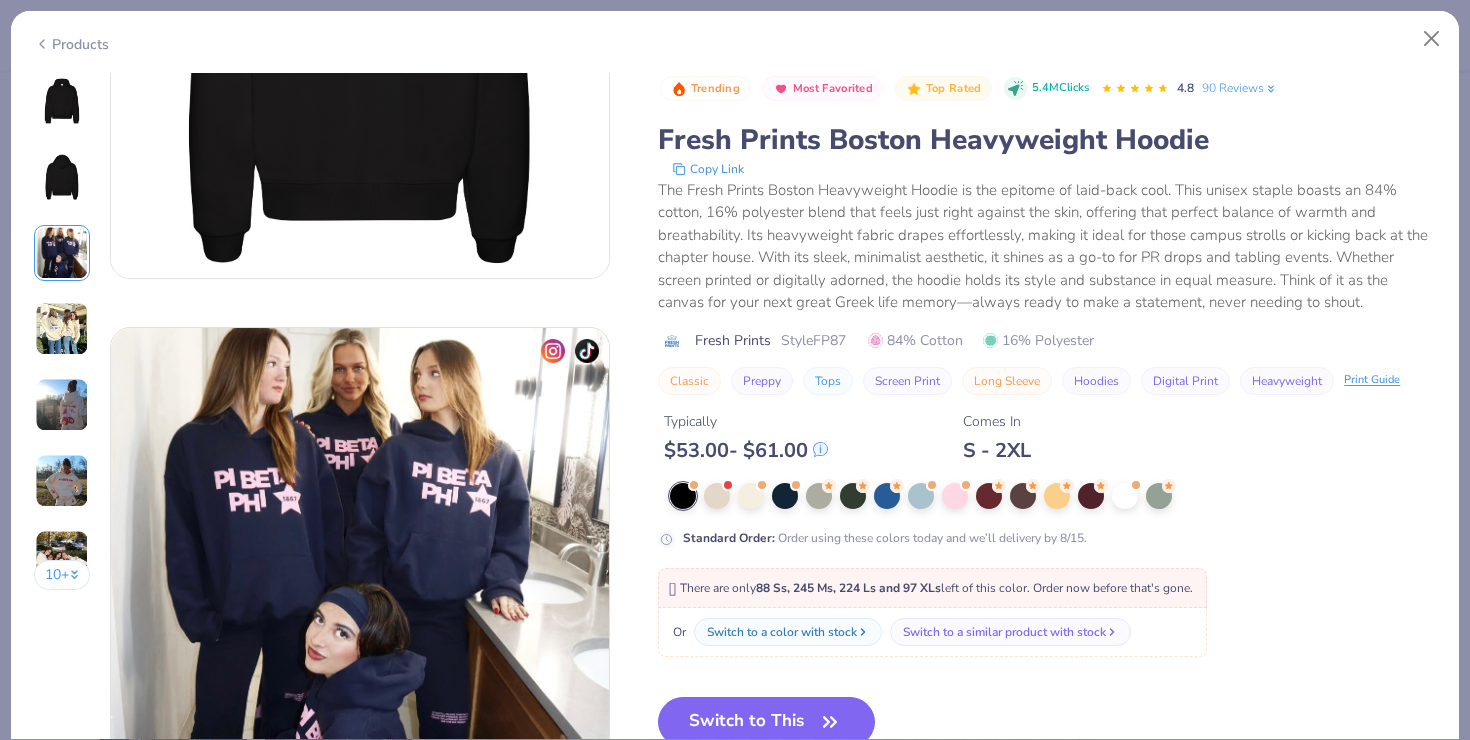 scroll, scrollTop: 1096, scrollLeft: 0, axis: vertical 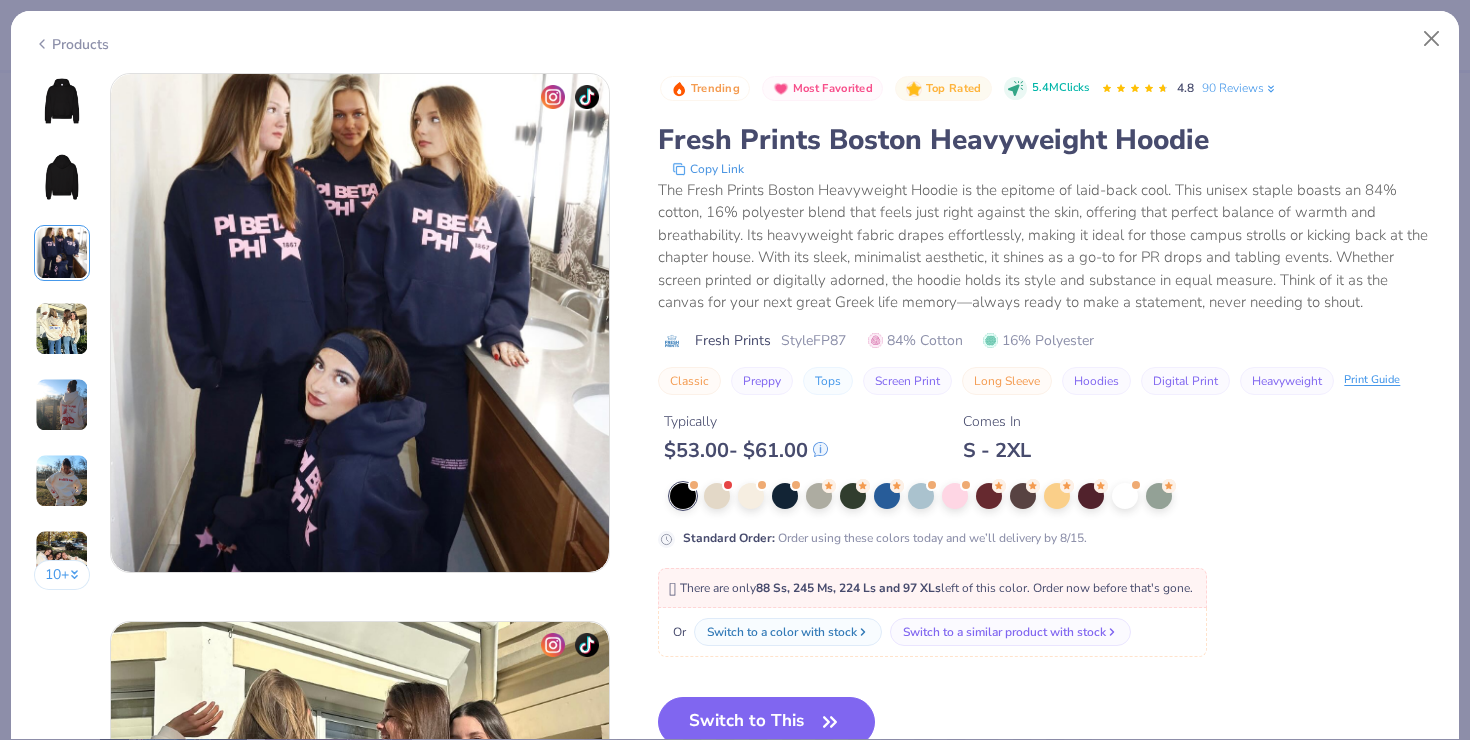 click at bounding box center (62, 101) 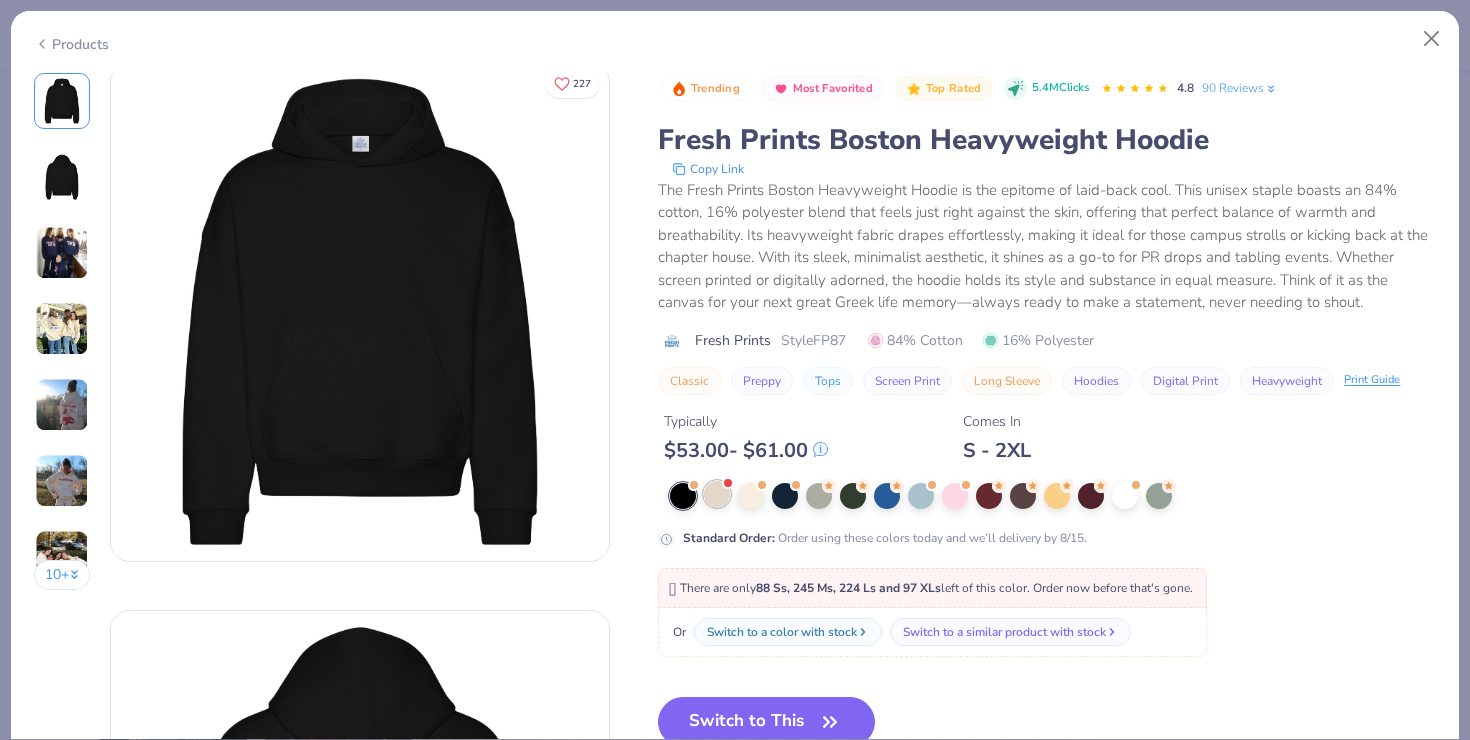 scroll, scrollTop: 0, scrollLeft: 0, axis: both 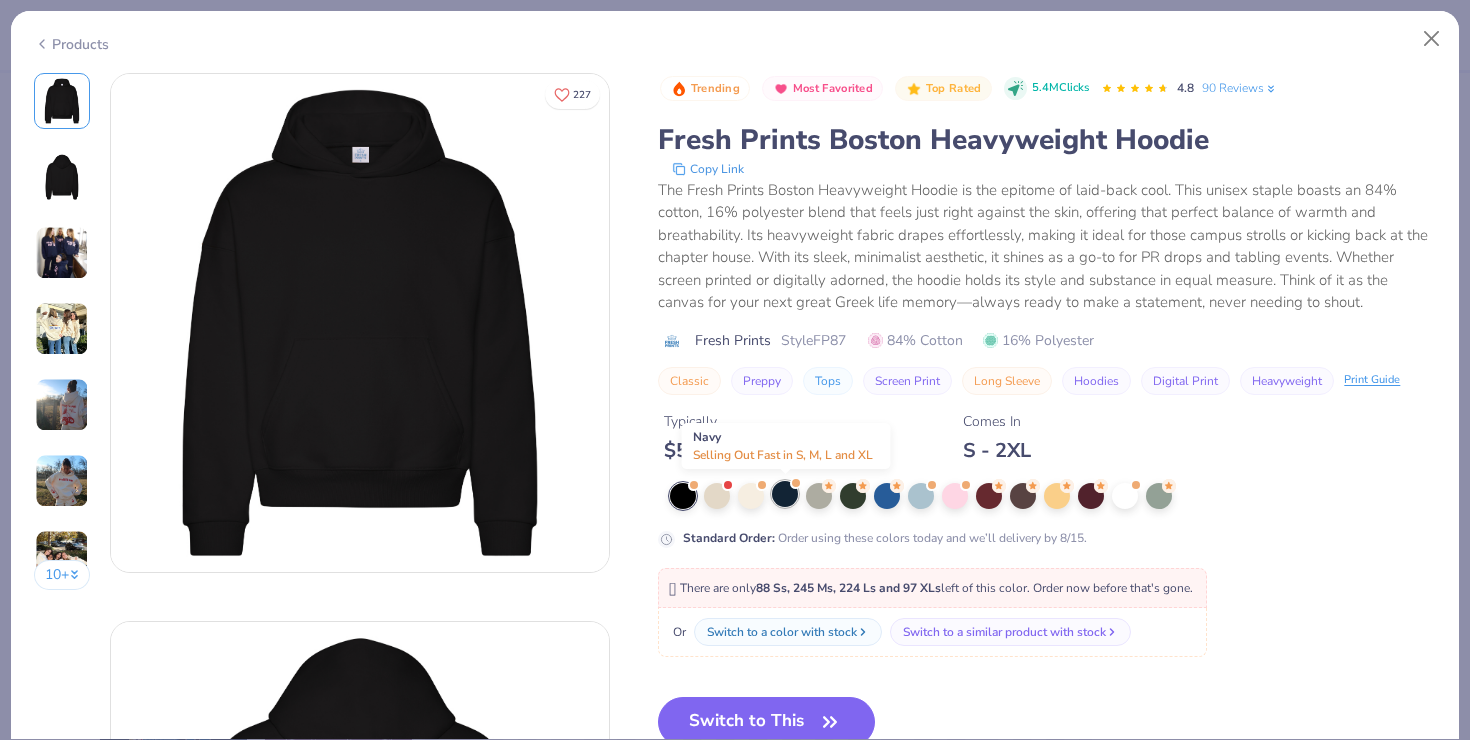 click at bounding box center [785, 494] 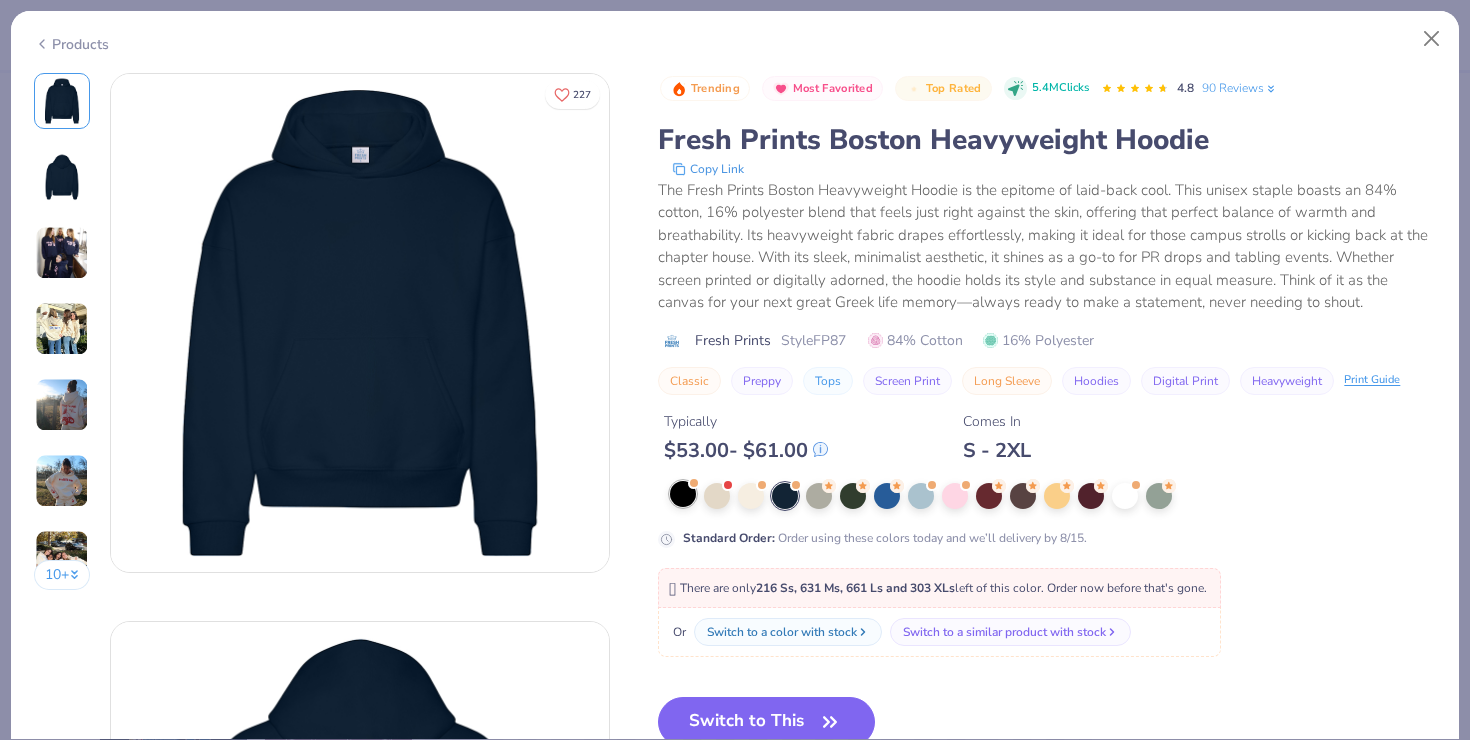 drag, startPoint x: 1156, startPoint y: 491, endPoint x: 672, endPoint y: 492, distance: 484.00104 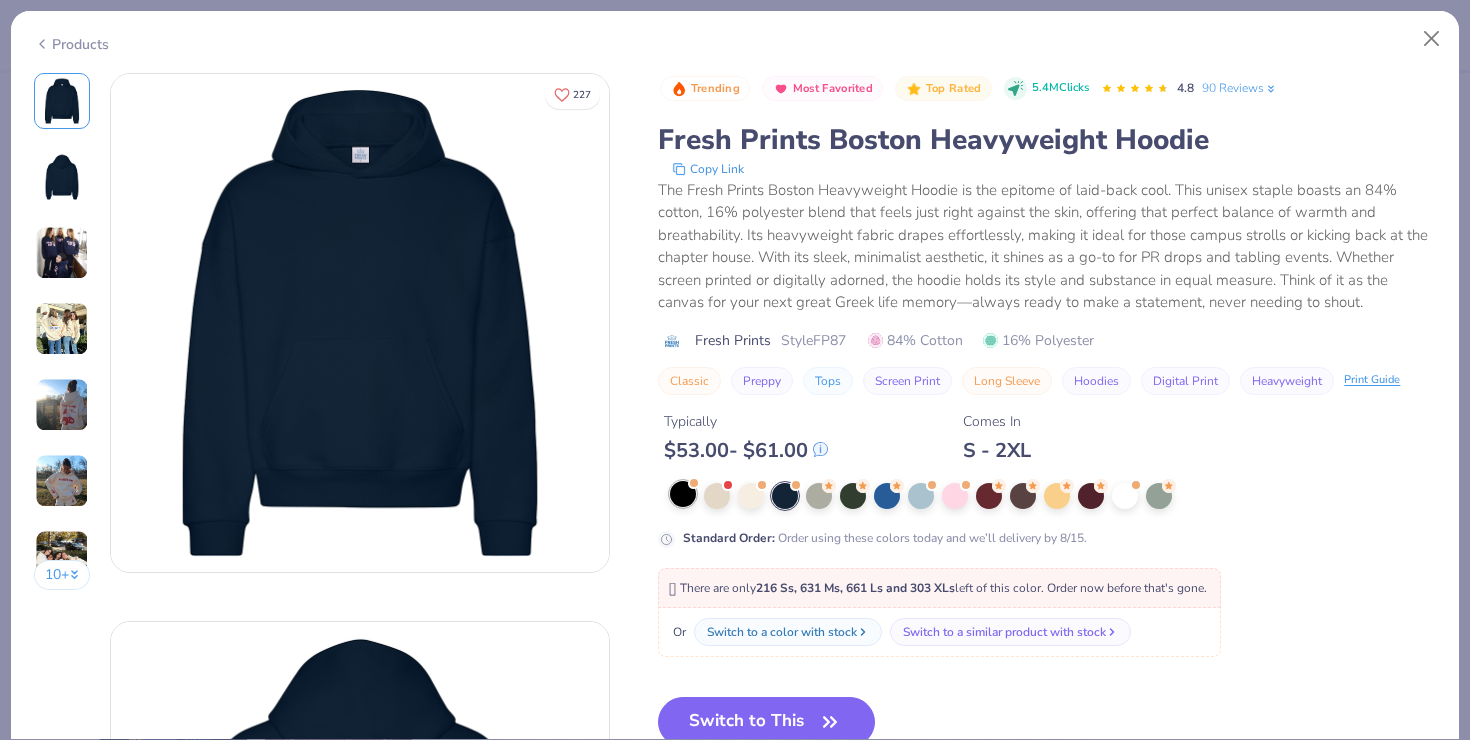 click at bounding box center [1053, 496] 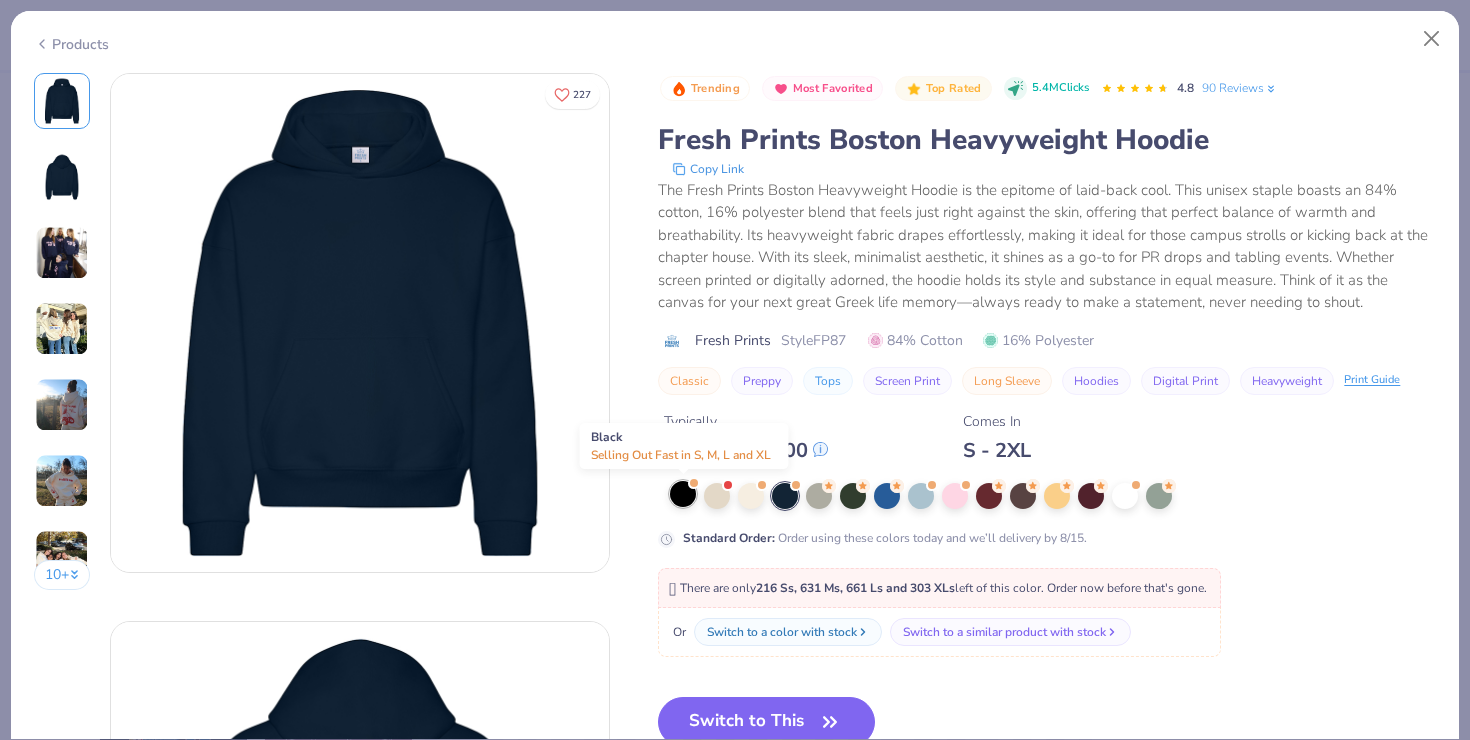 click at bounding box center (683, 494) 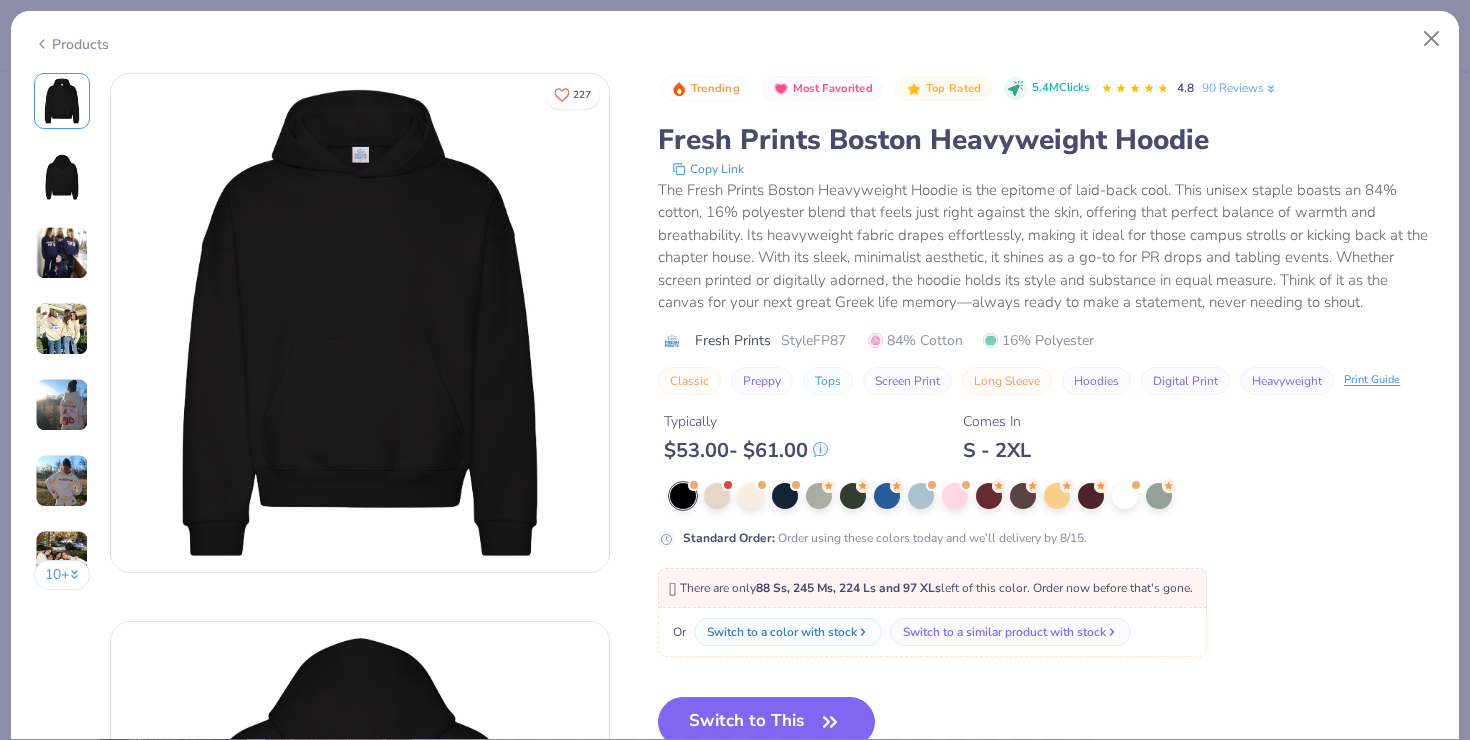 click at bounding box center [62, 177] 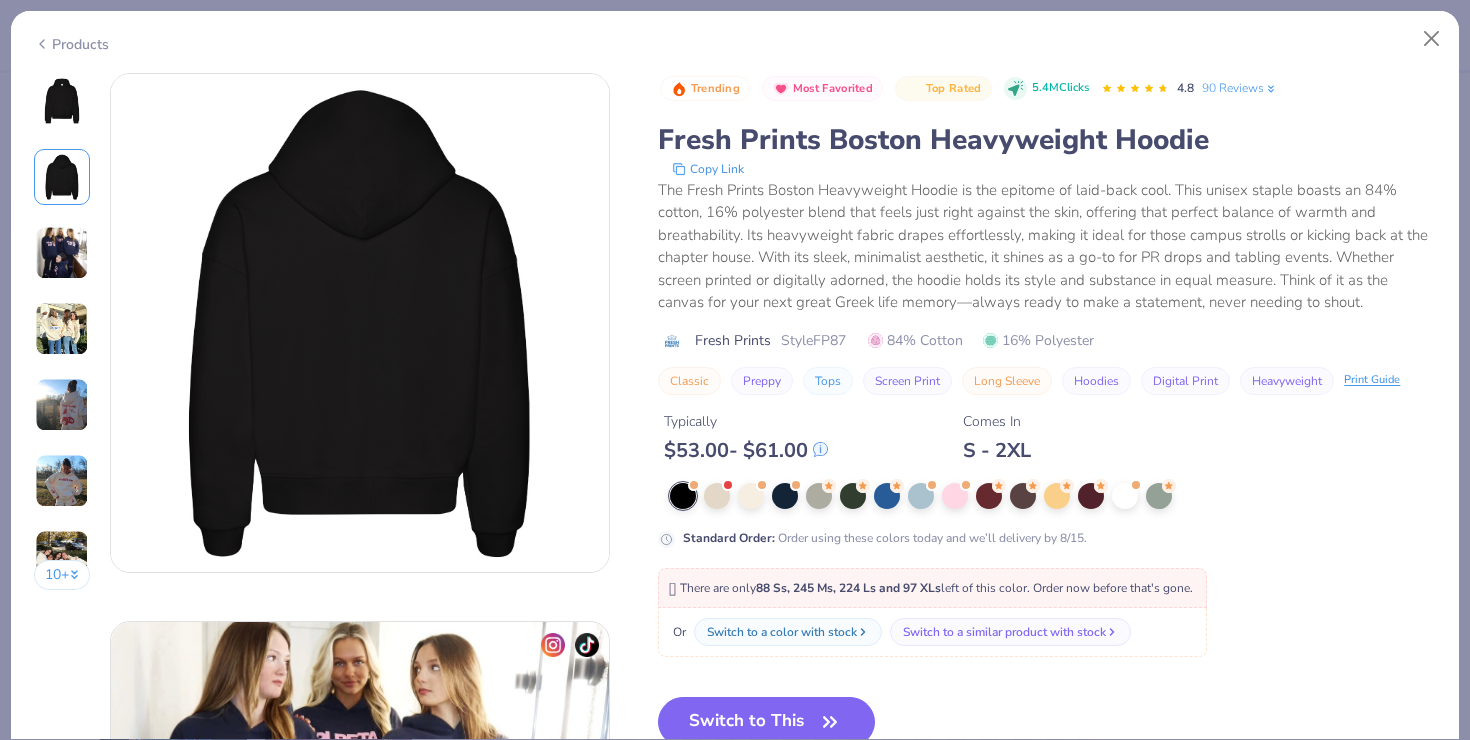 click at bounding box center (62, 101) 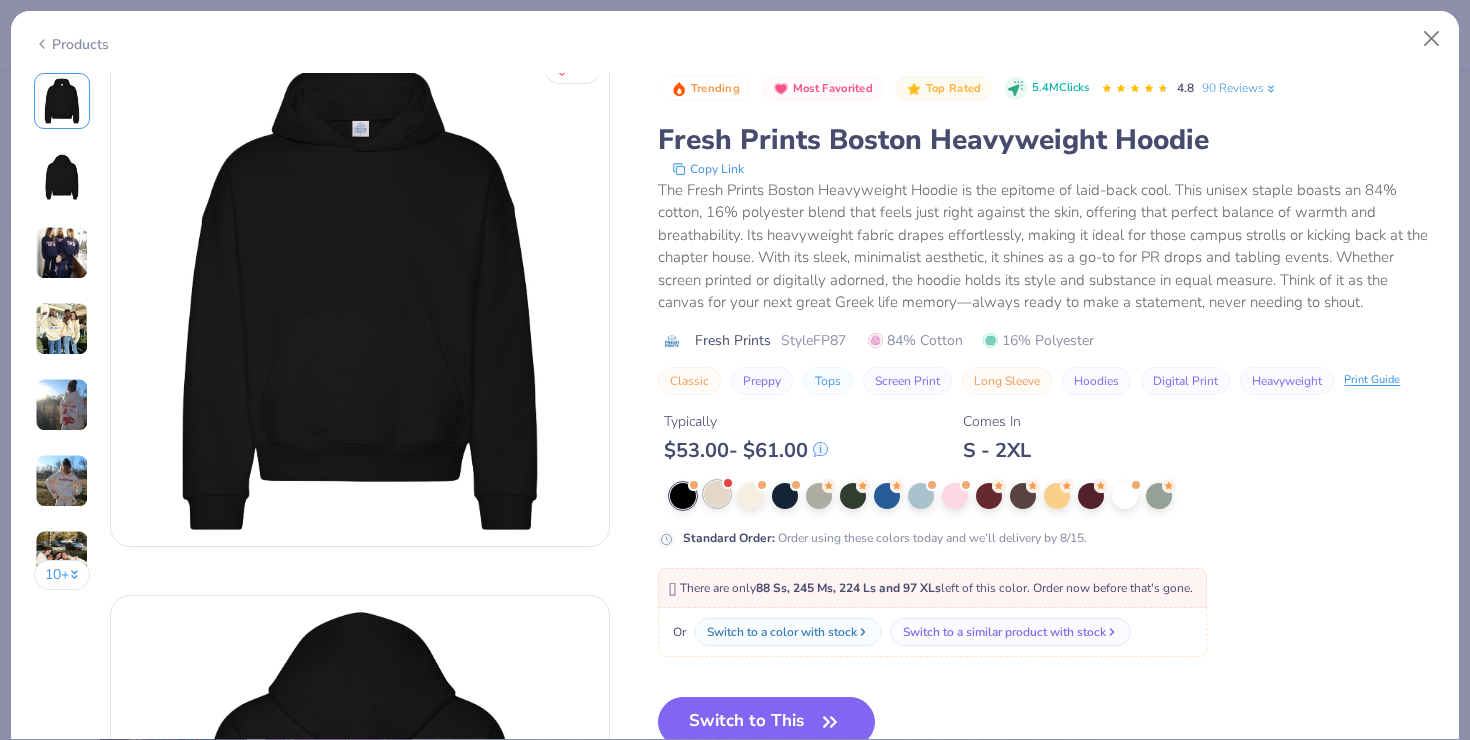 scroll, scrollTop: 0, scrollLeft: 0, axis: both 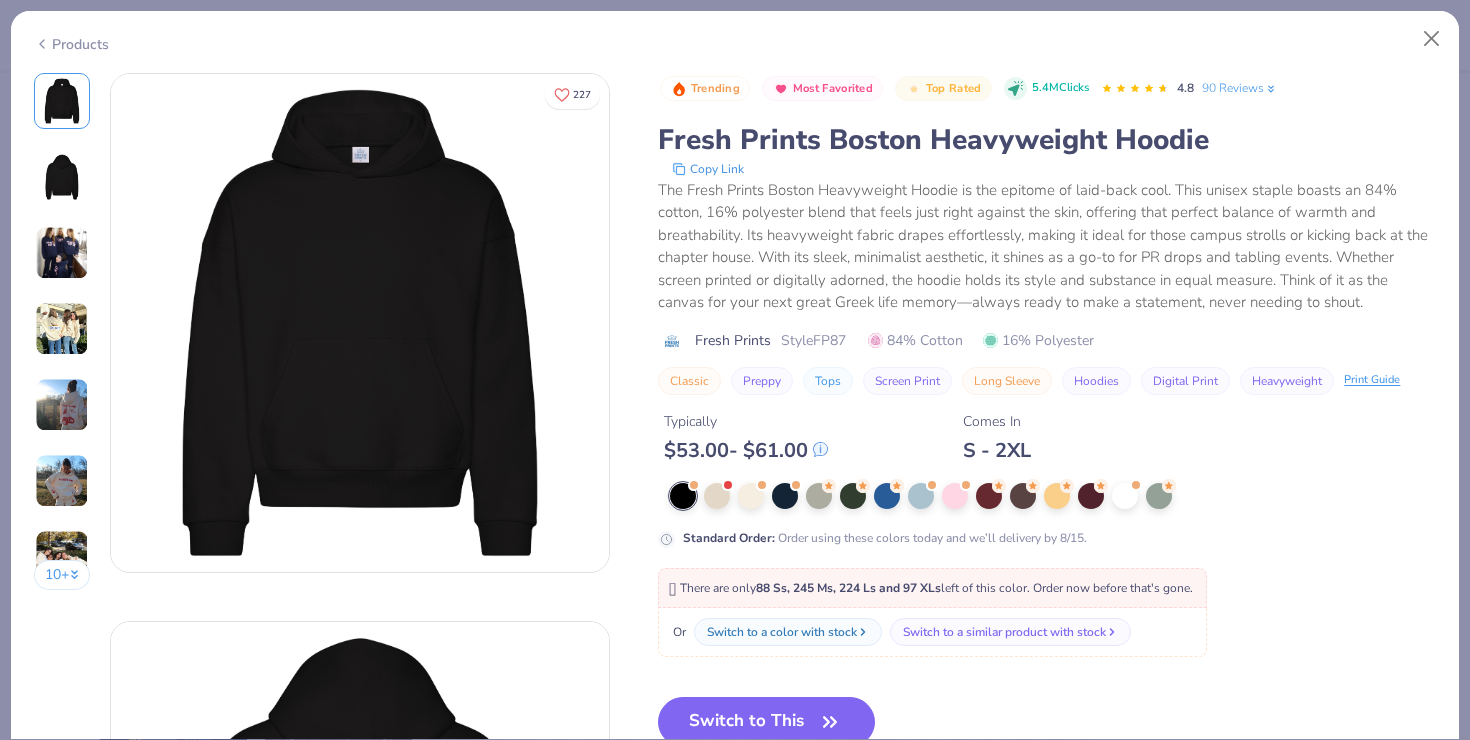 click at bounding box center (62, 253) 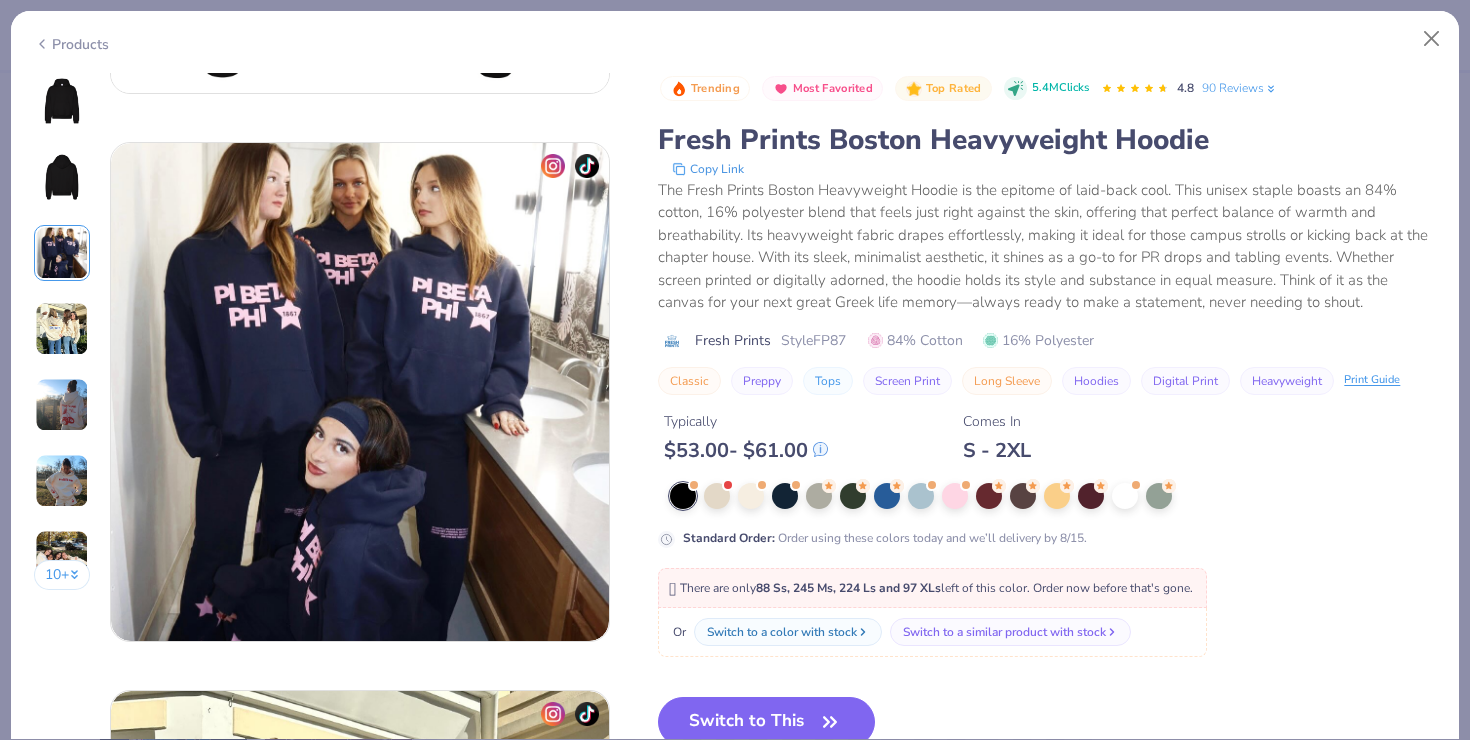 click at bounding box center [62, 481] 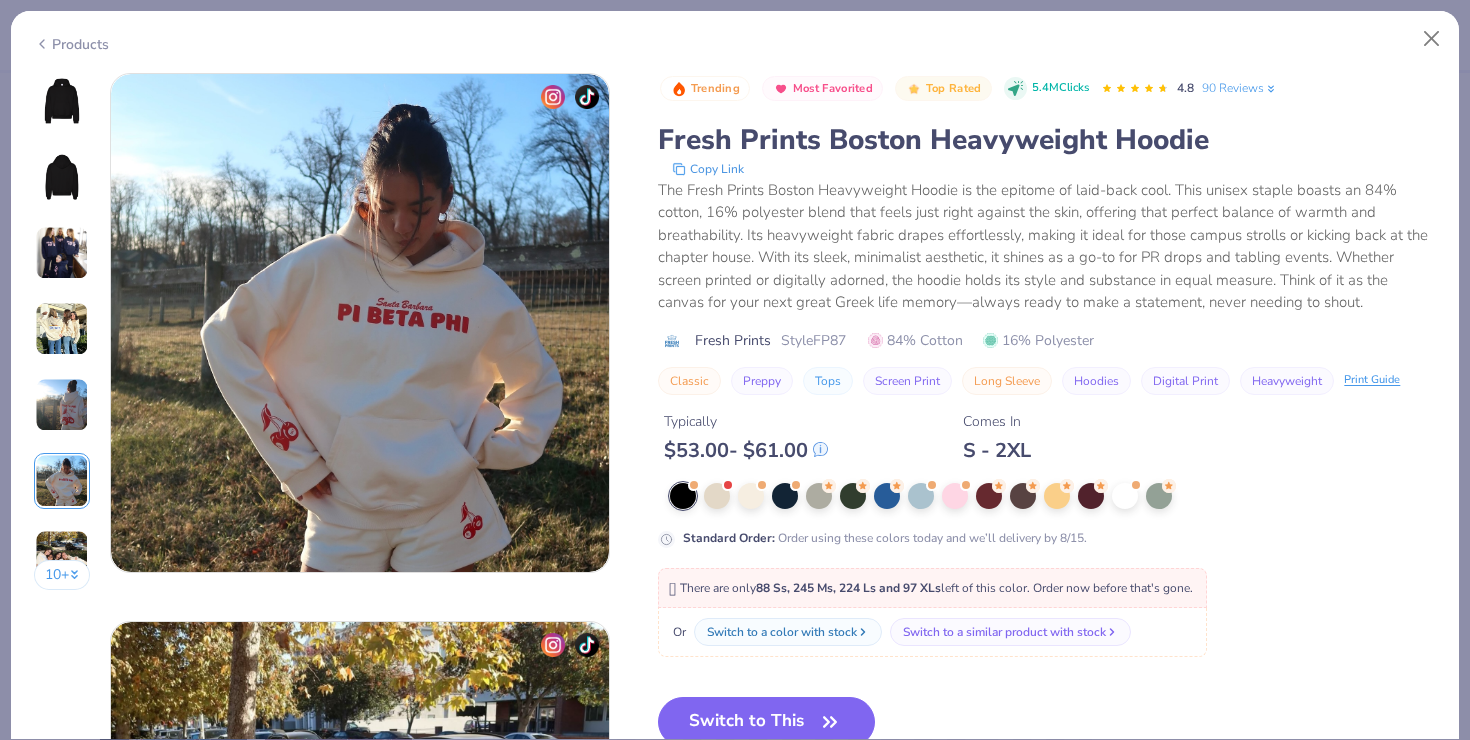 click at bounding box center [62, 101] 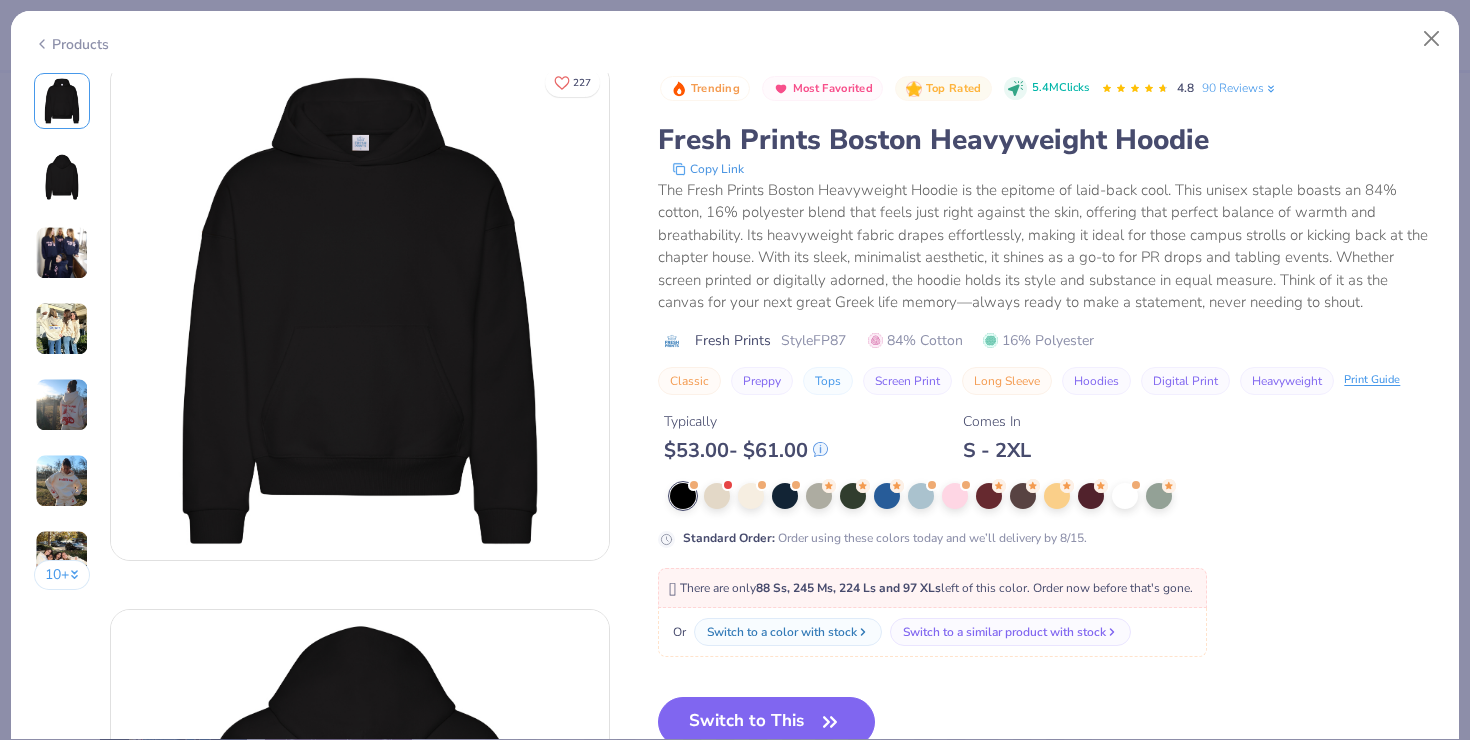 scroll, scrollTop: 0, scrollLeft: 0, axis: both 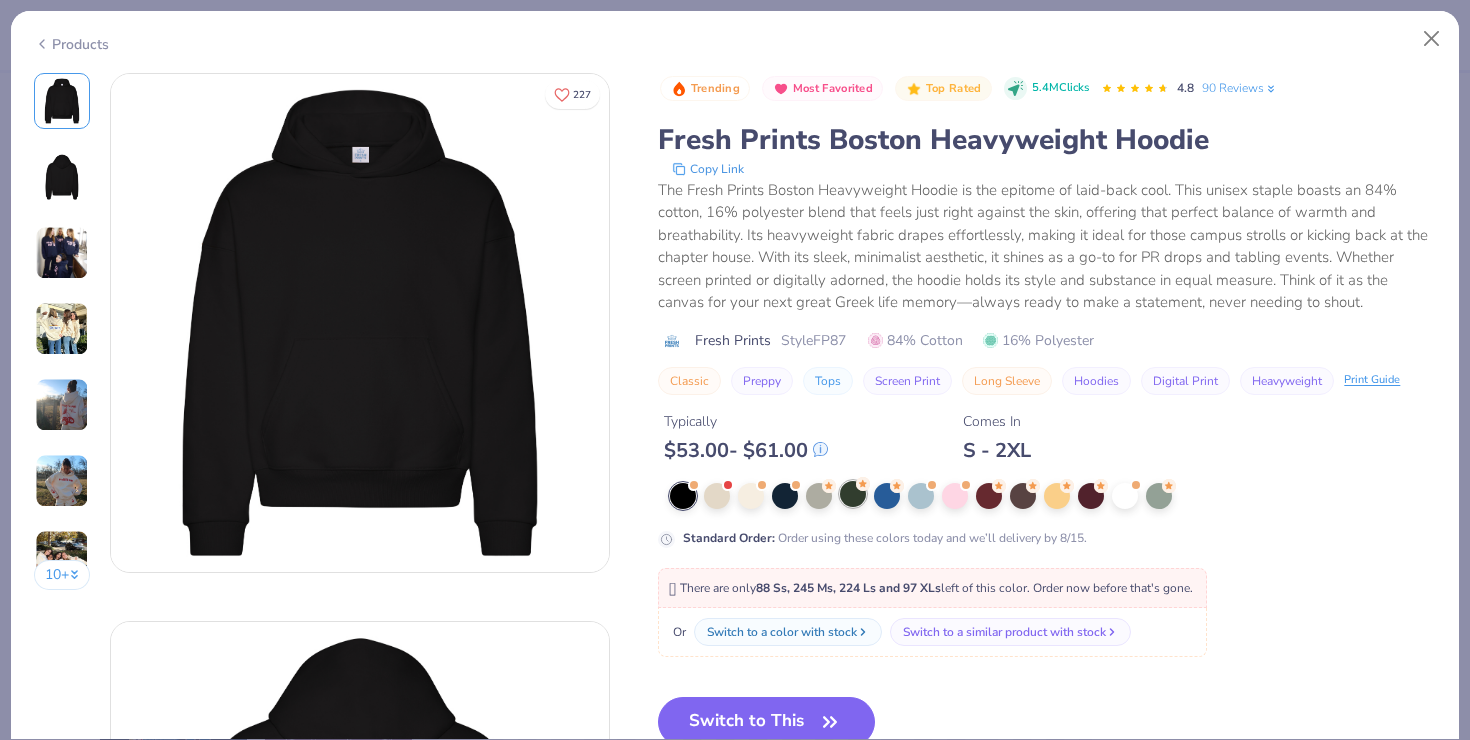 click at bounding box center (853, 494) 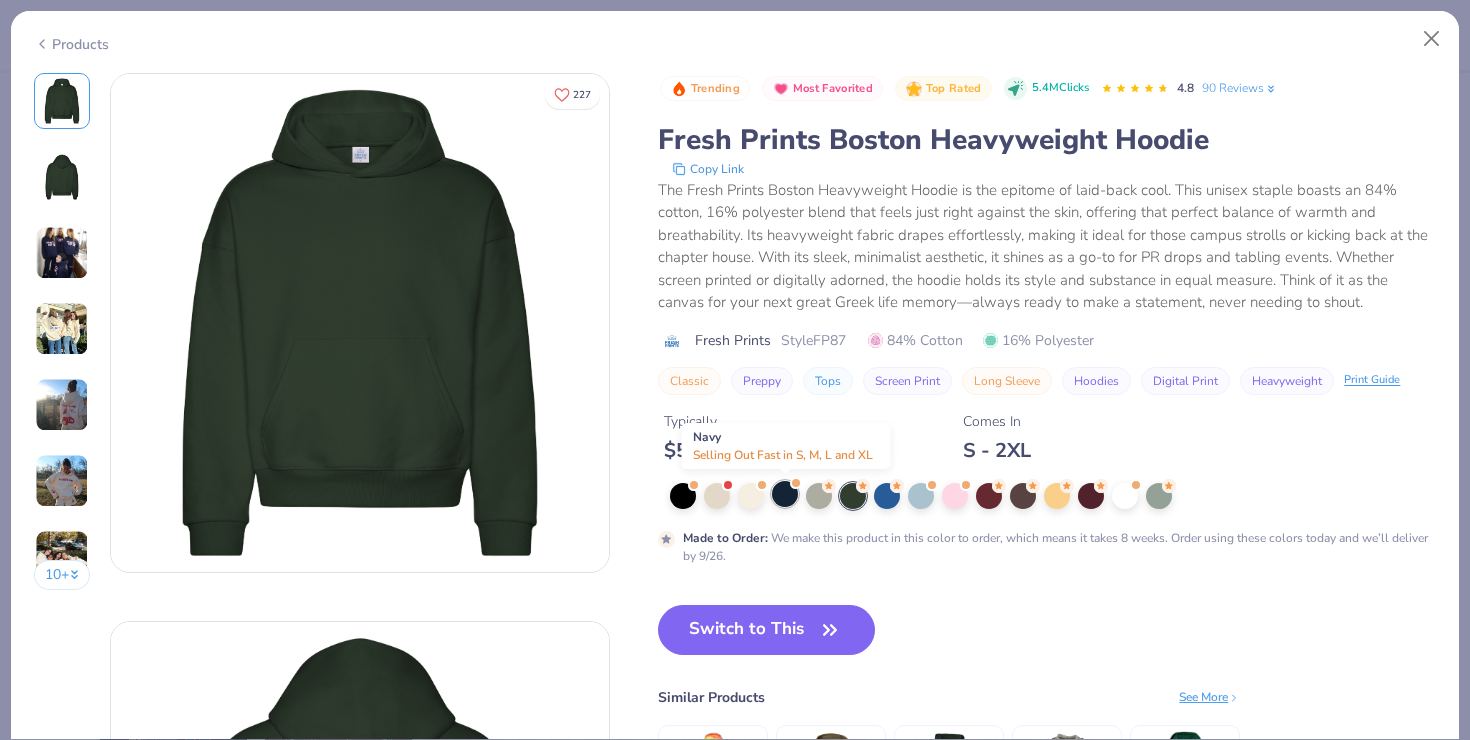 click at bounding box center (785, 494) 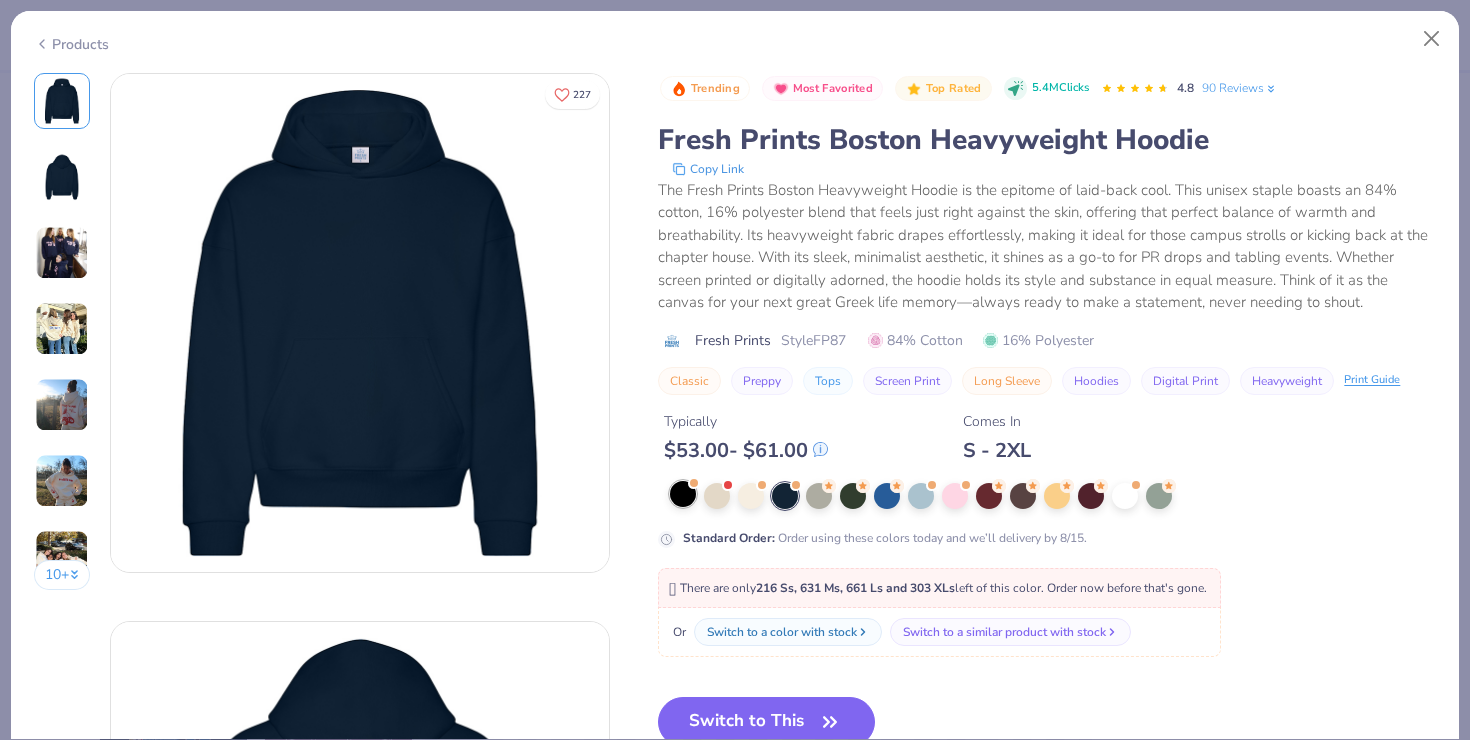 click at bounding box center [683, 494] 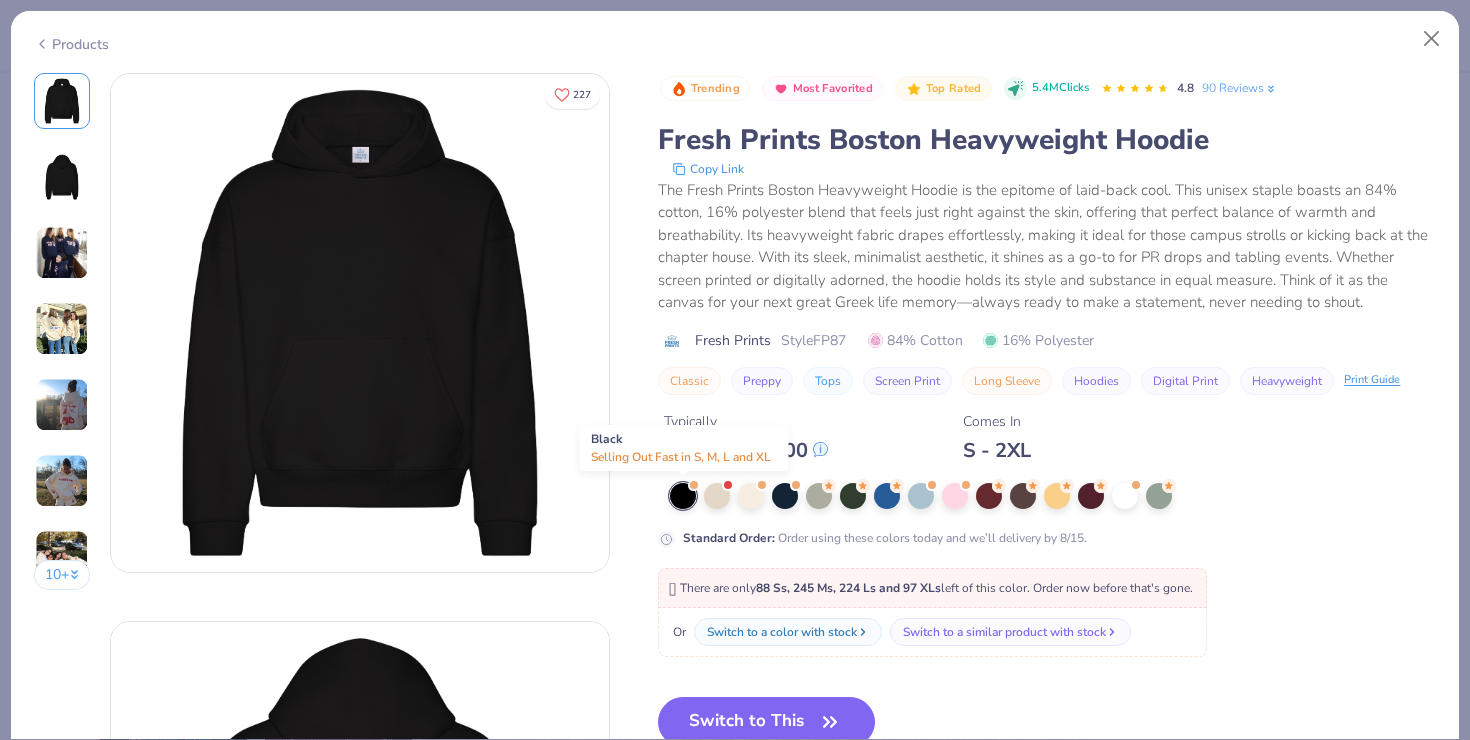 click at bounding box center (683, 496) 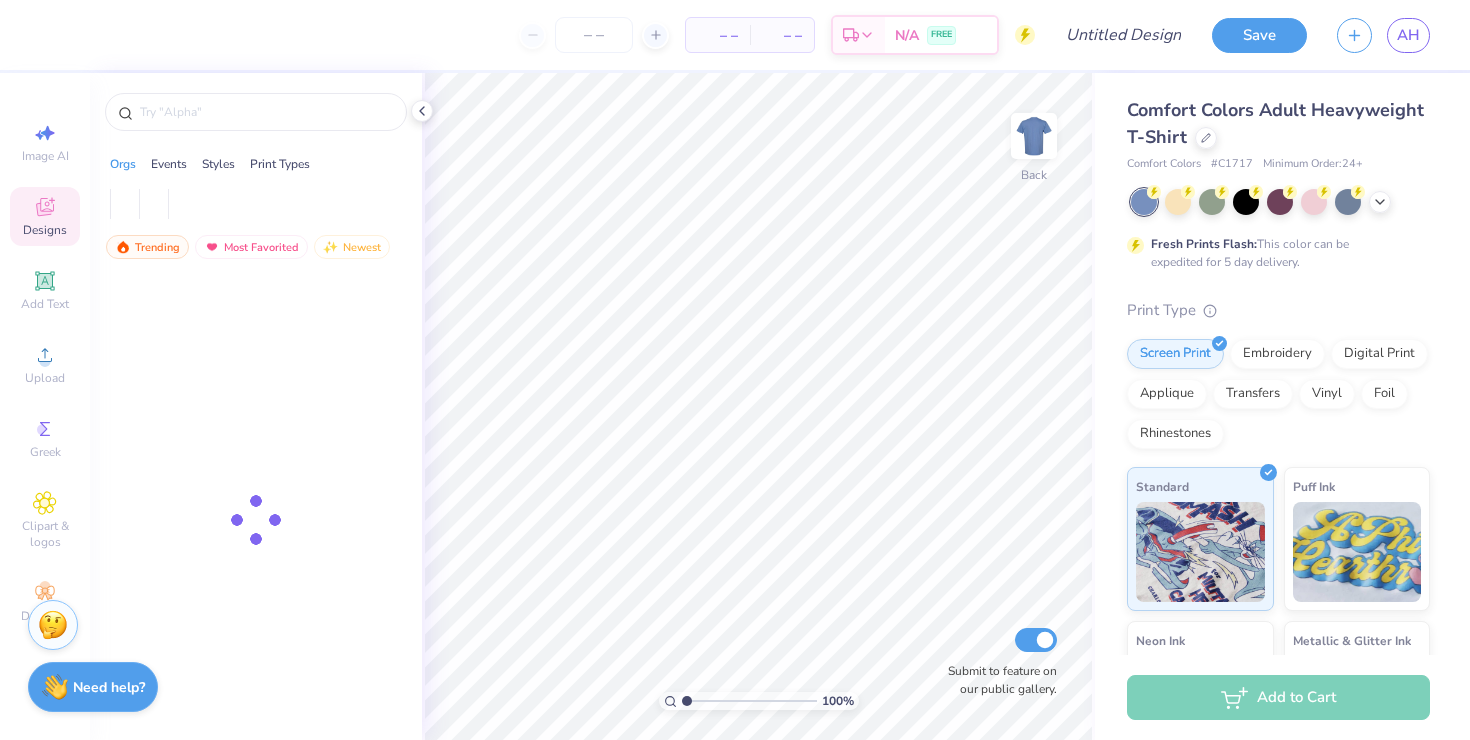 scroll, scrollTop: 0, scrollLeft: 0, axis: both 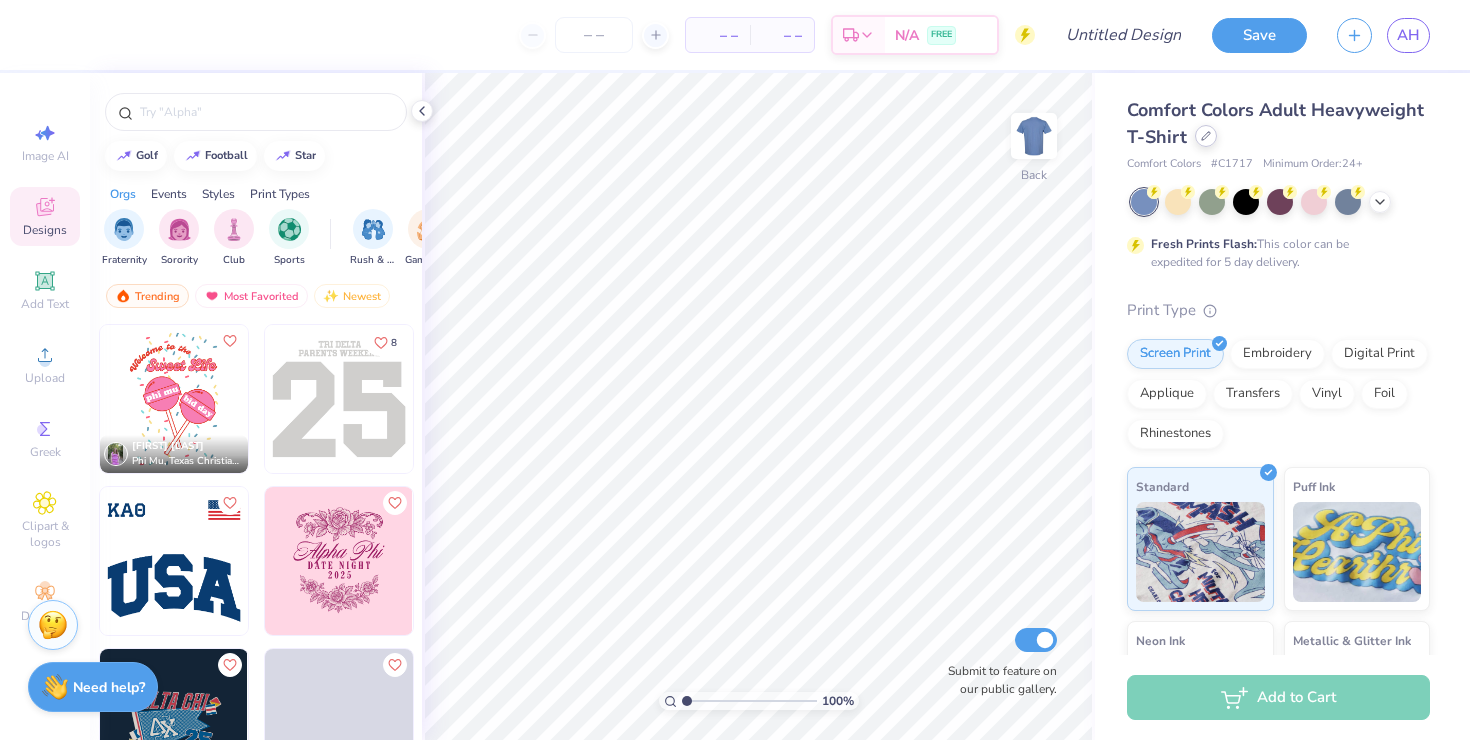 click 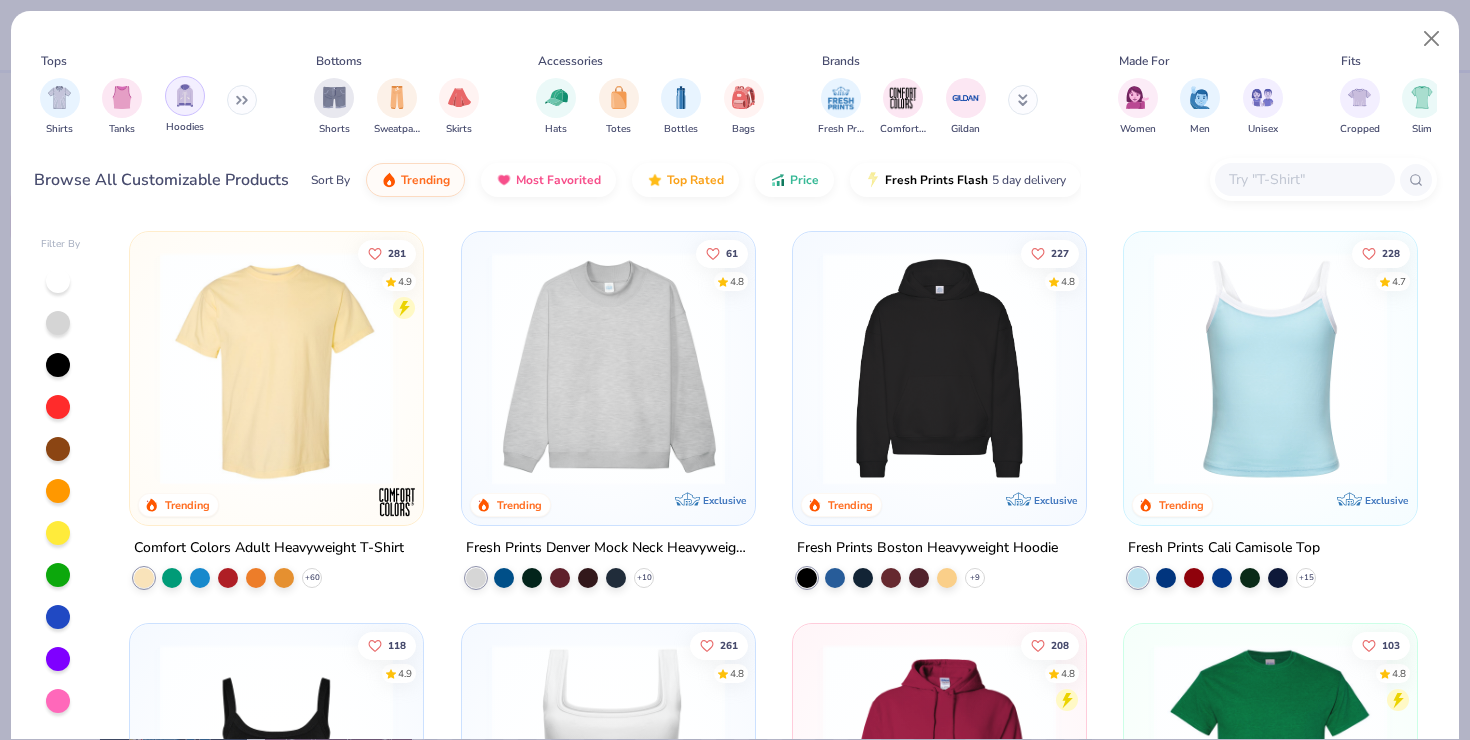 click at bounding box center (185, 95) 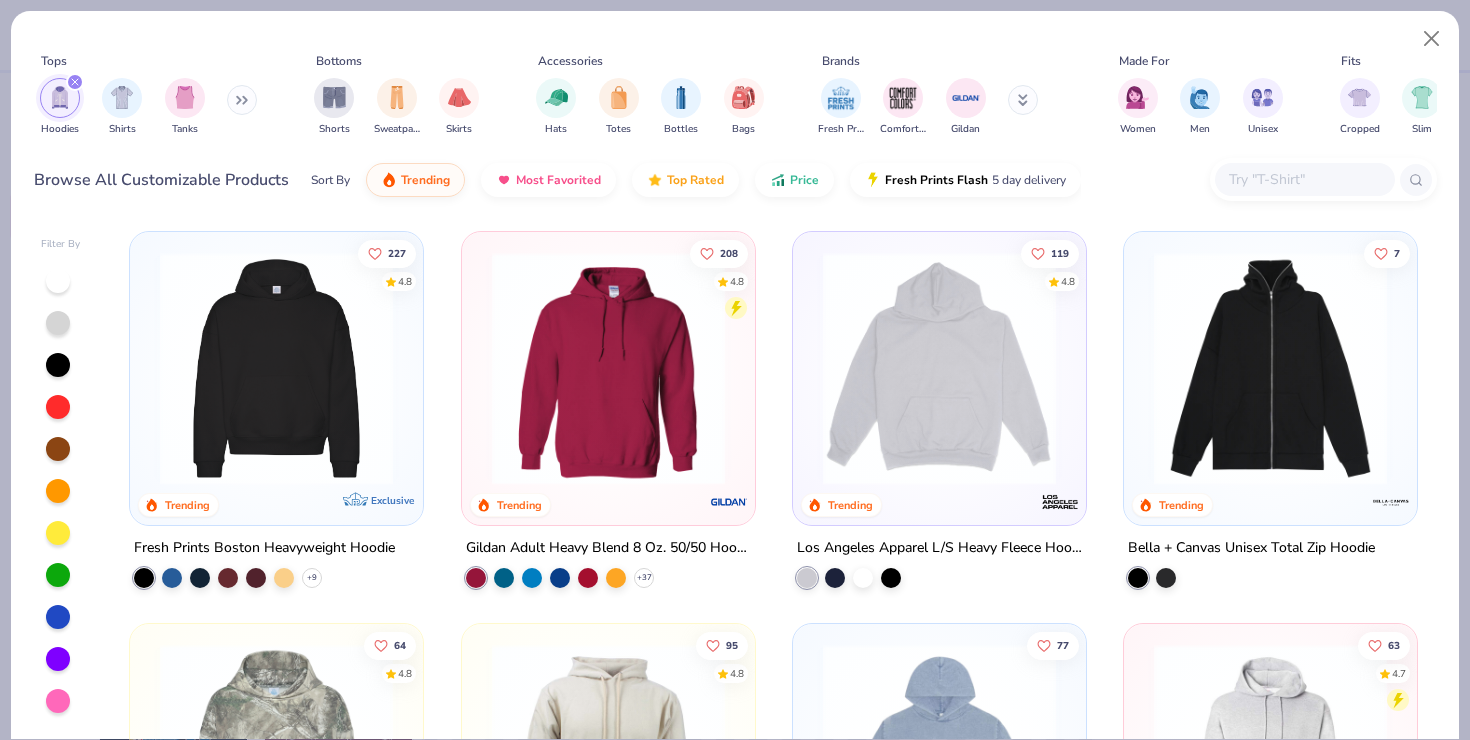 click at bounding box center (58, 323) 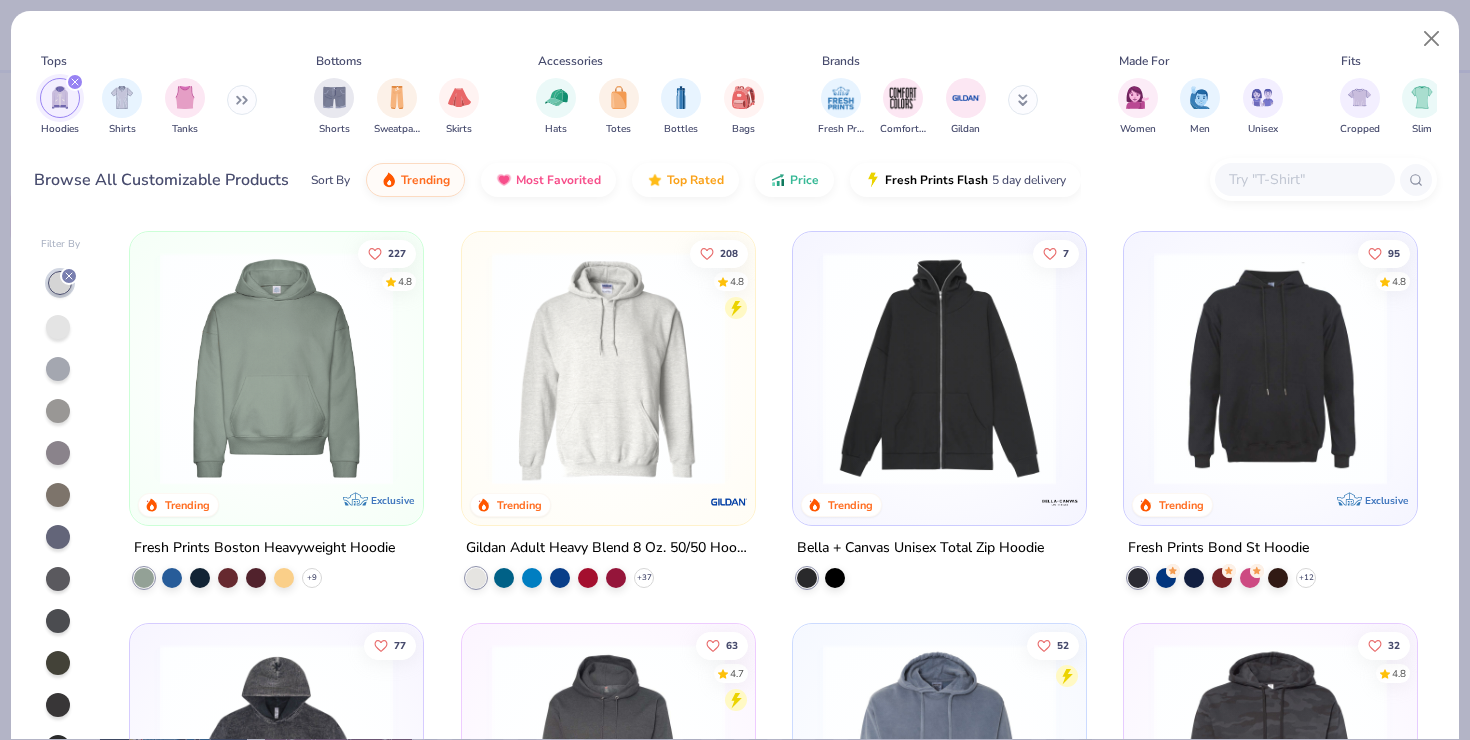 scroll, scrollTop: 82, scrollLeft: 0, axis: vertical 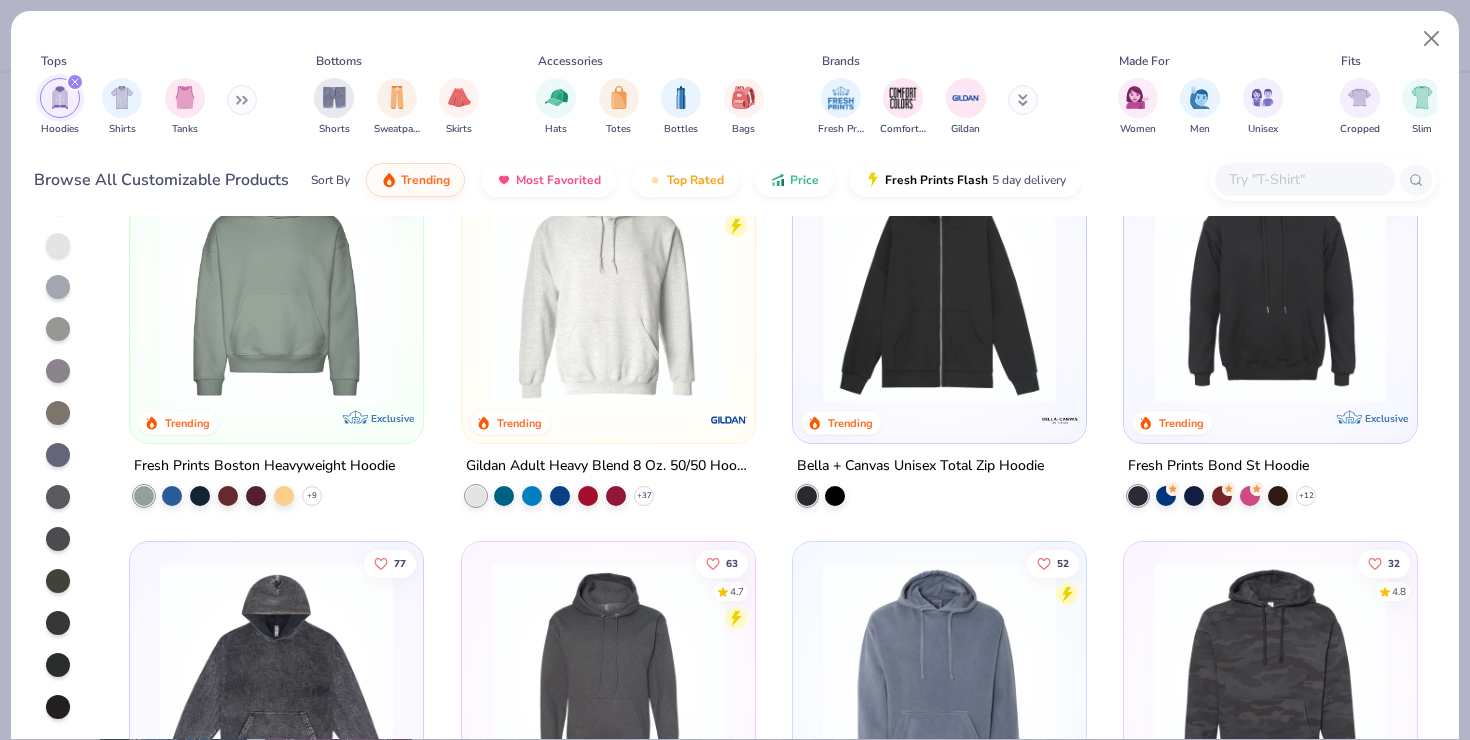 click at bounding box center (58, 665) 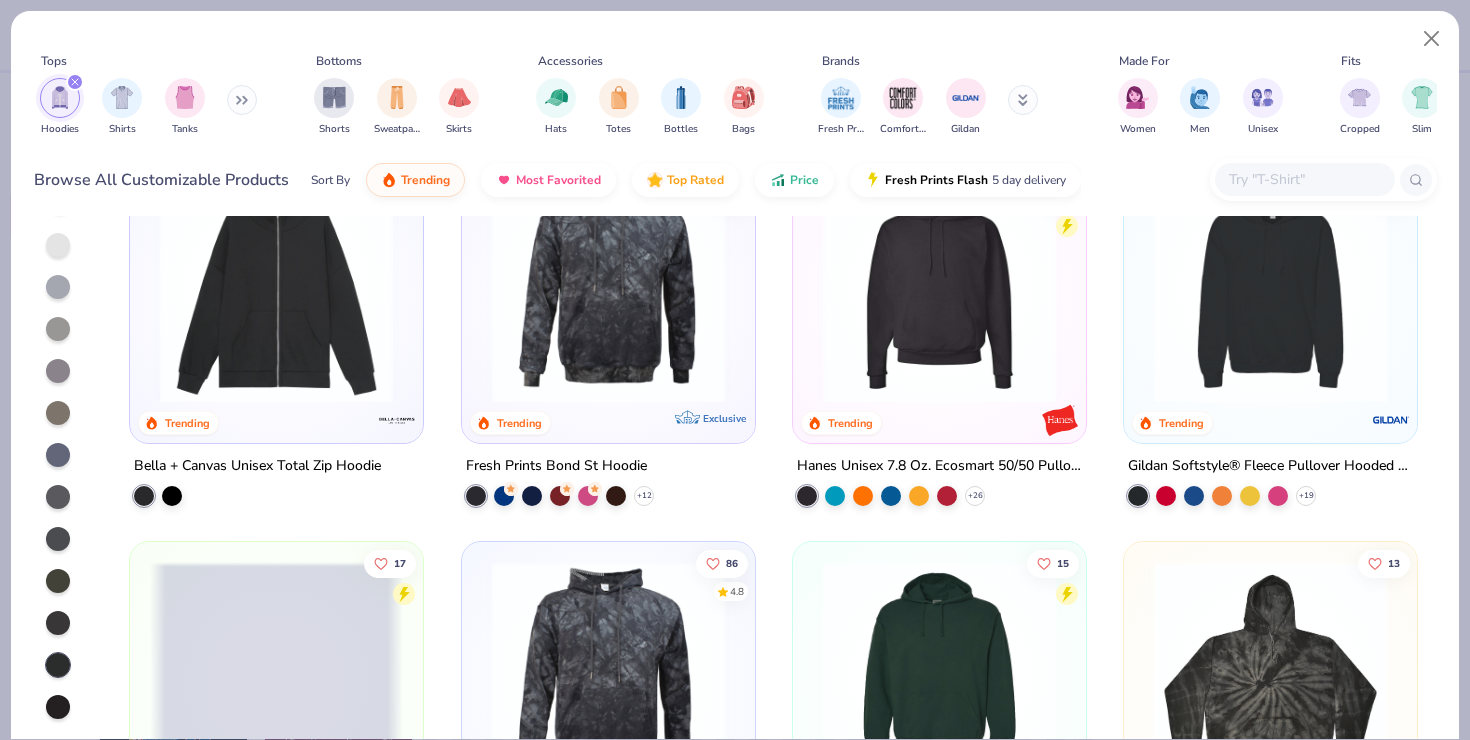 click at bounding box center [58, 707] 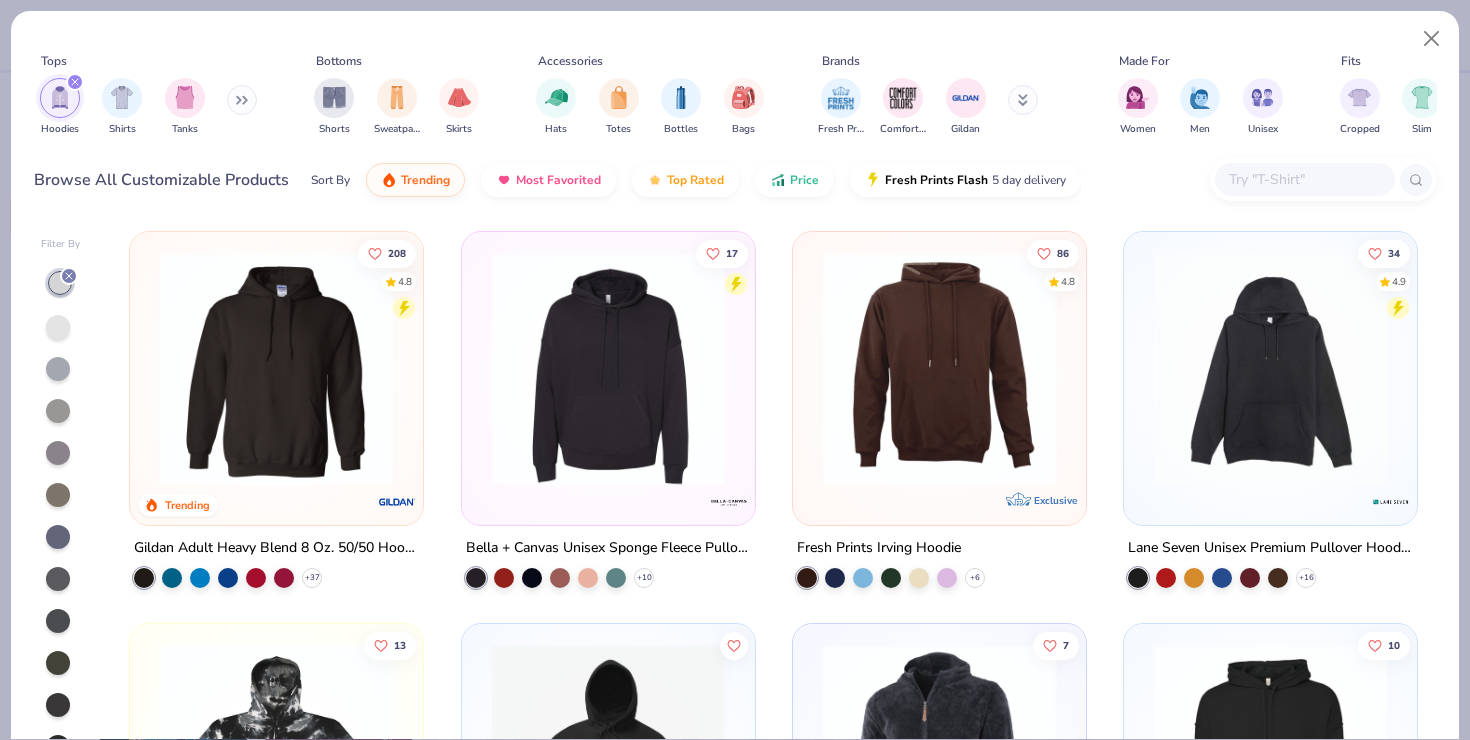 scroll, scrollTop: 82, scrollLeft: 0, axis: vertical 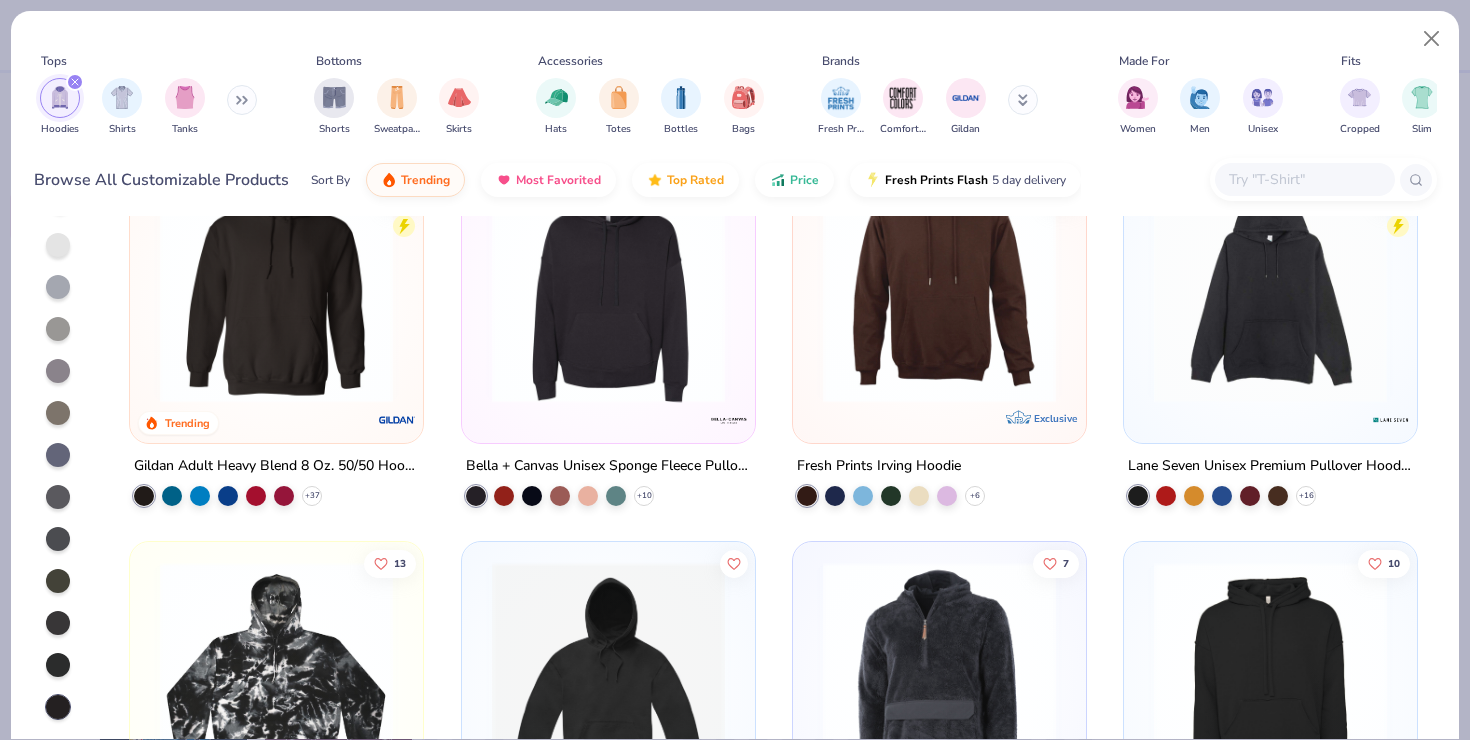 click at bounding box center [58, 539] 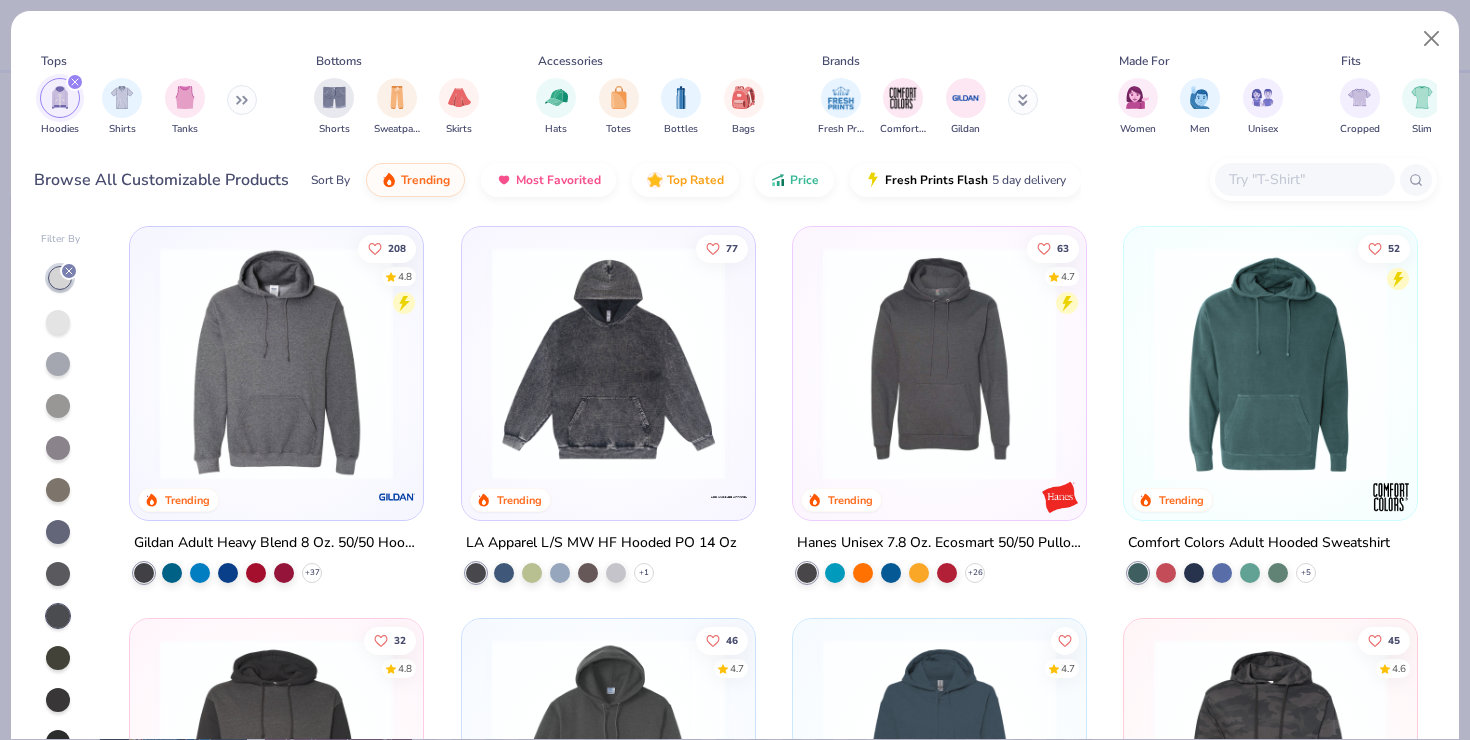 scroll, scrollTop: 82, scrollLeft: 0, axis: vertical 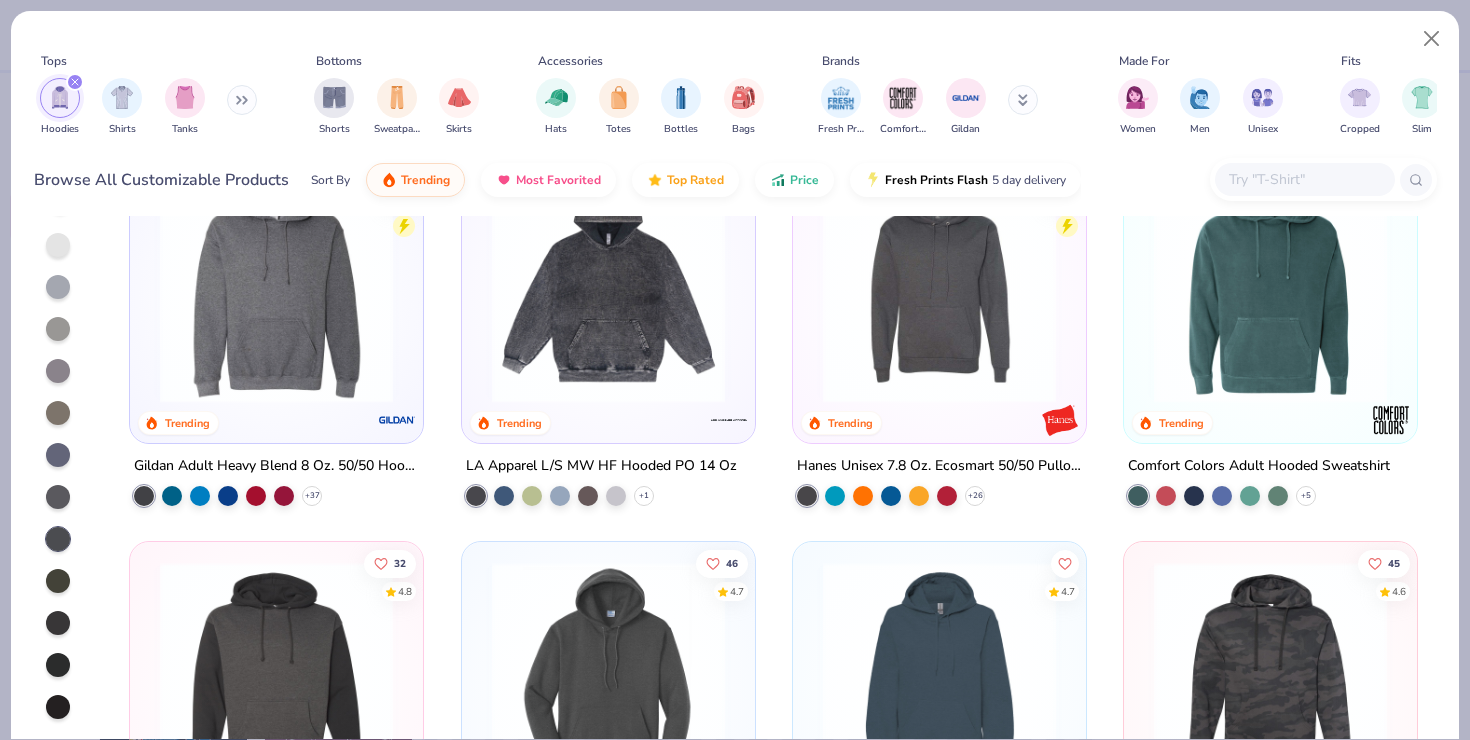 click at bounding box center (58, 581) 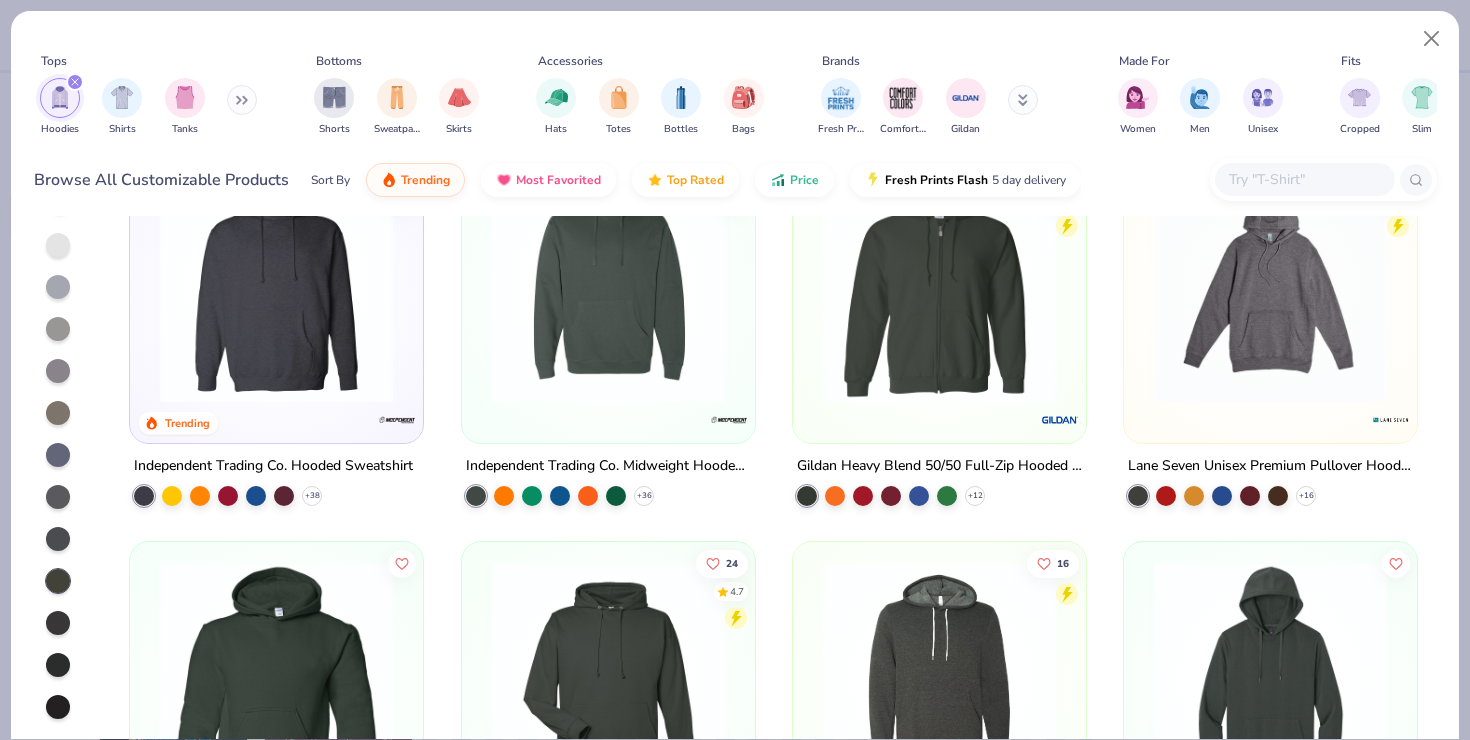 click at bounding box center (58, 665) 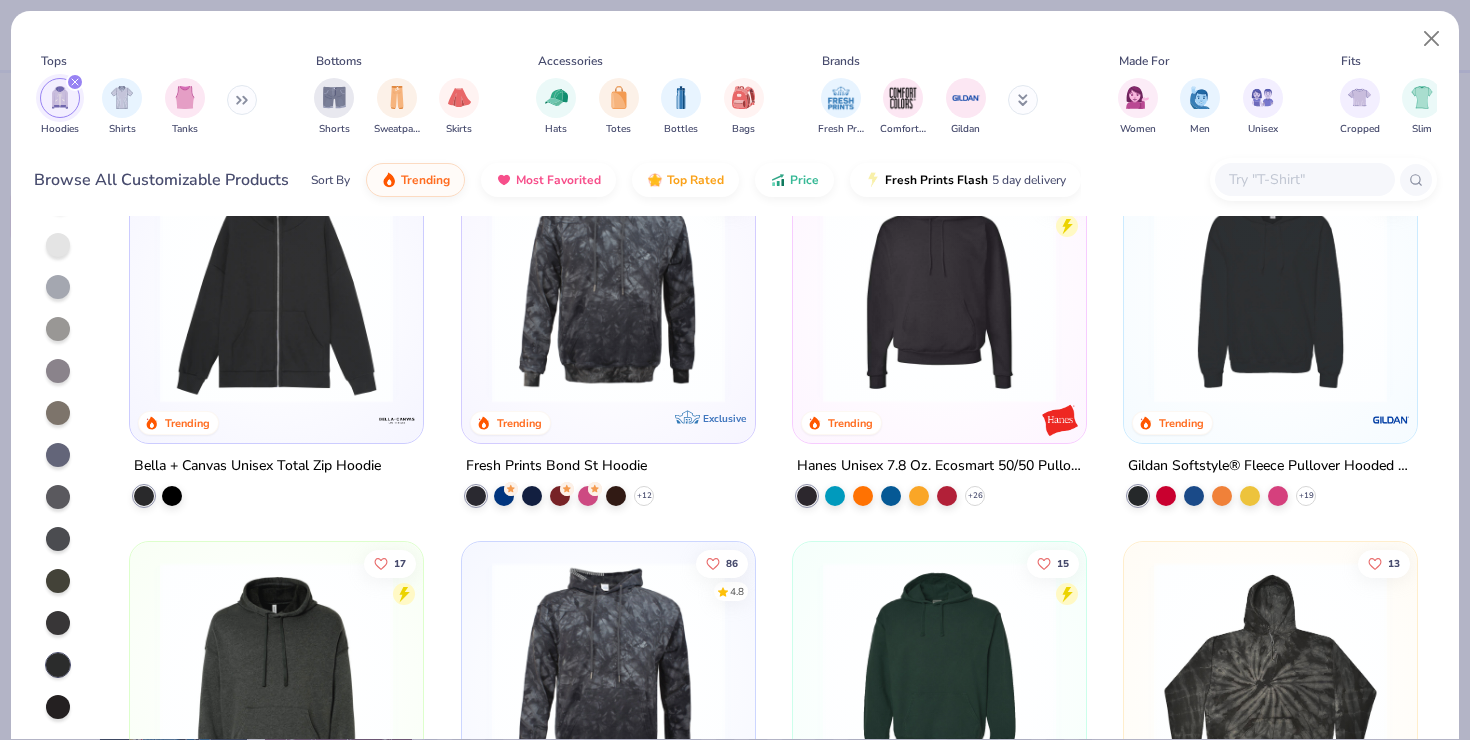 click at bounding box center (58, 623) 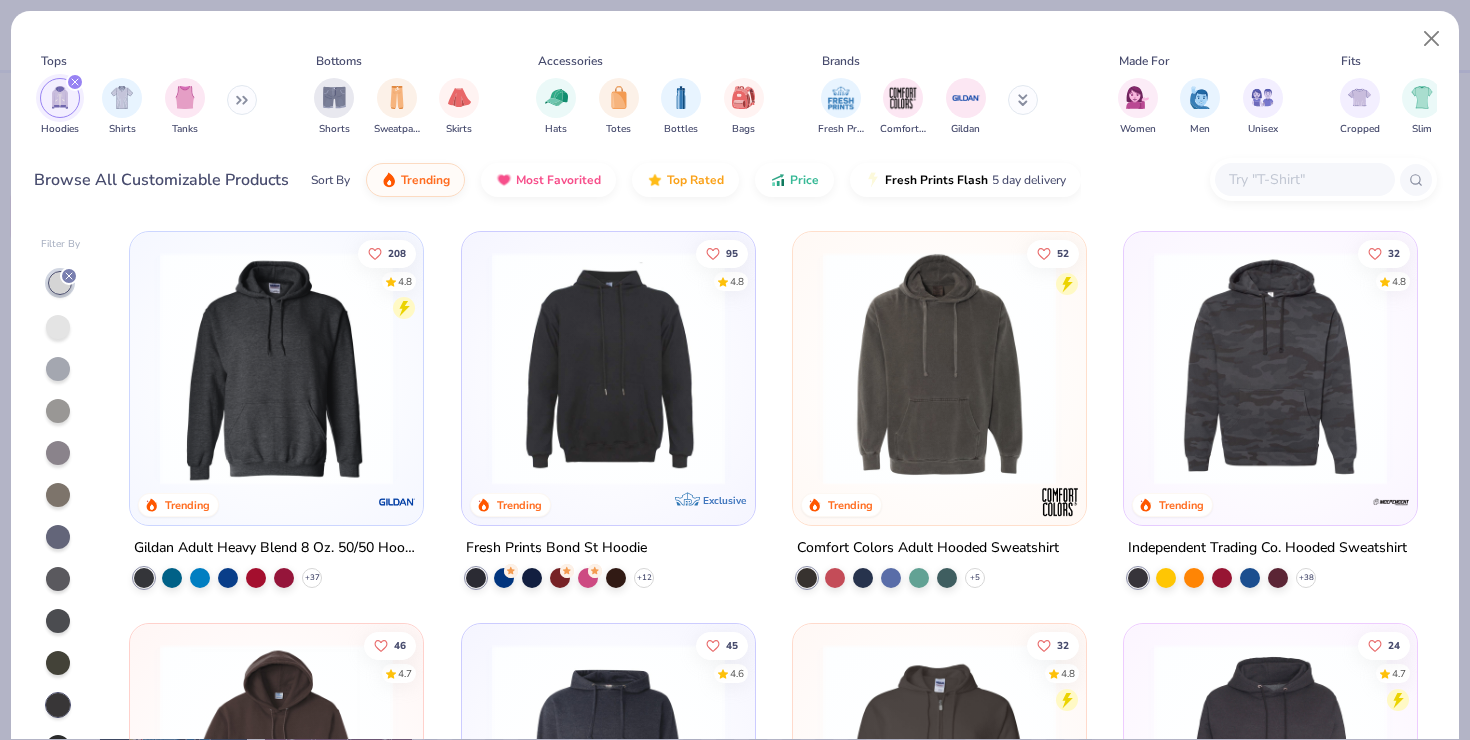 scroll, scrollTop: 1, scrollLeft: 0, axis: vertical 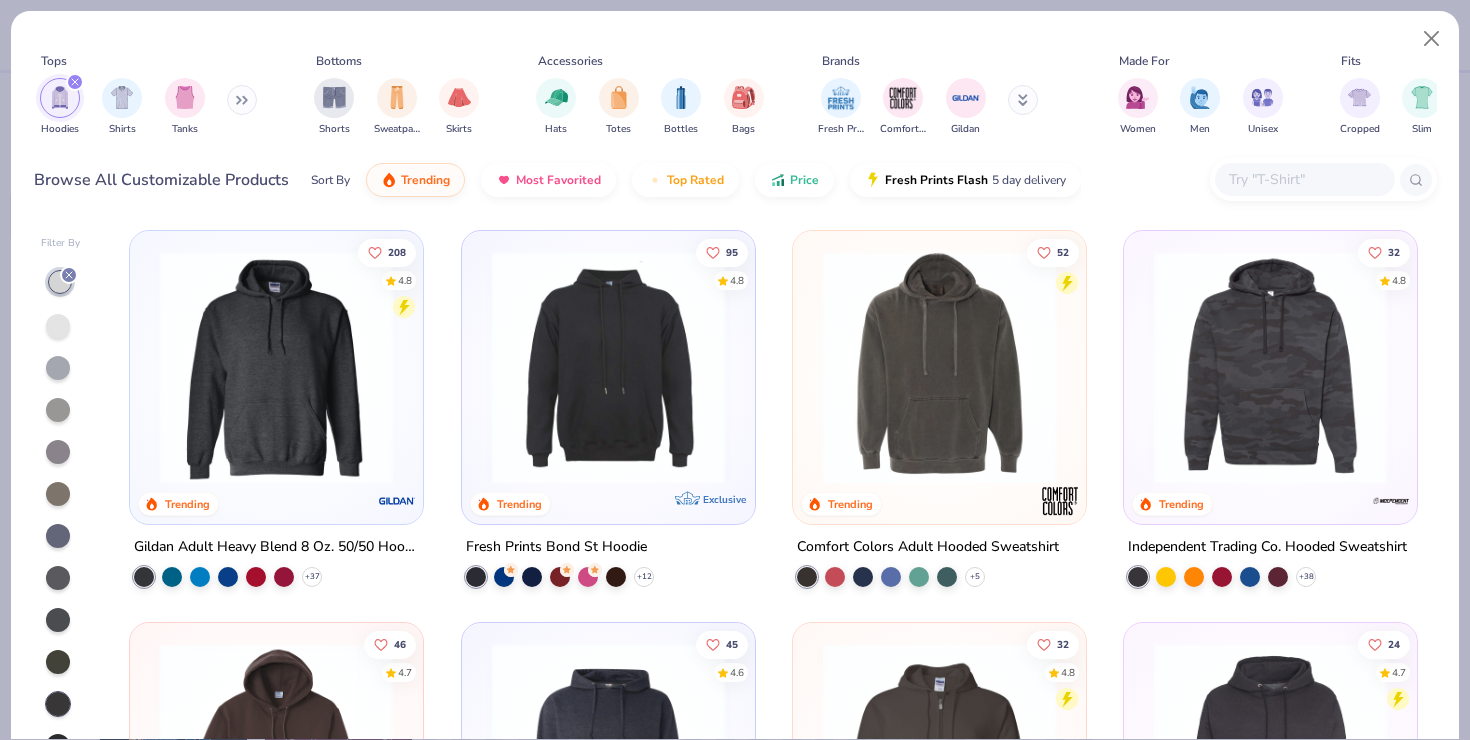 click at bounding box center [276, 367] 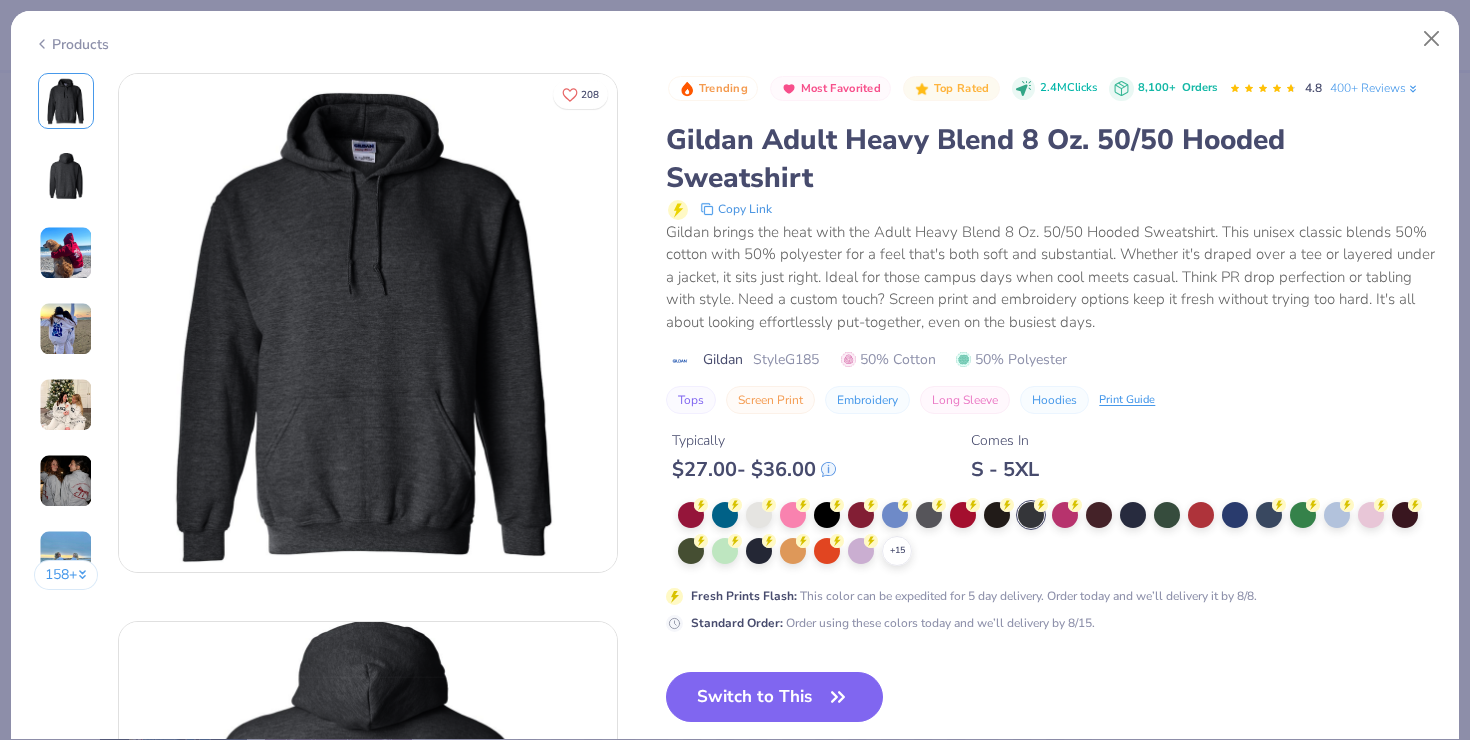 click at bounding box center (66, 177) 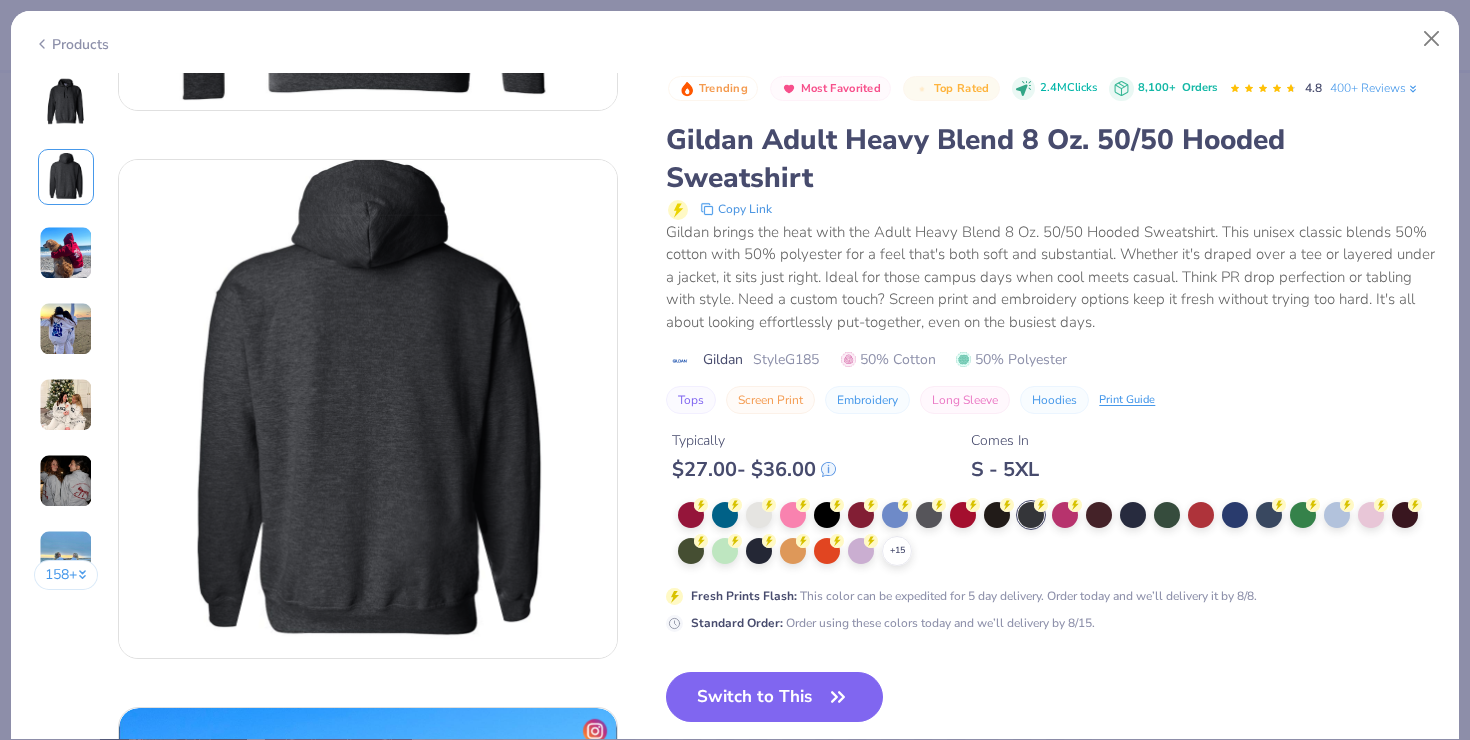 scroll, scrollTop: 548, scrollLeft: 0, axis: vertical 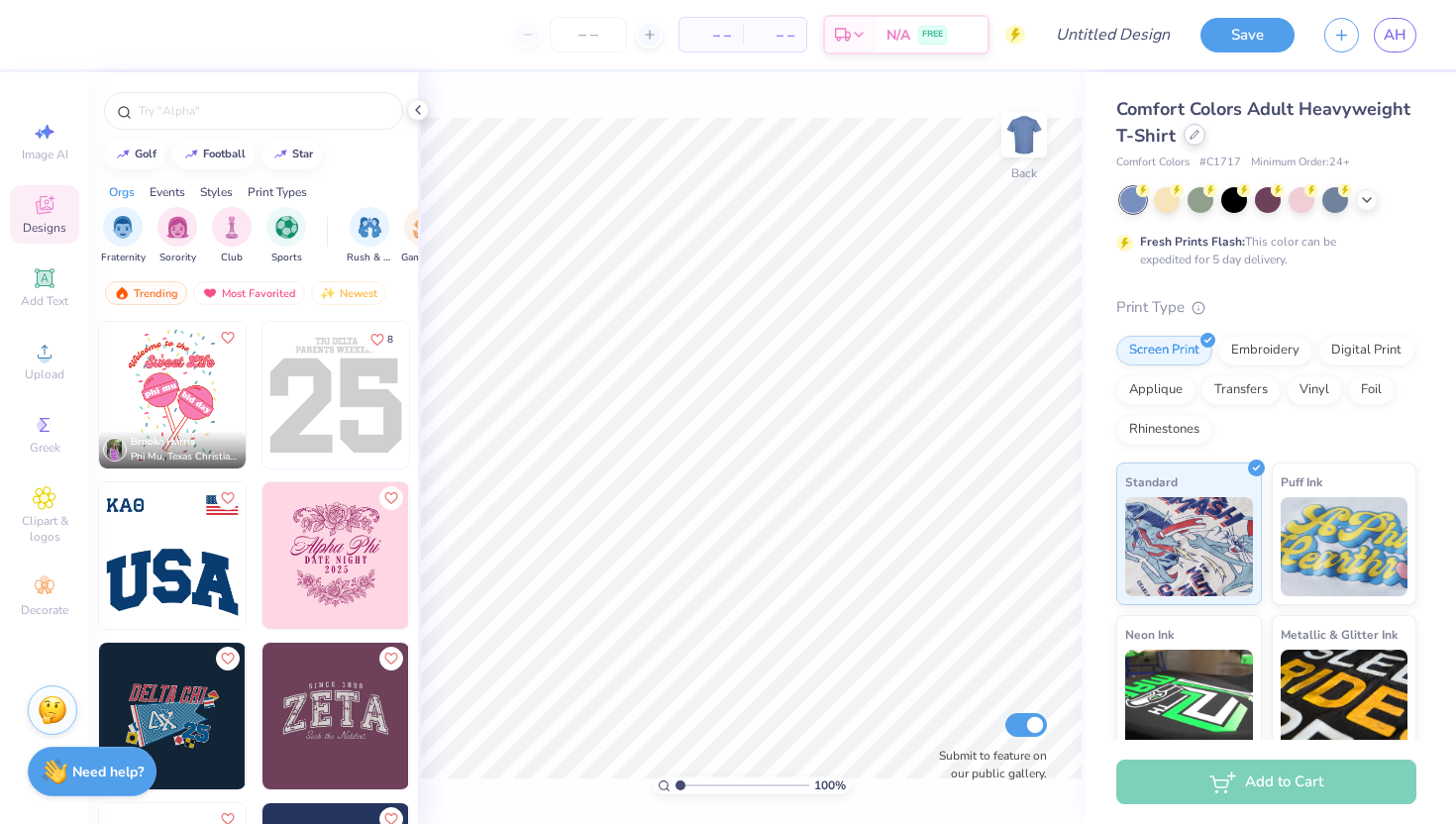 click 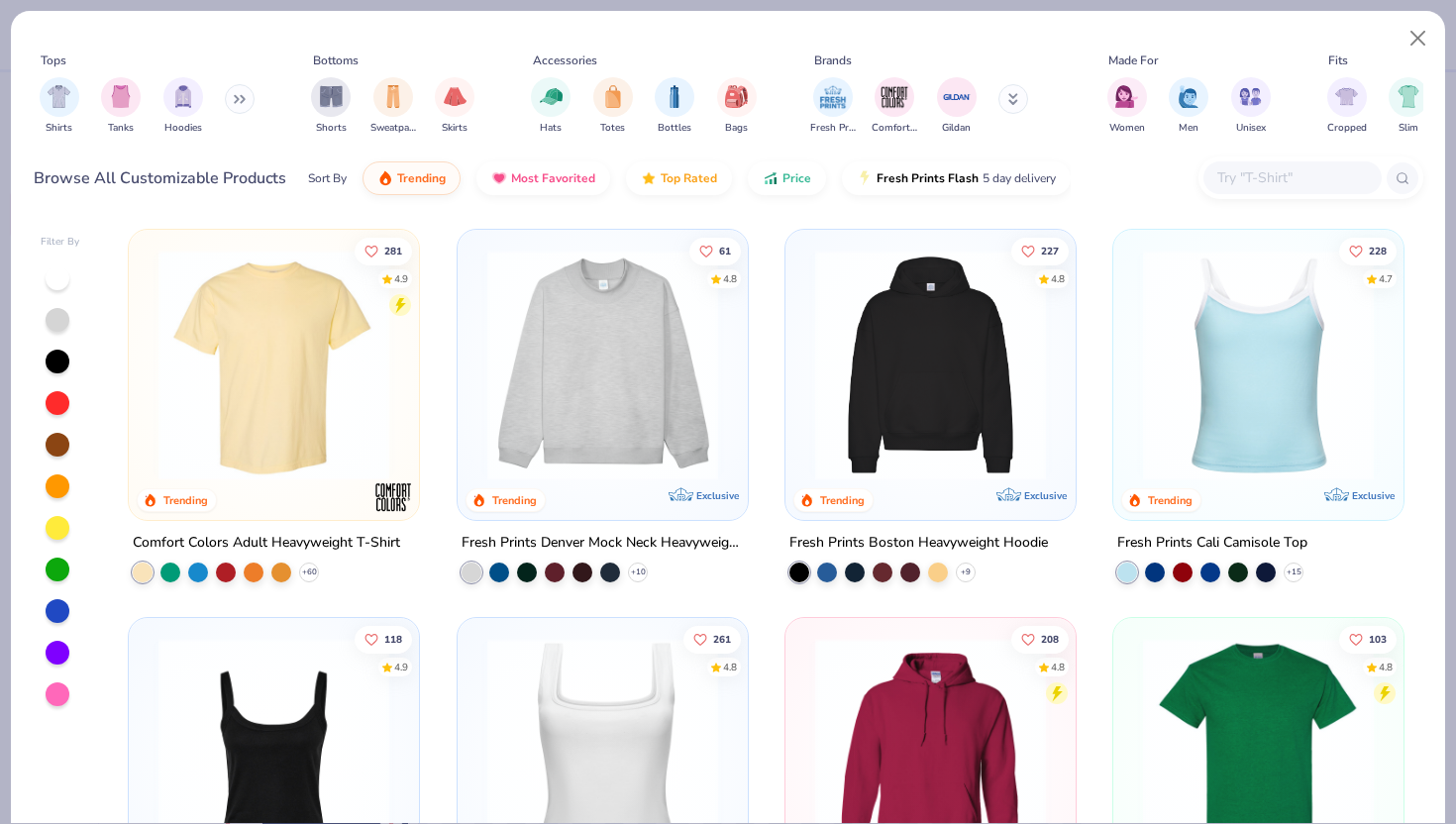 click on "Shirts Tanks Hoodies" at bounding box center (148, 106) 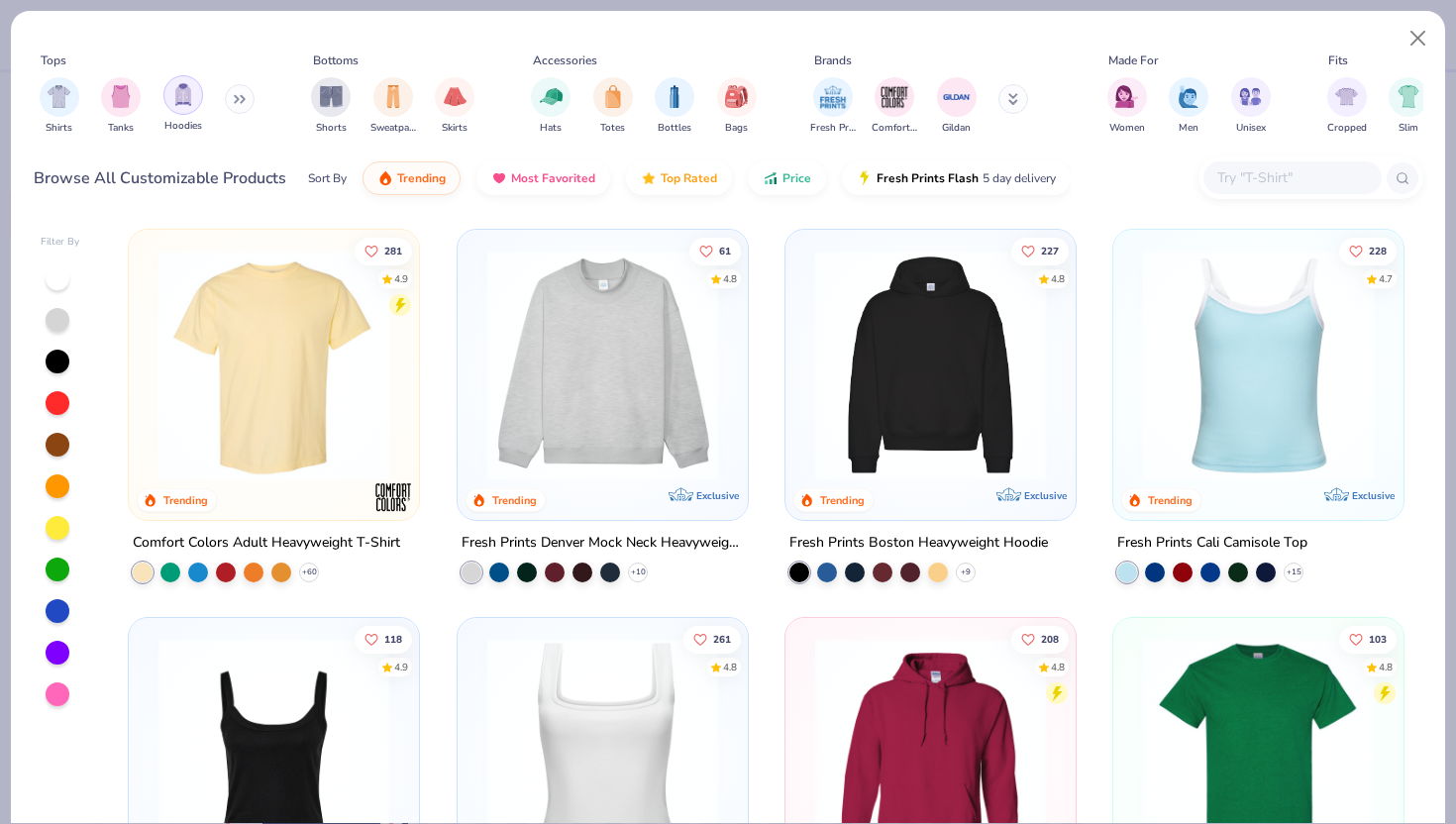 click at bounding box center [183, 95] 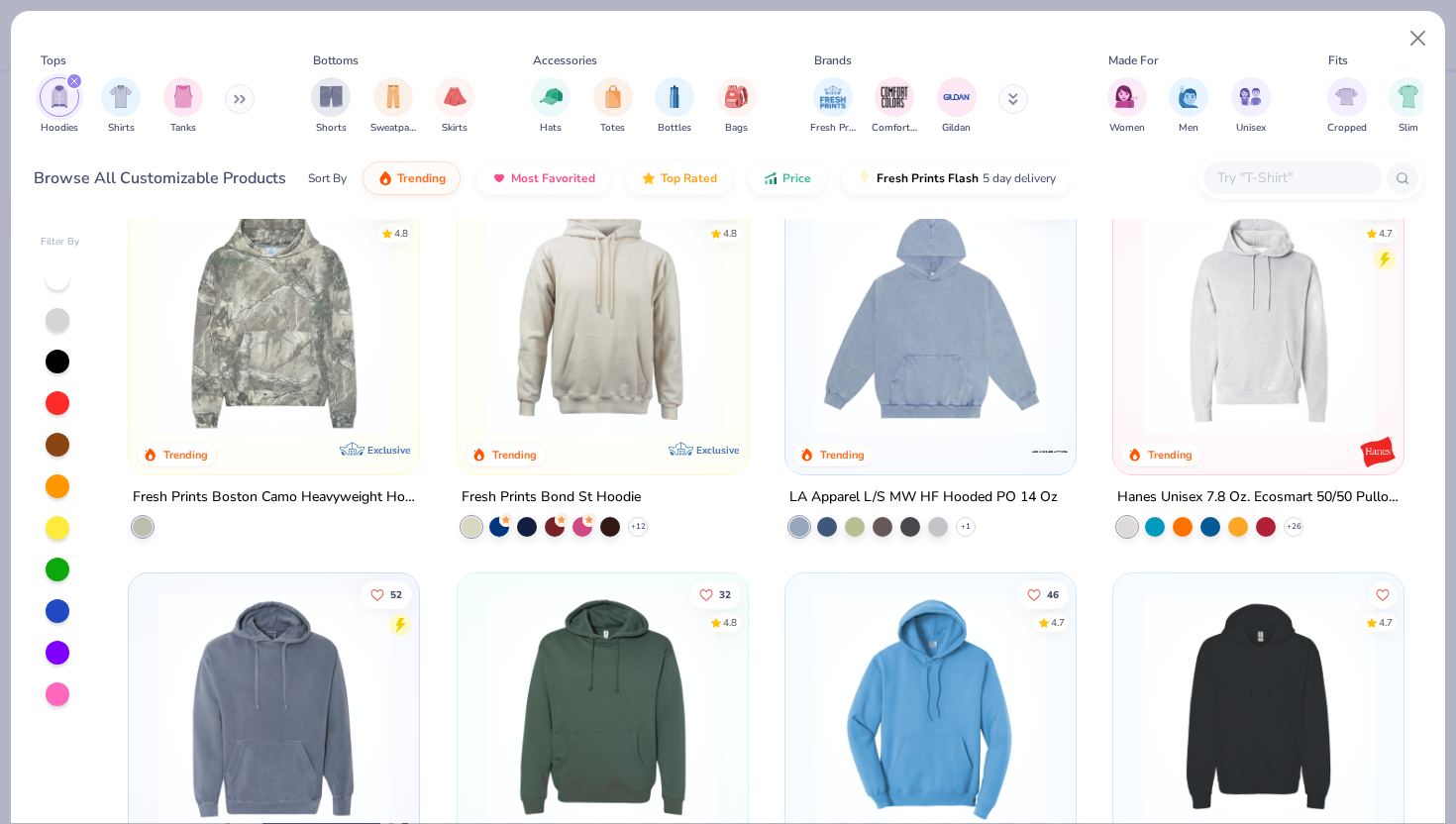 scroll, scrollTop: 0, scrollLeft: 0, axis: both 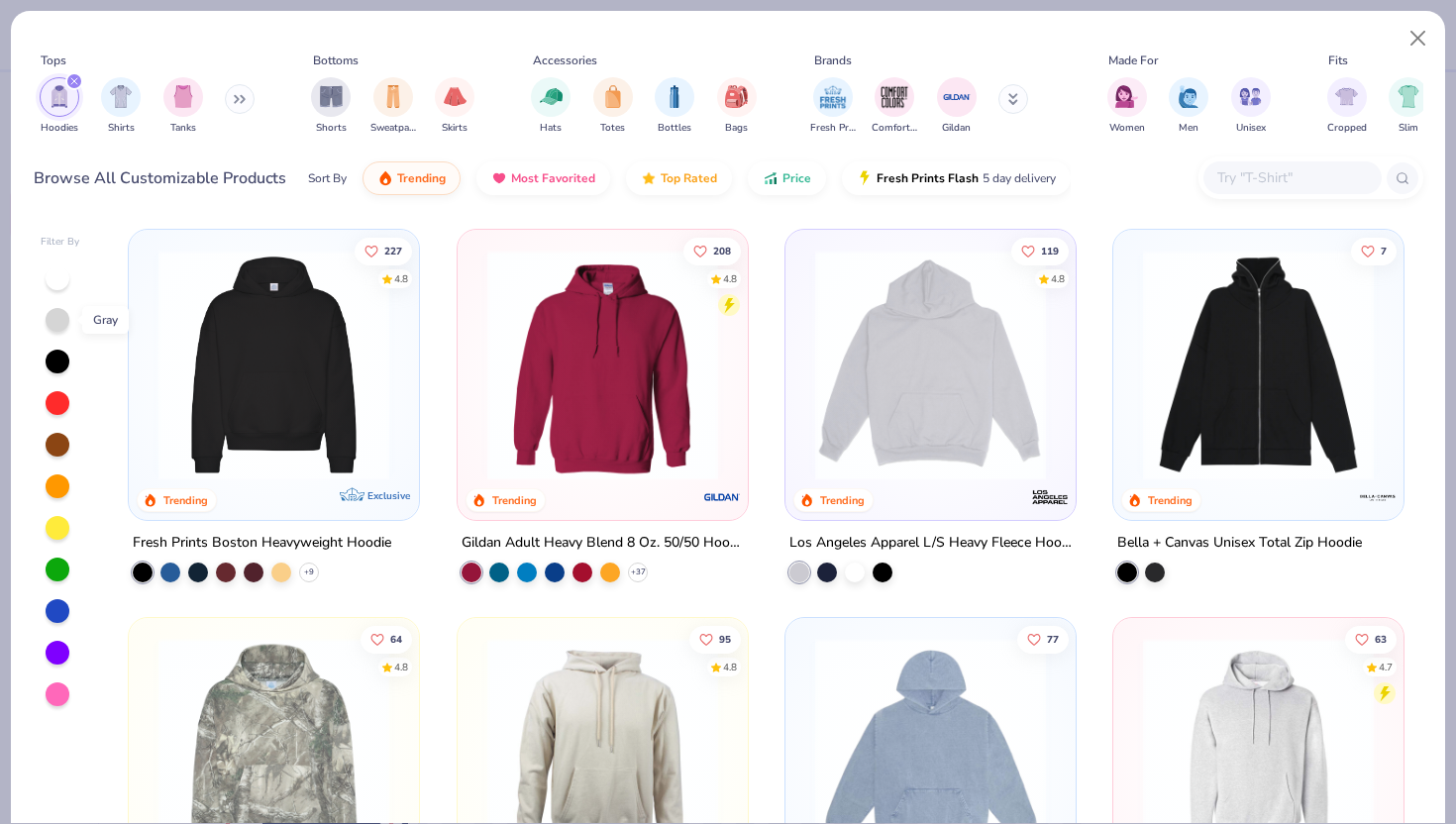 click at bounding box center (57, 320) 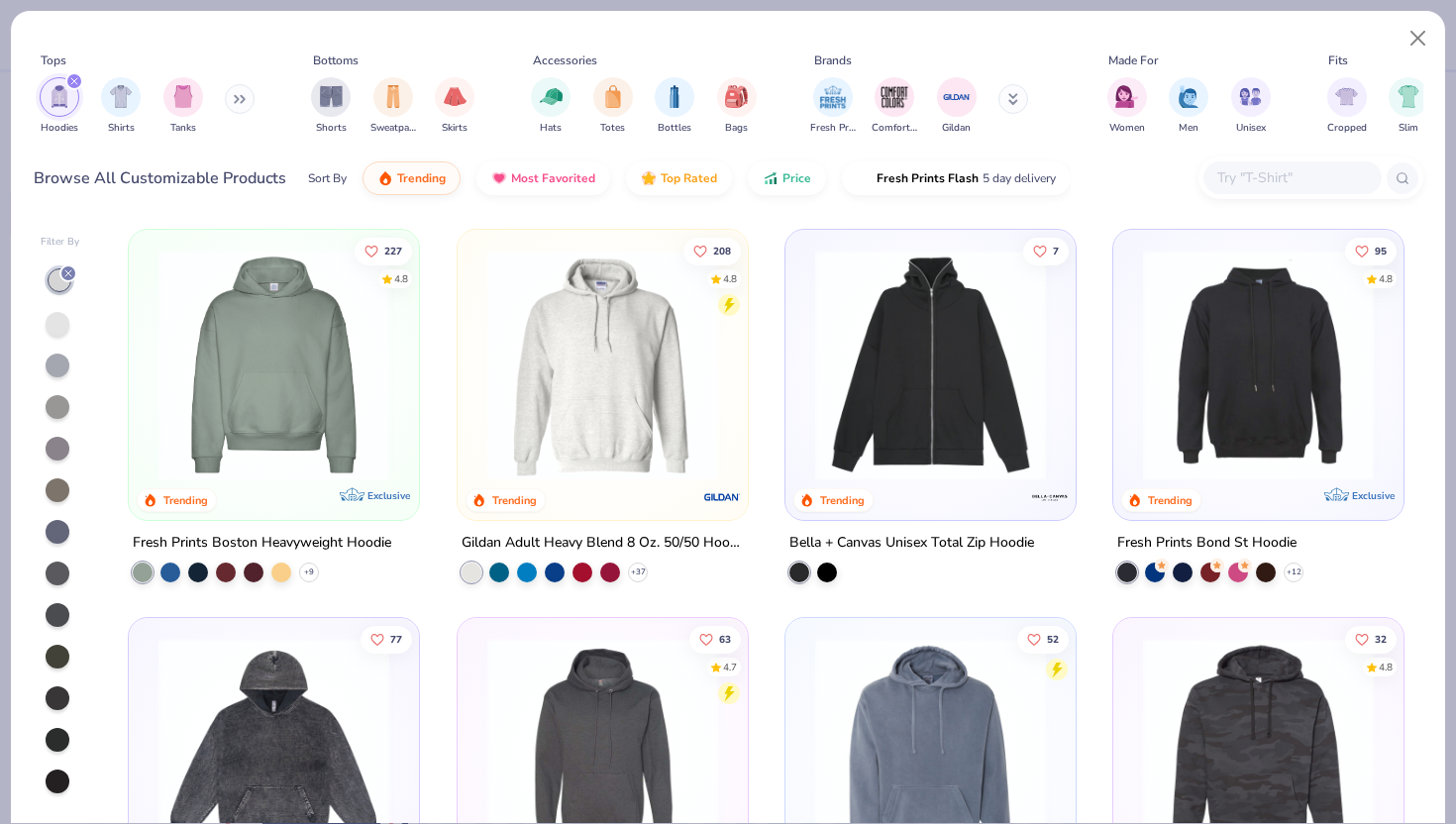scroll, scrollTop: 1, scrollLeft: 0, axis: vertical 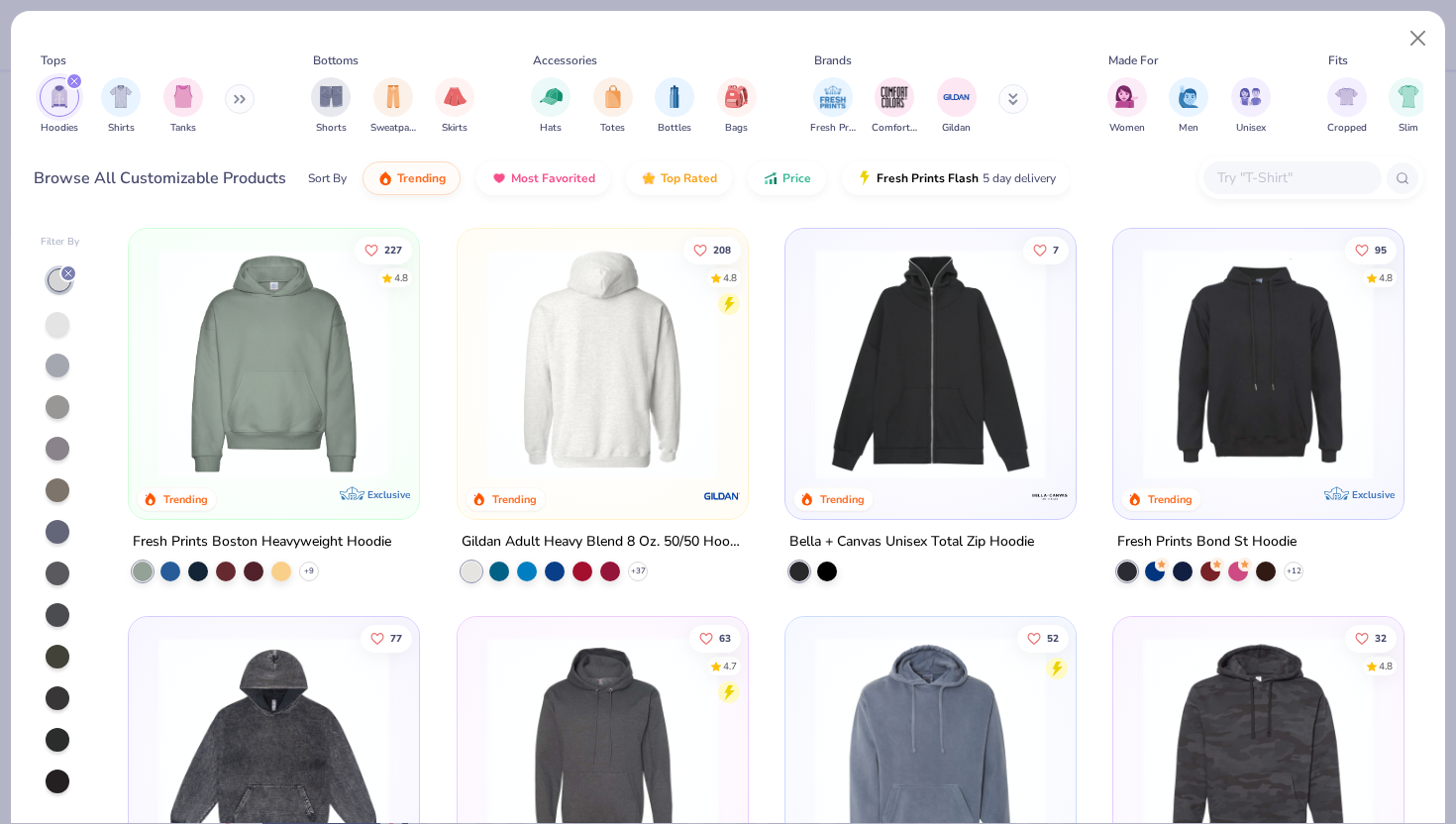 click at bounding box center (351, 363) 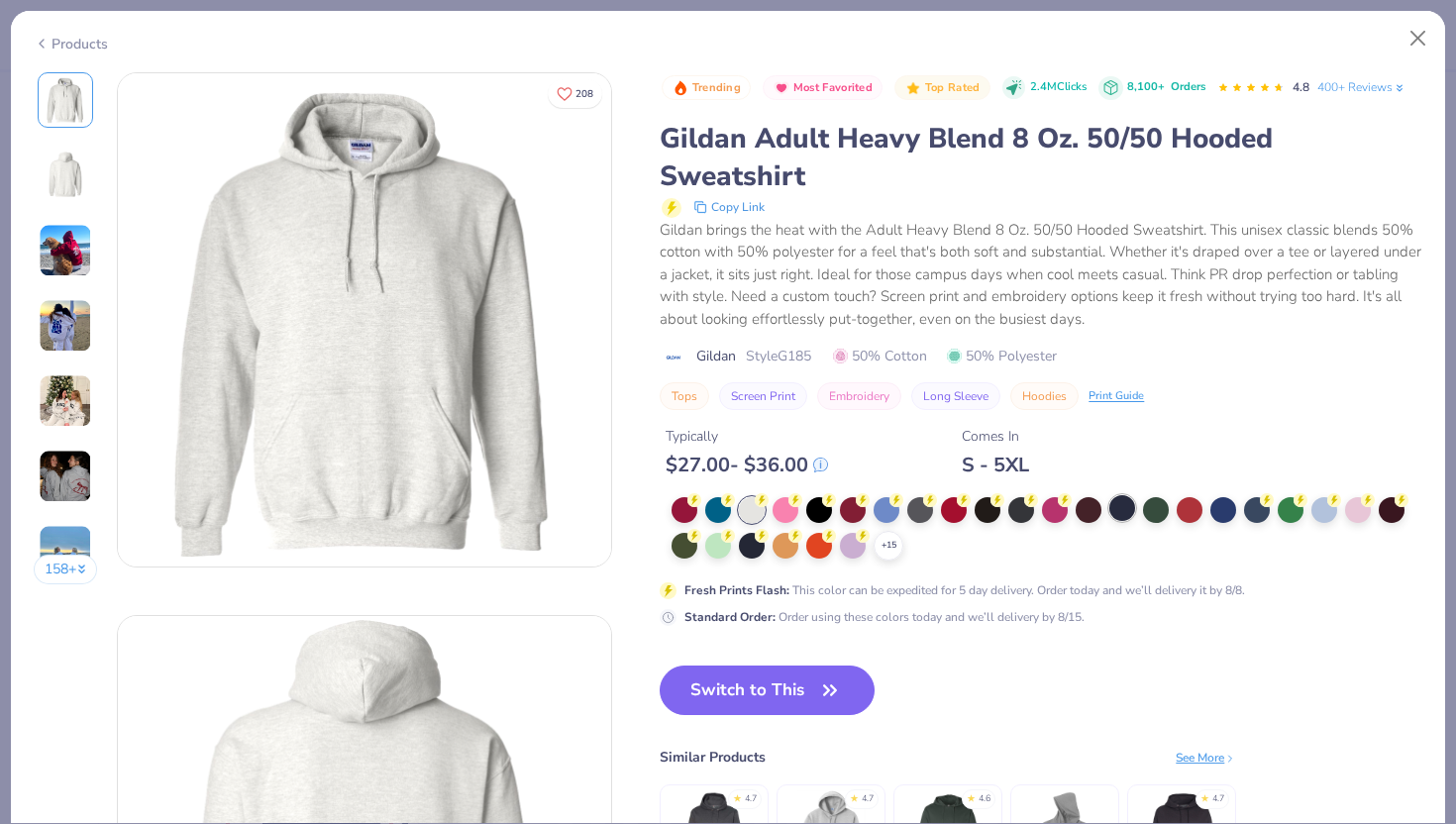 click at bounding box center (1122, 508) 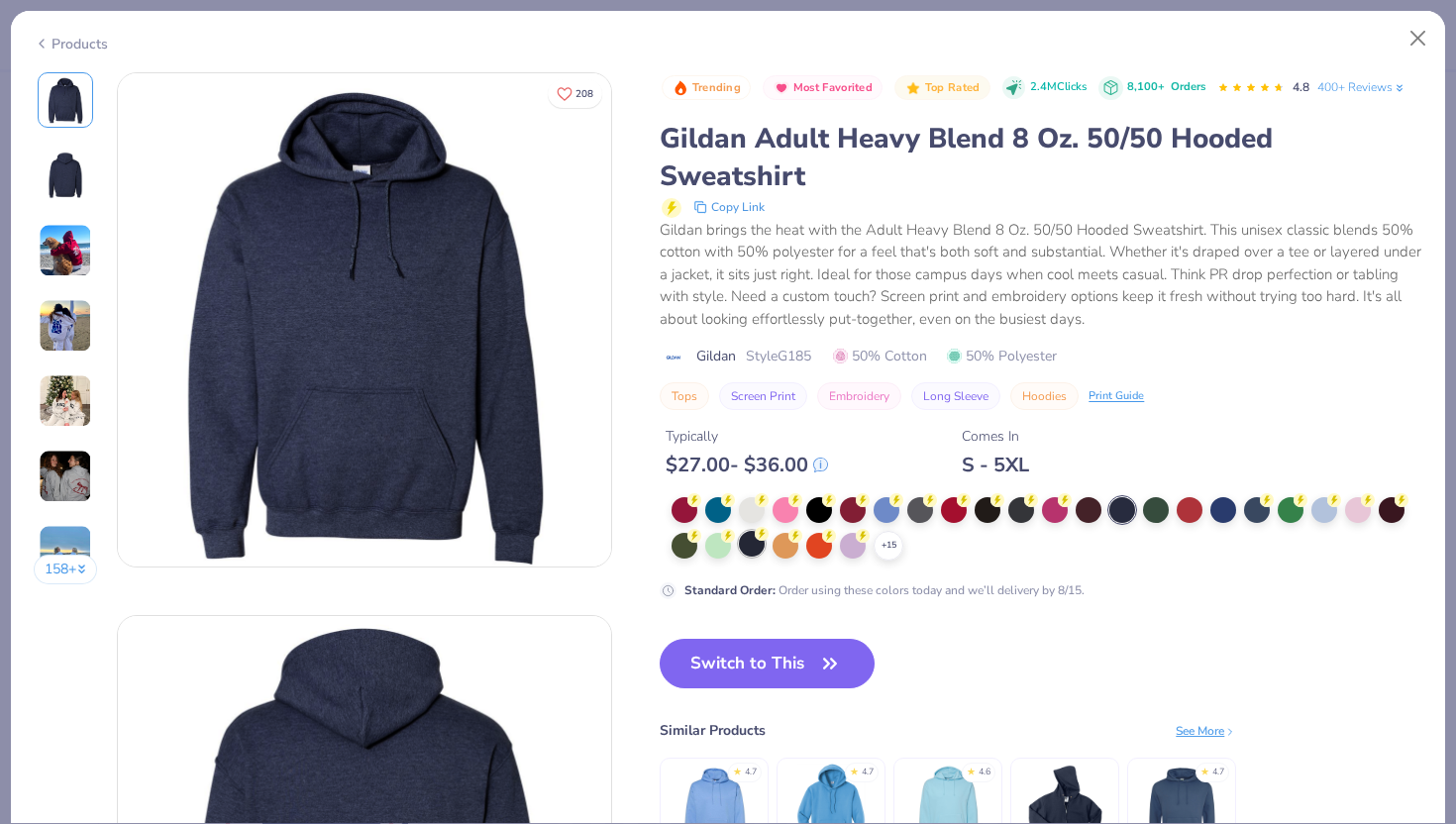 click on "+ 15" at bounding box center [1047, 529] 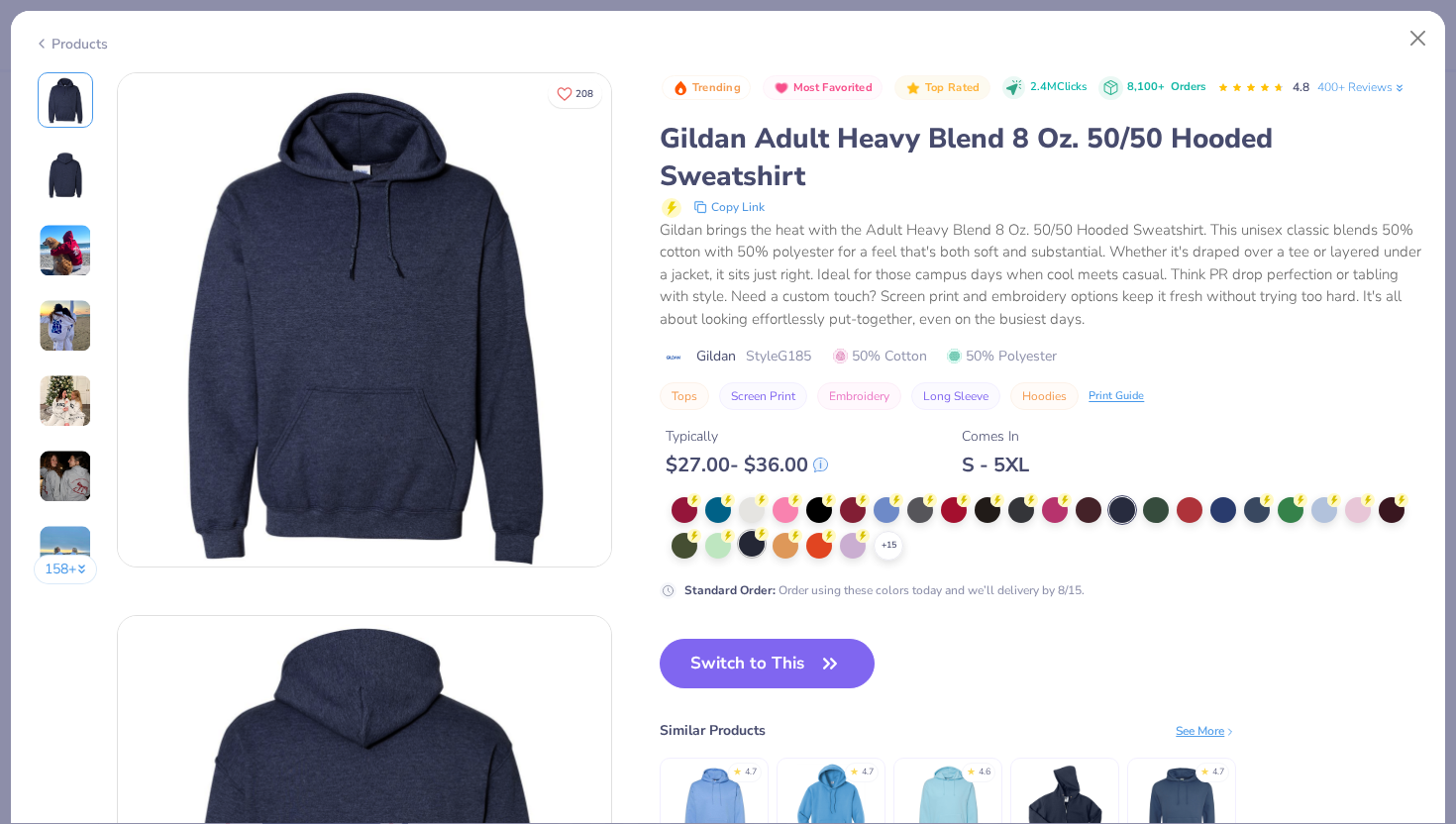 click at bounding box center [752, 544] 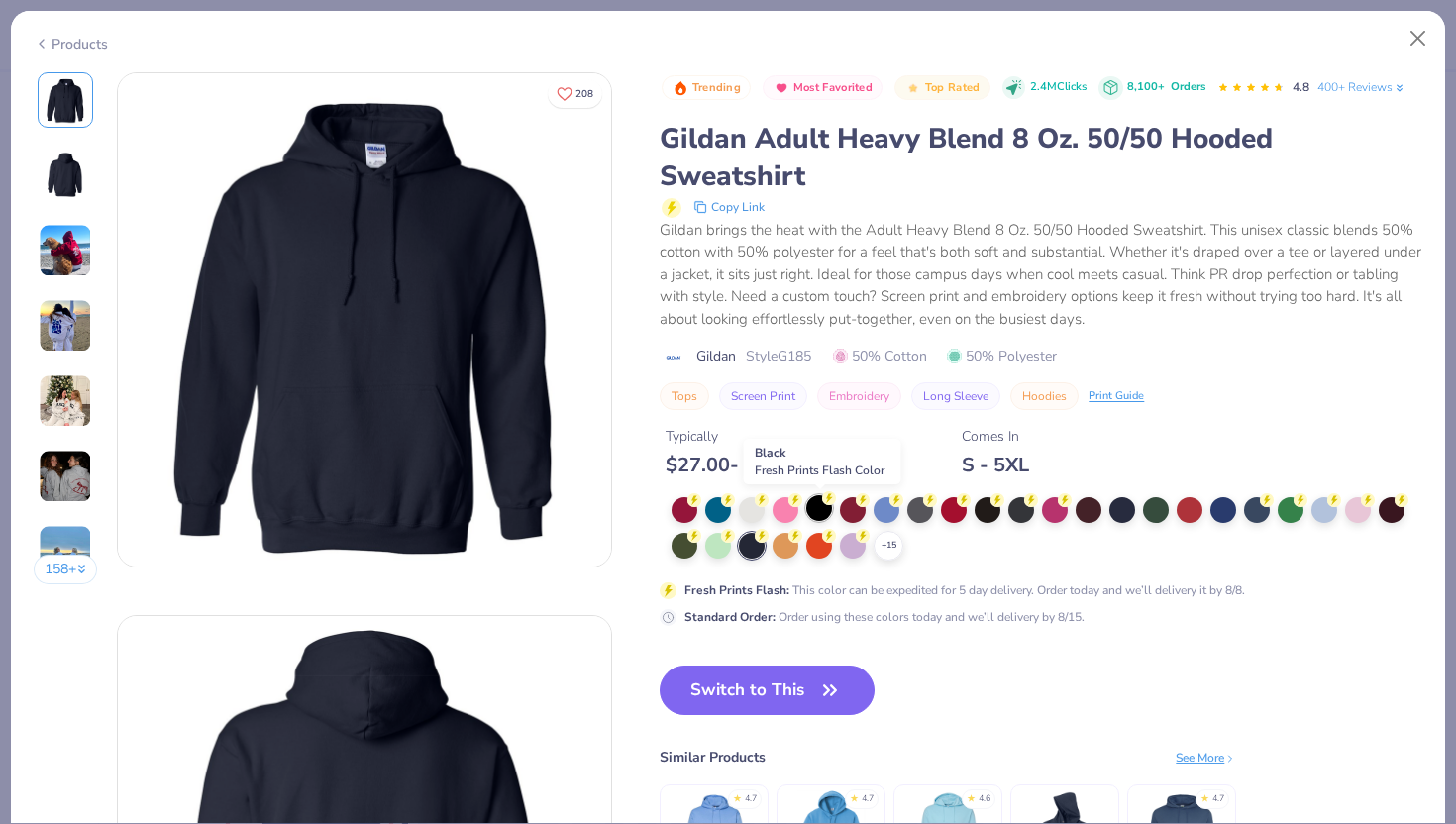 click at bounding box center [819, 508] 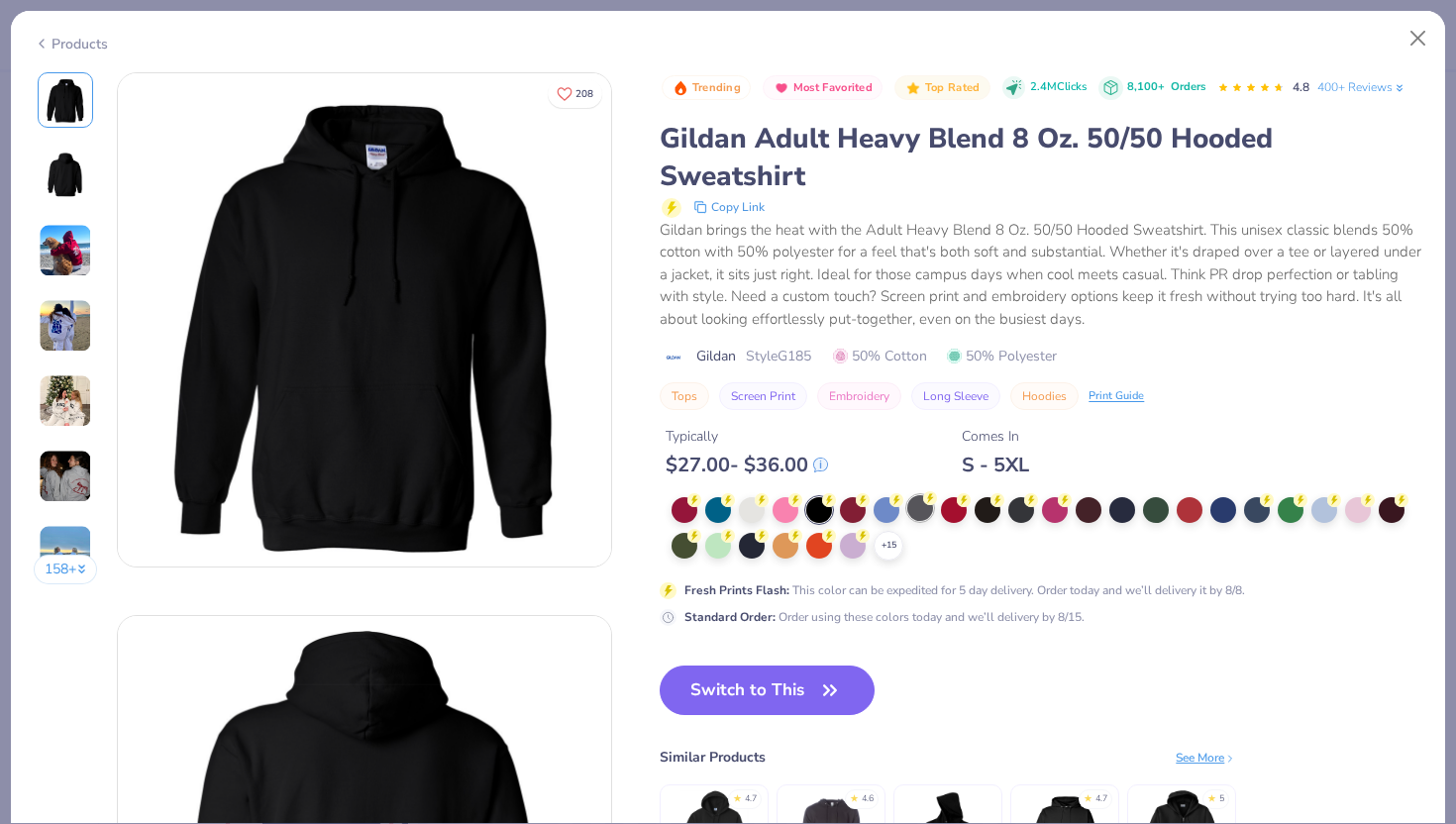 click at bounding box center [920, 508] 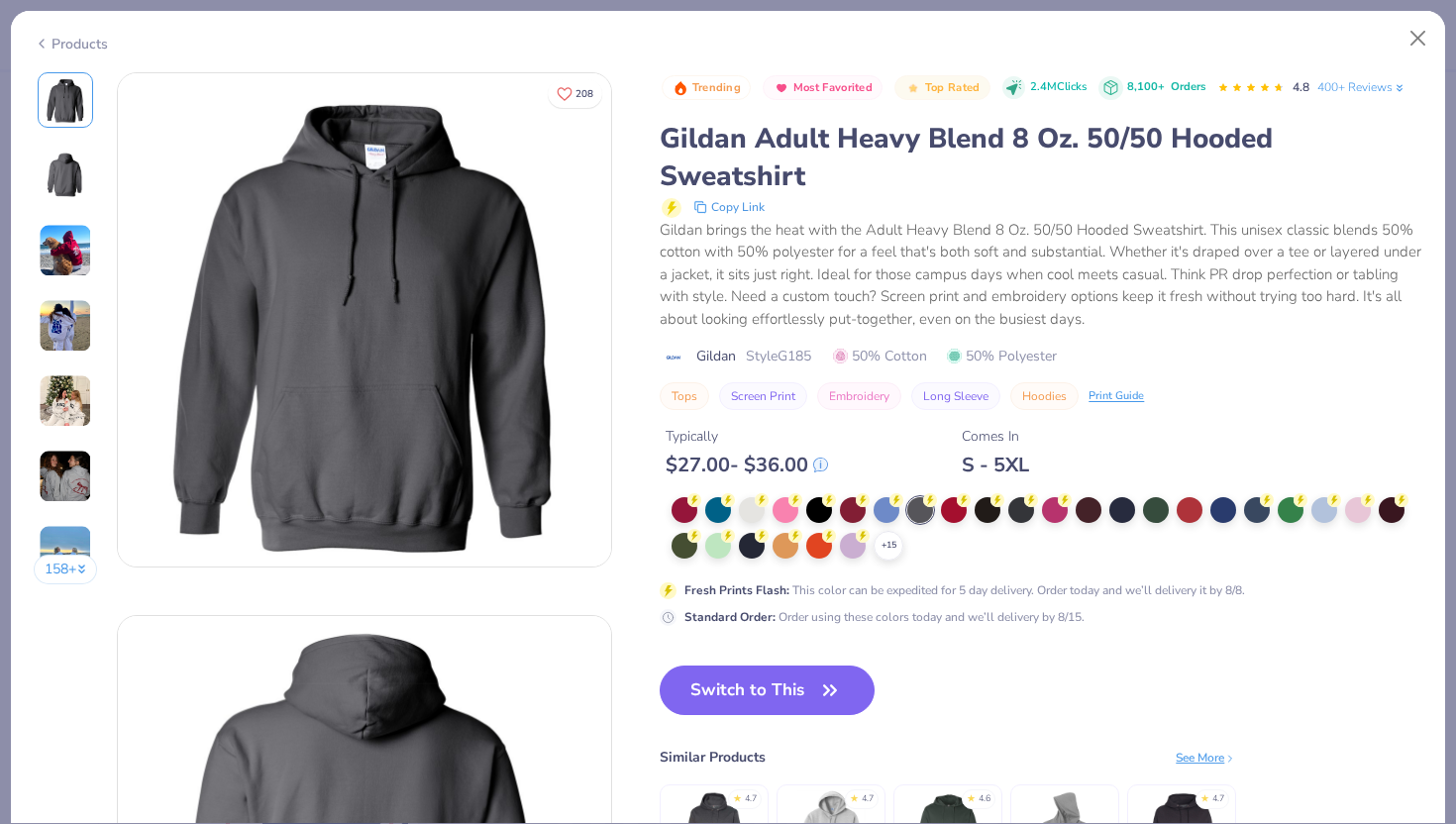 click at bounding box center (65, 175) 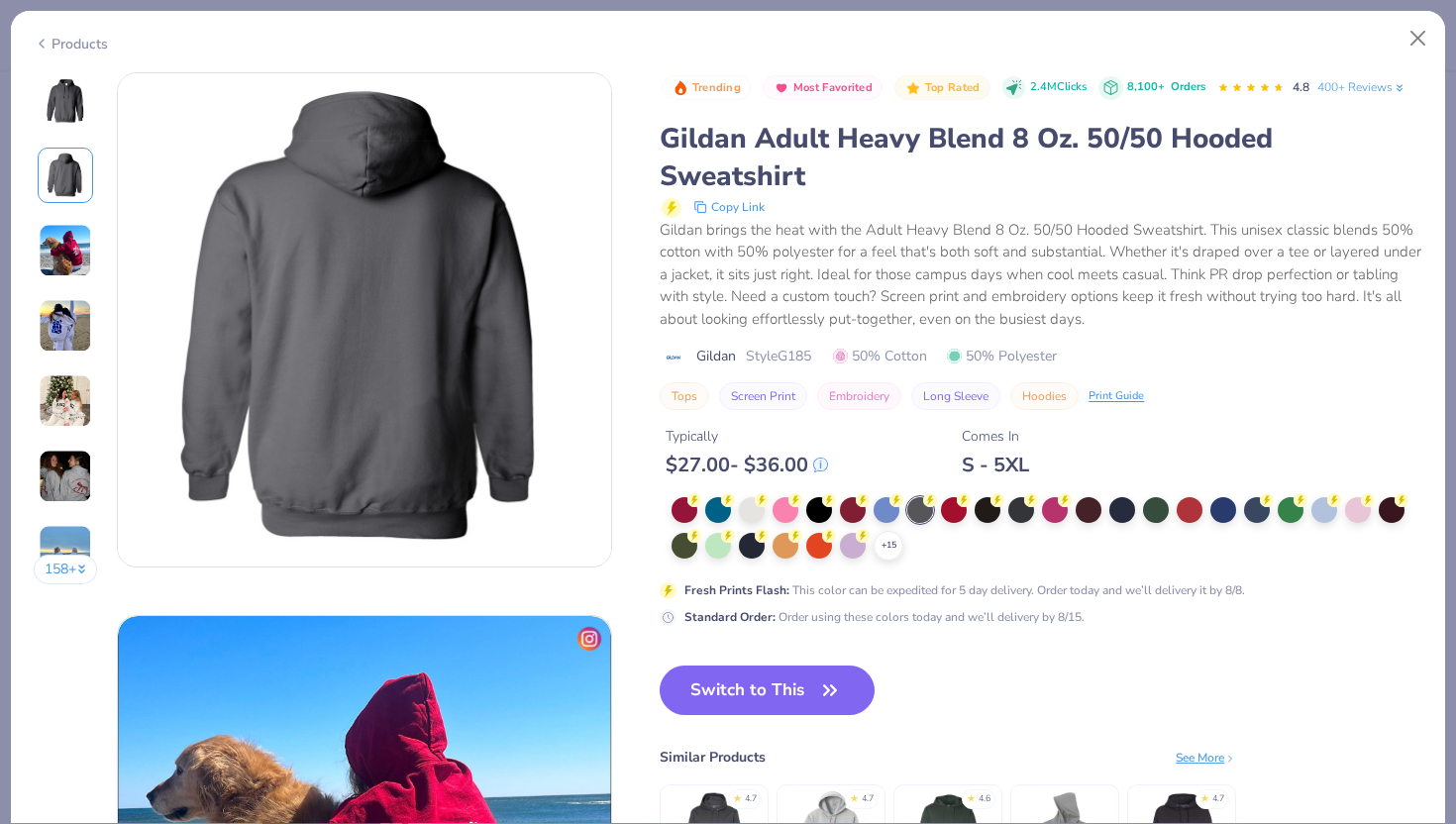 click at bounding box center (65, 100) 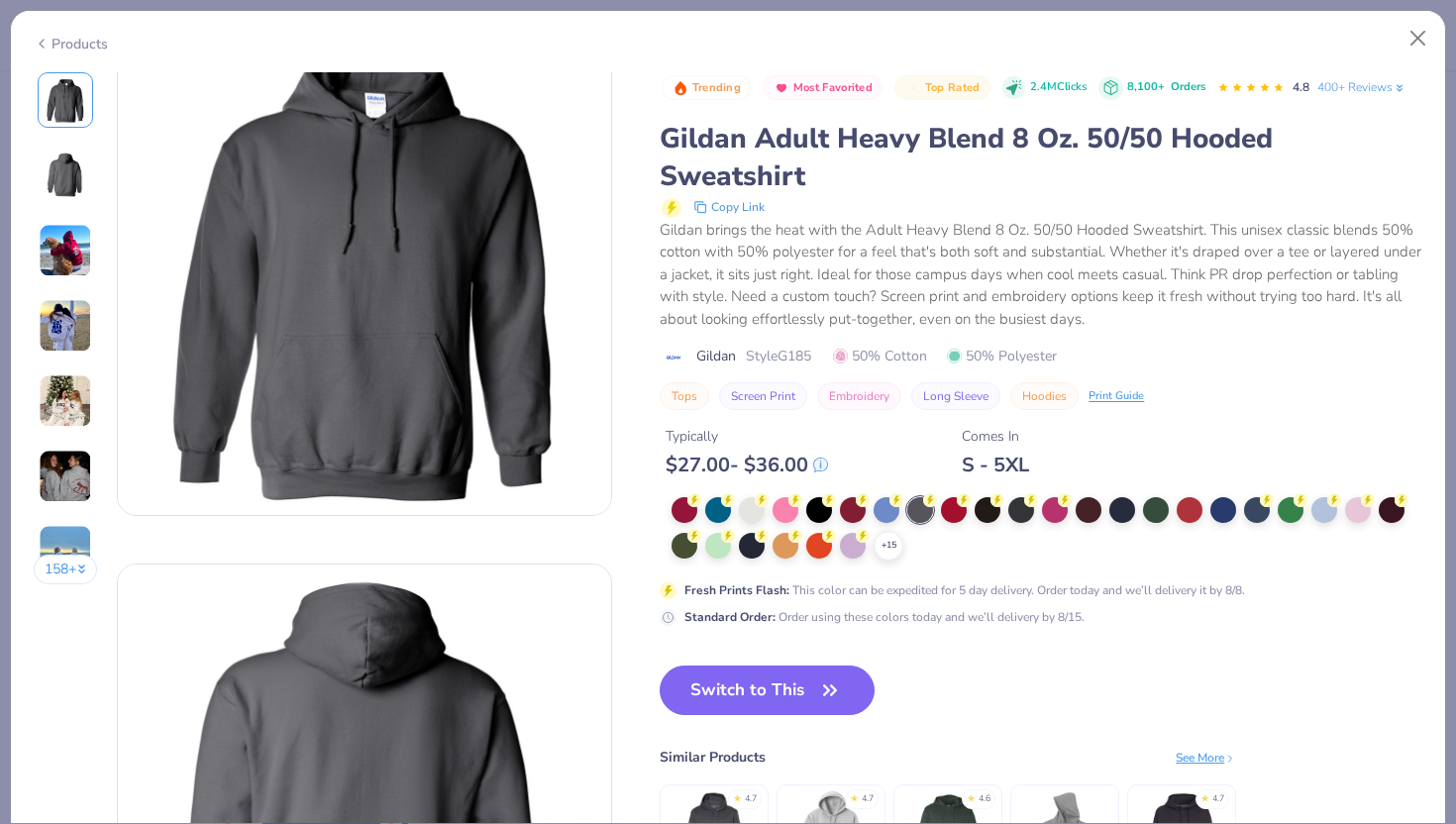 scroll, scrollTop: 0, scrollLeft: 0, axis: both 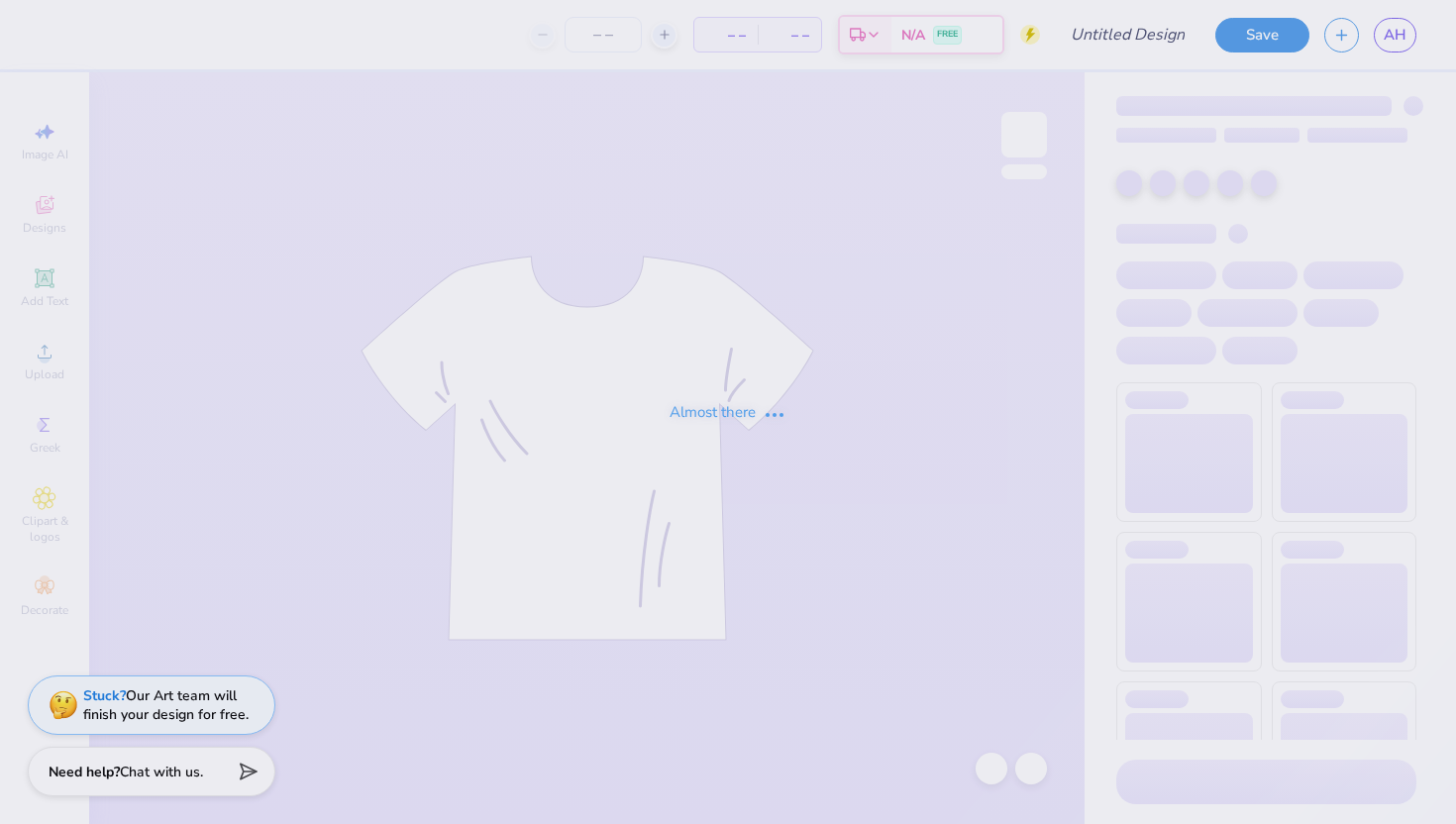 type on "agd house shirt design 1" 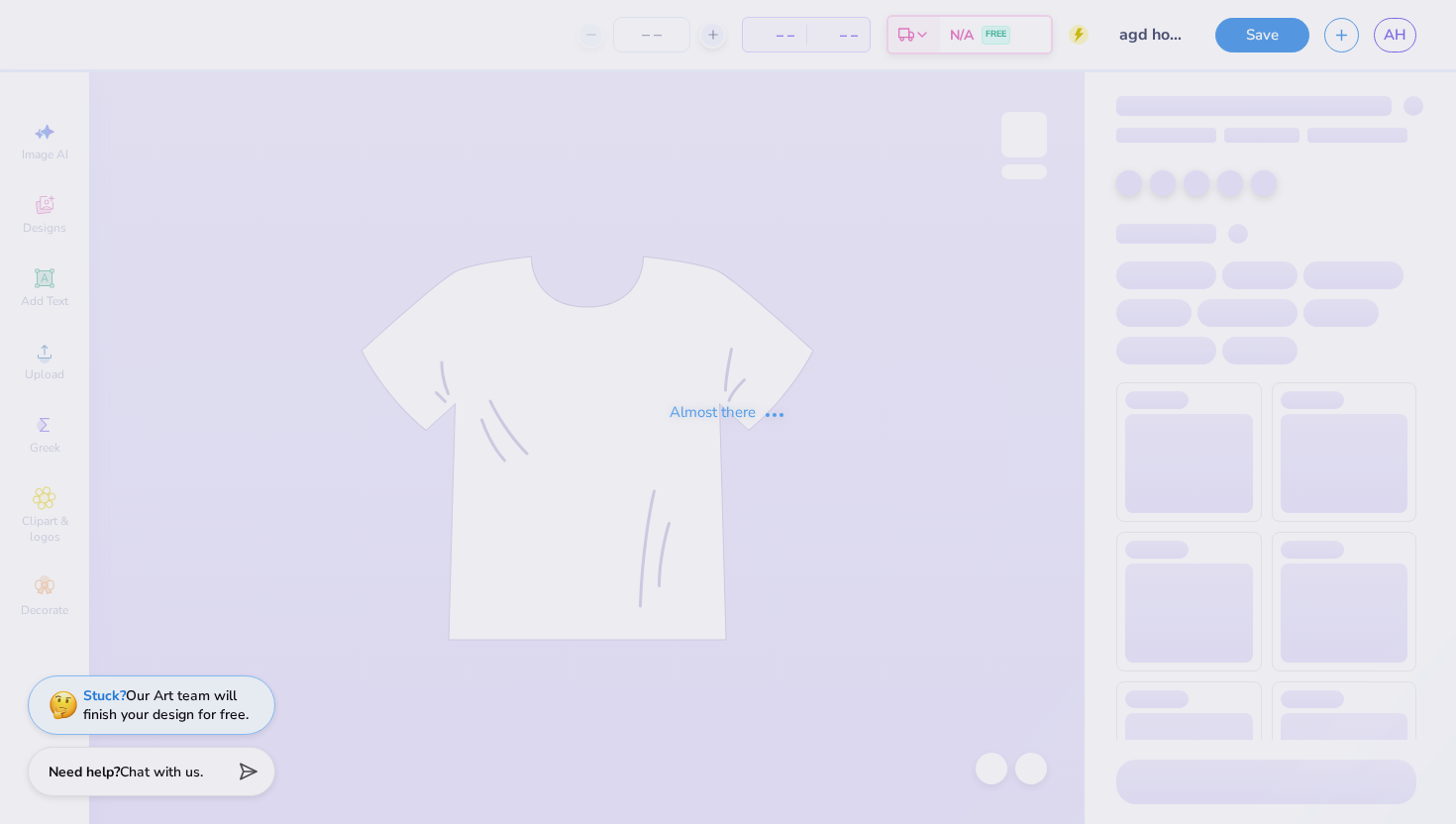 type on "25" 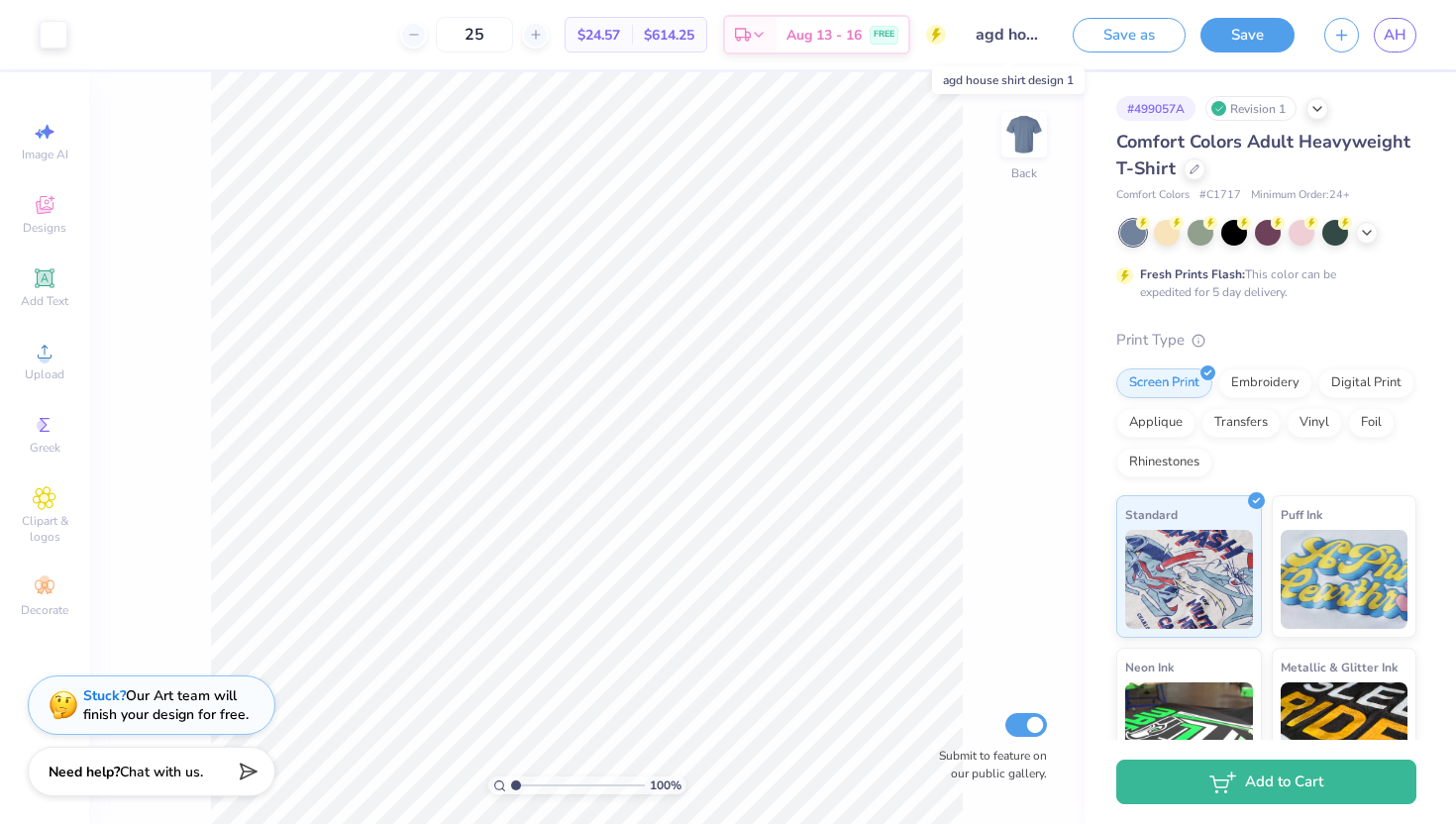 click on "agd house shirt design 1" at bounding box center (1009, 35) 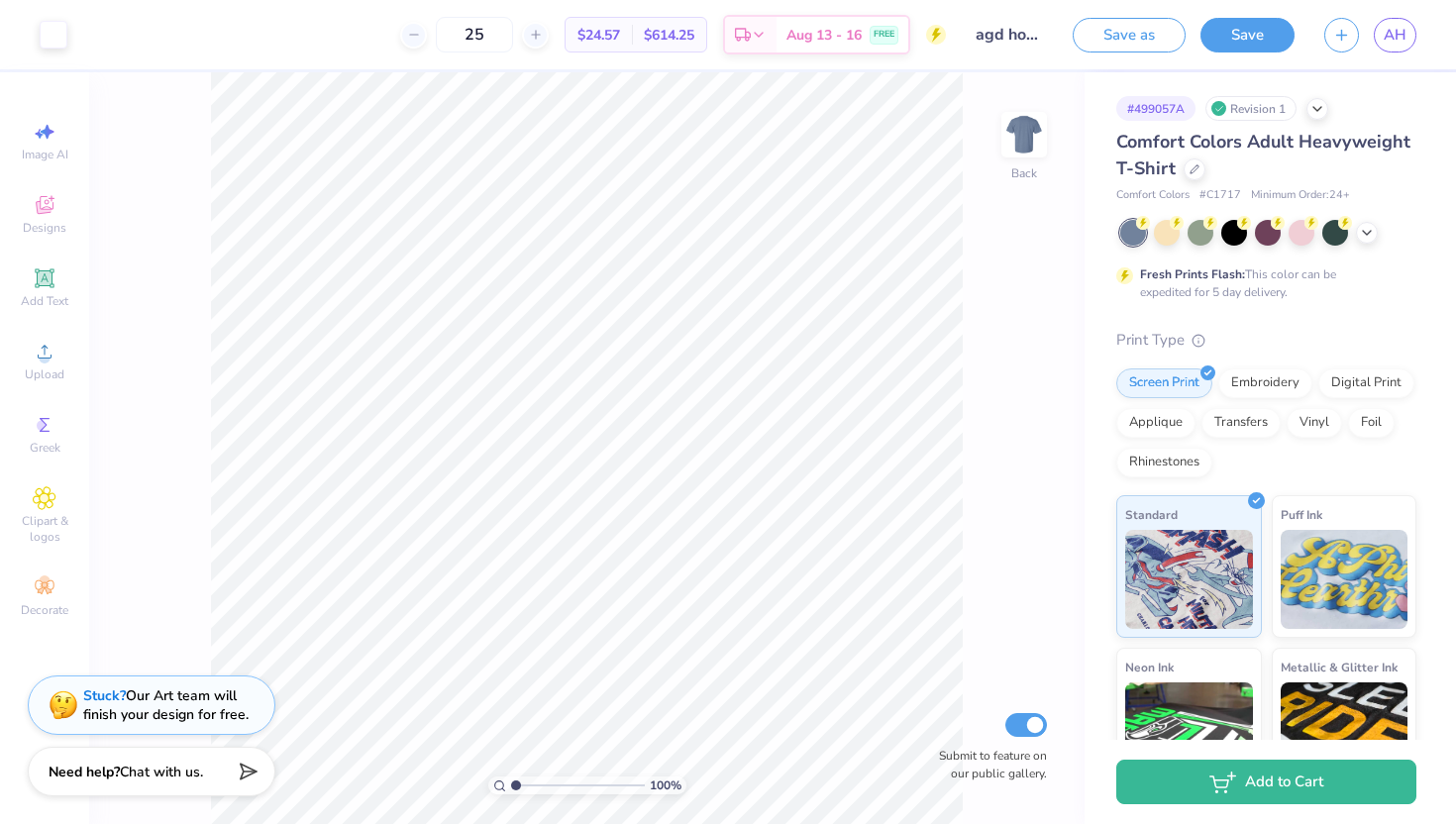 click 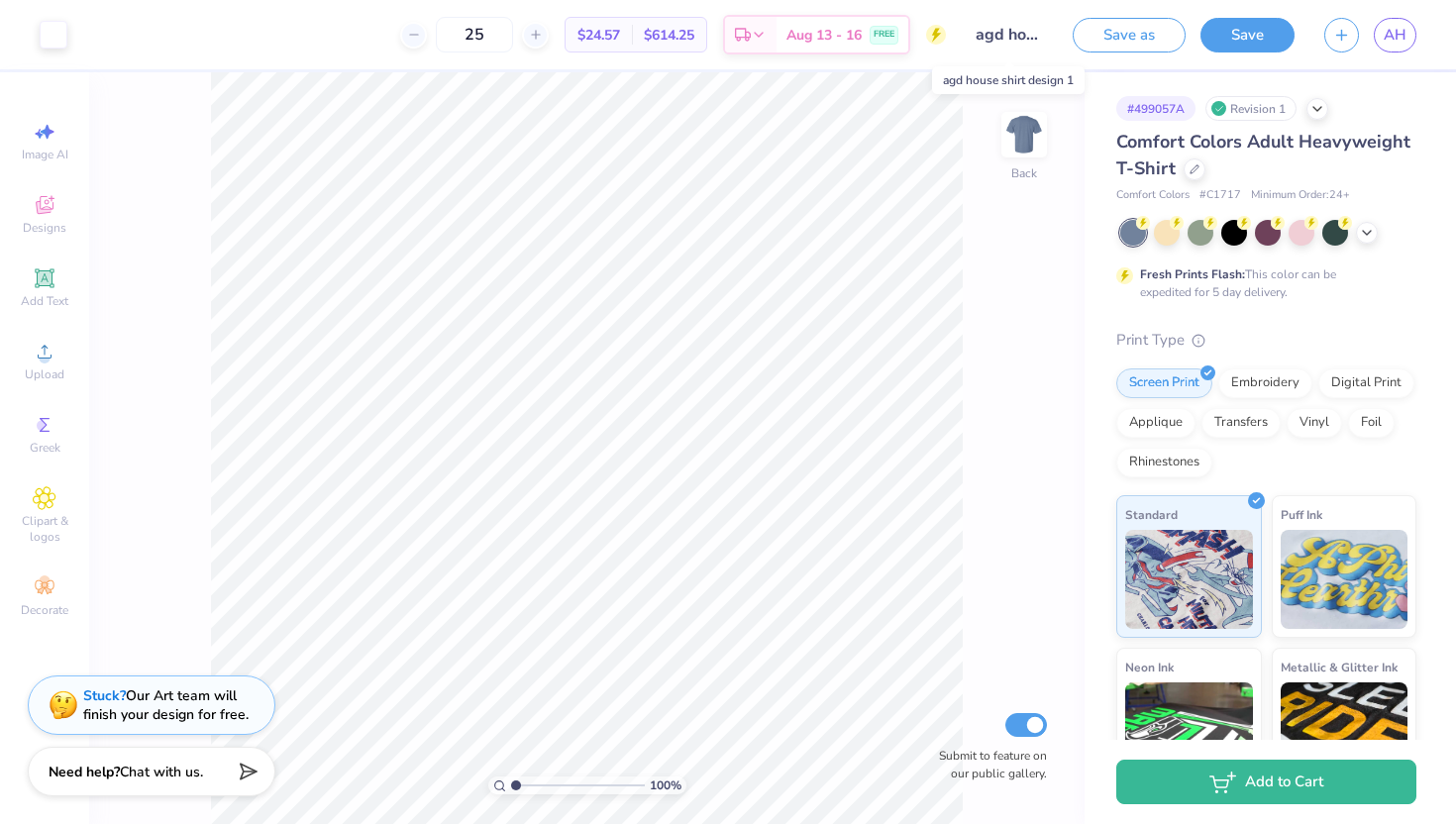 click on "agd house shirt design 1" at bounding box center [1009, 35] 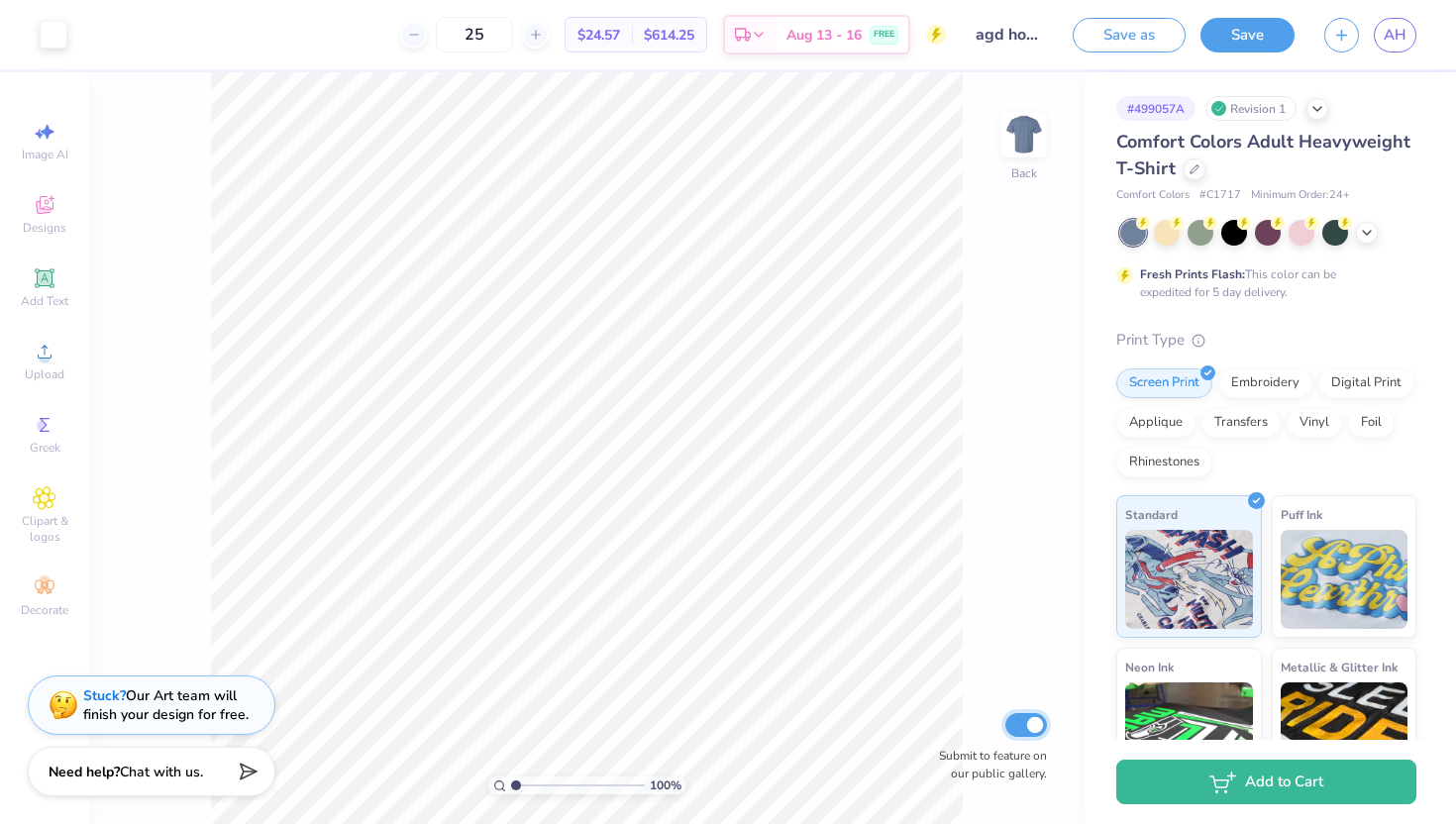 click on "Submit to feature on our public gallery." at bounding box center (1026, 725) 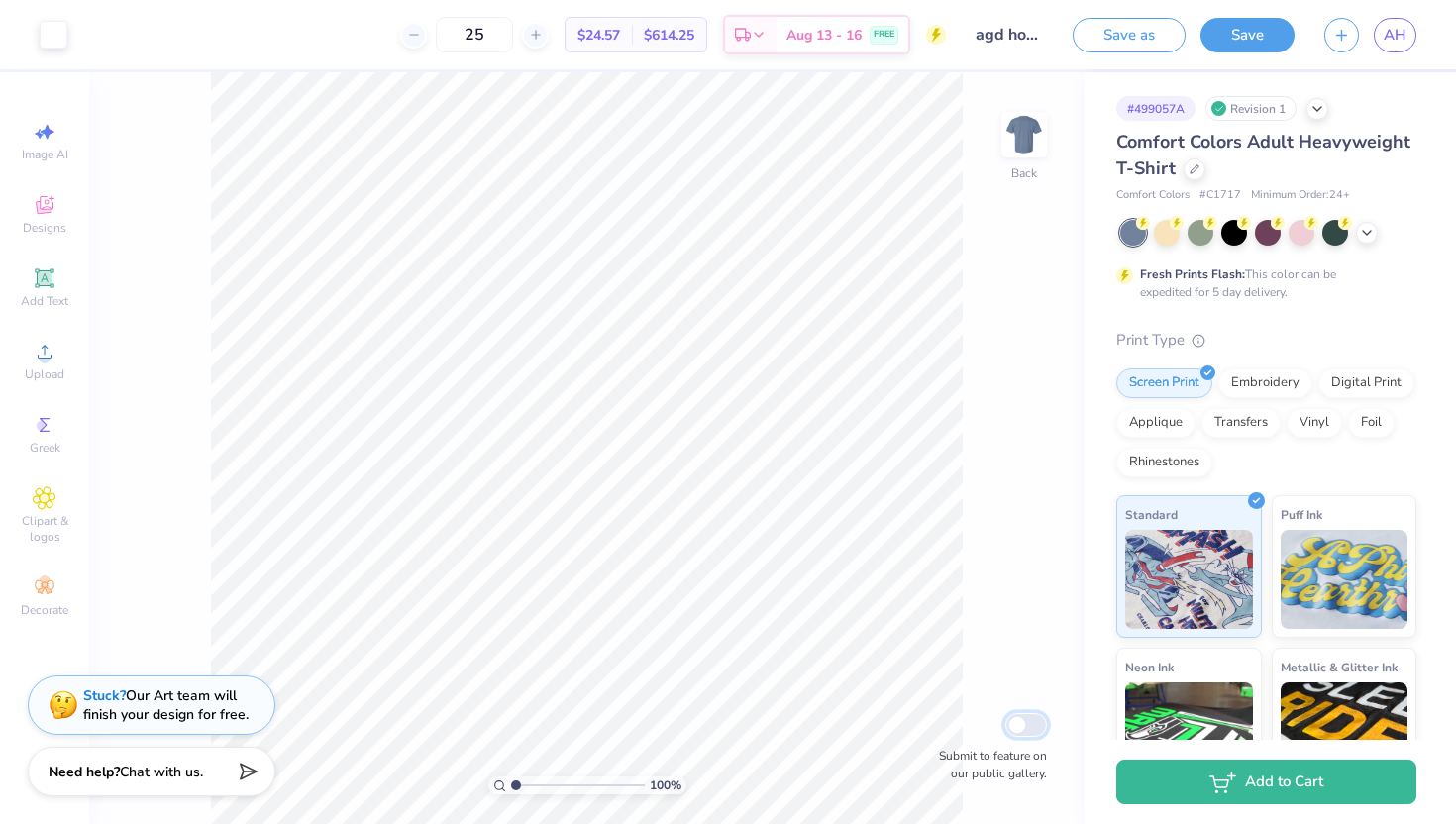 checkbox on "false" 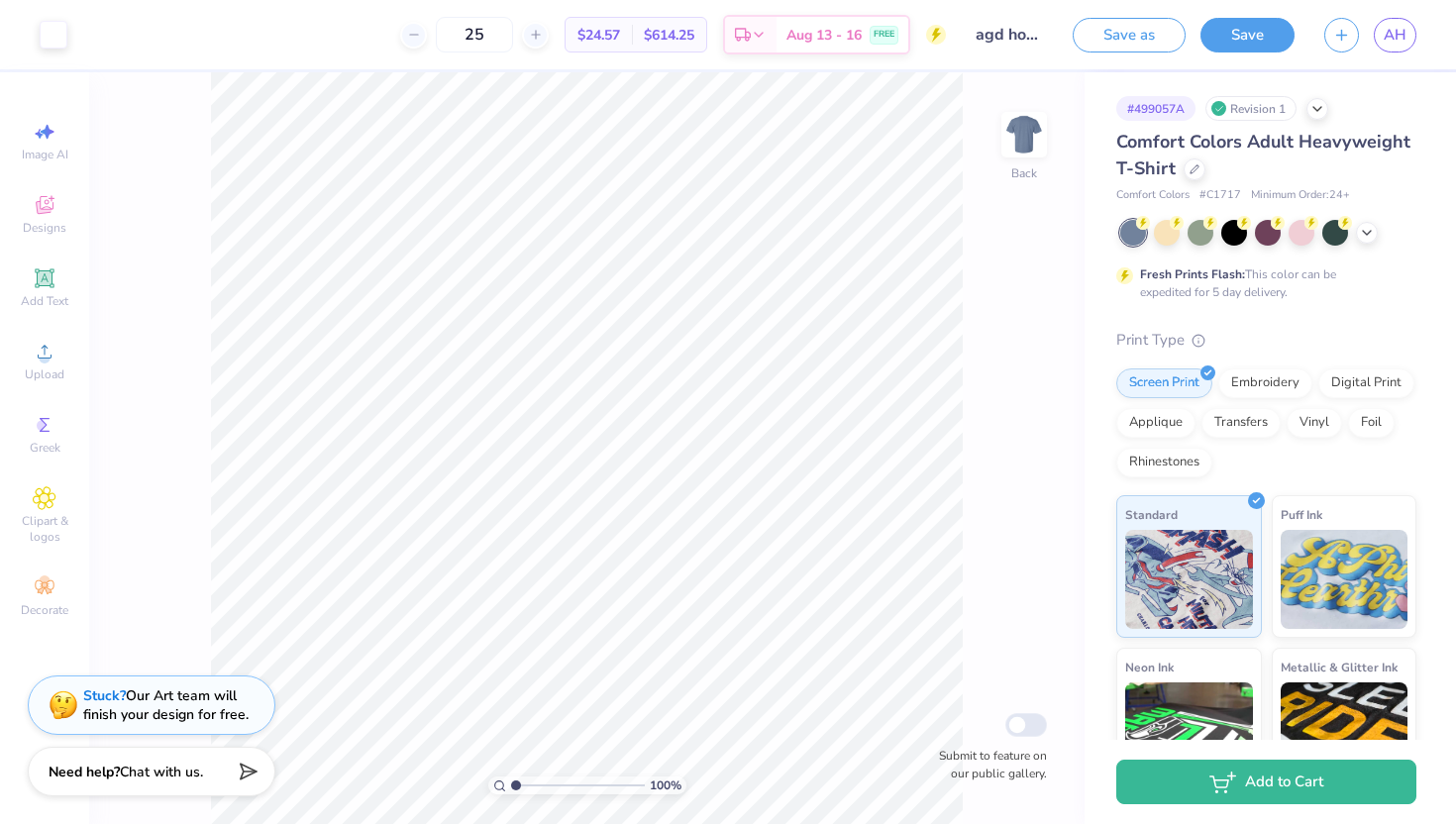 click on "agd house shirt design 1" at bounding box center (1009, 35) 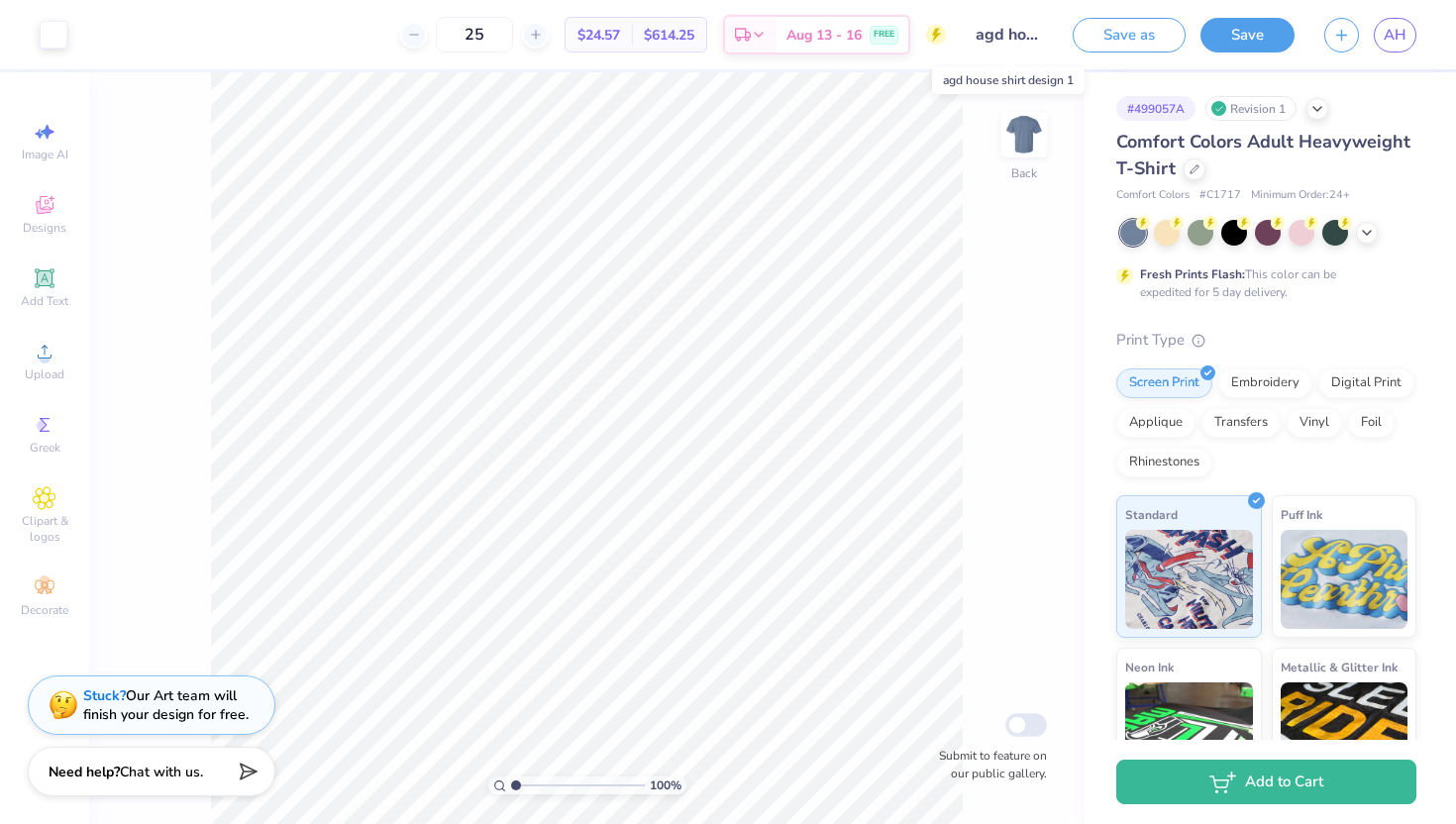 click on "agd house shirt design 1" at bounding box center (1009, 35) 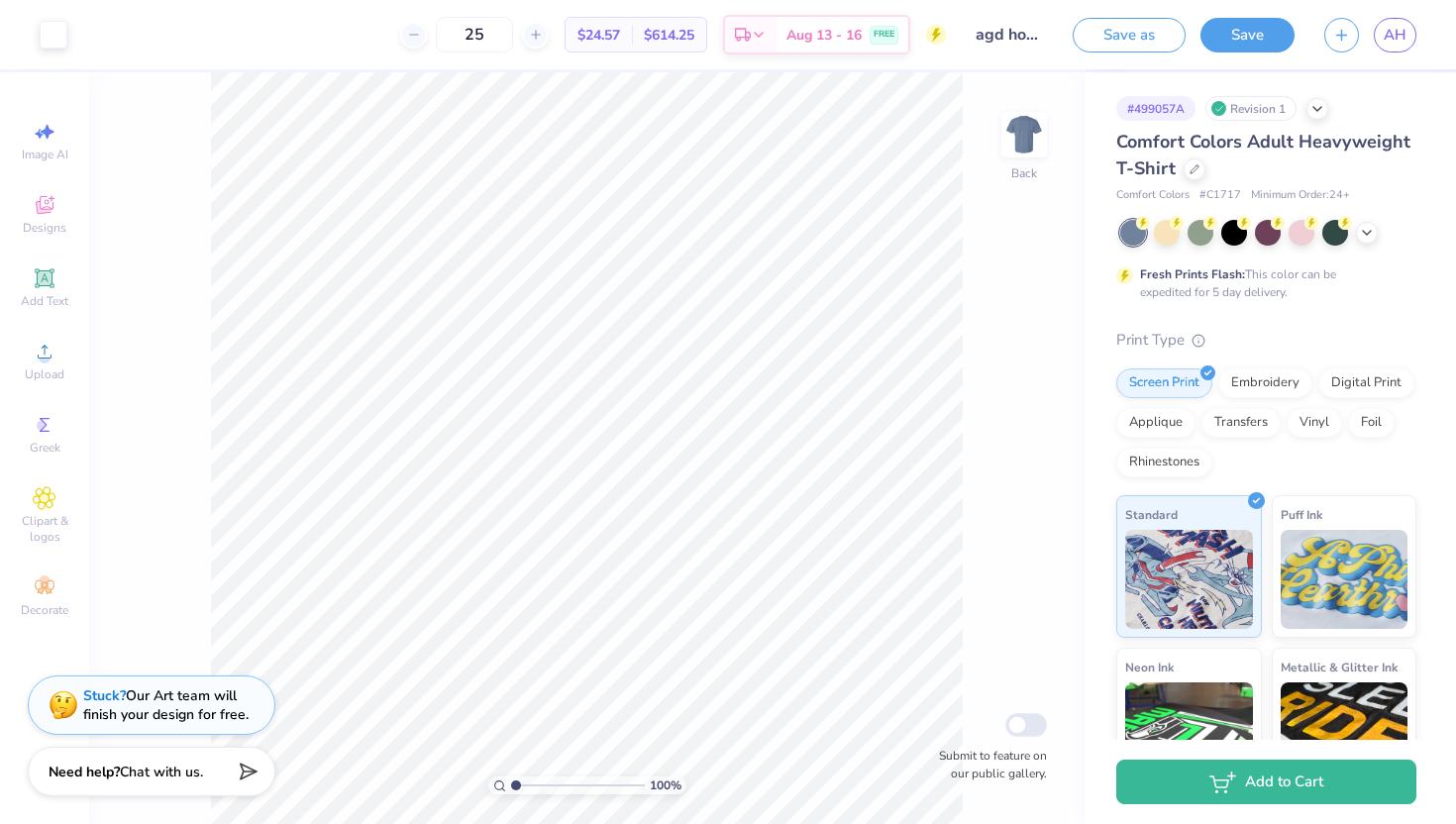 click on "# 499057A Revision 1" at bounding box center [1266, 108] 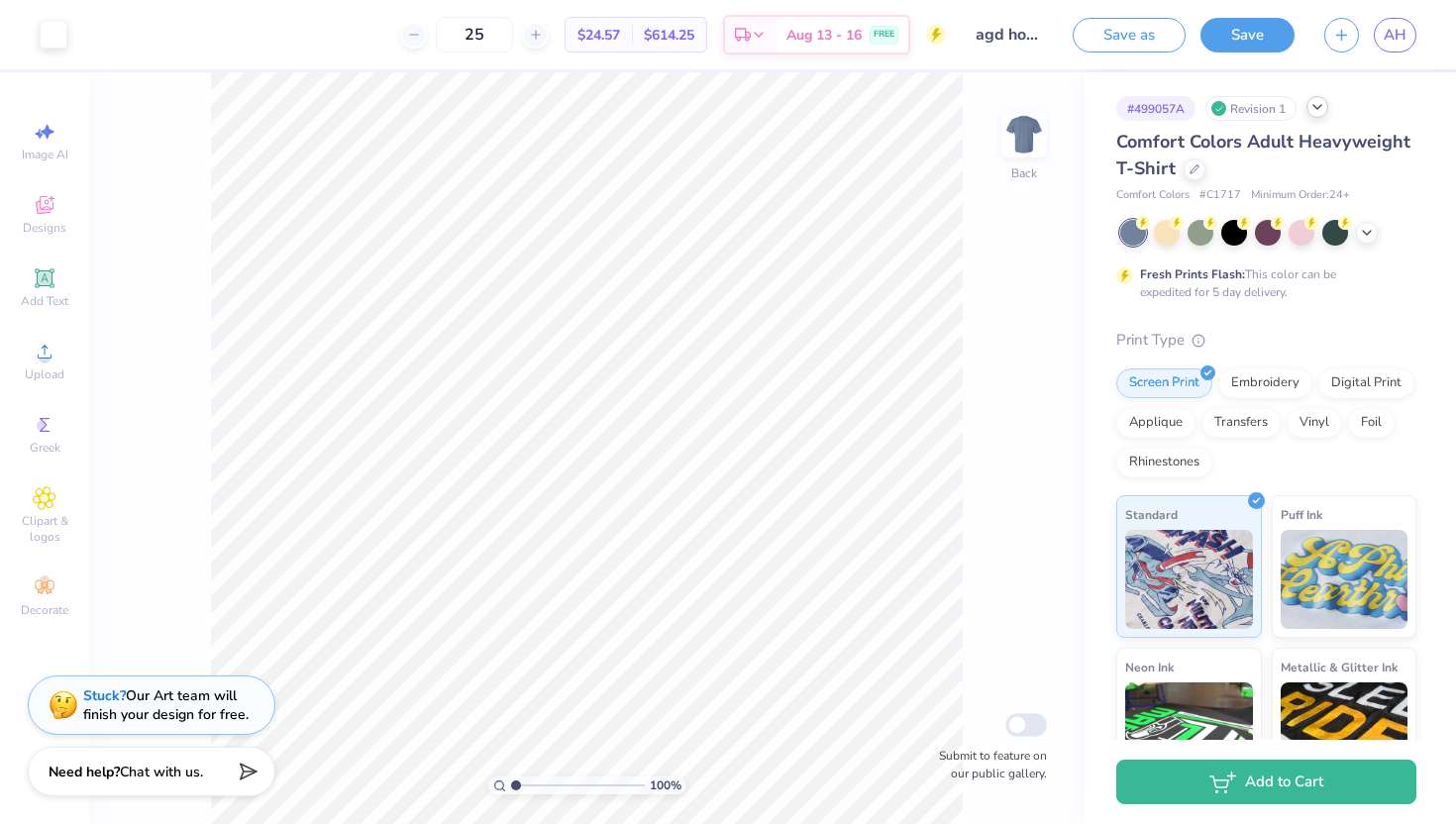 click 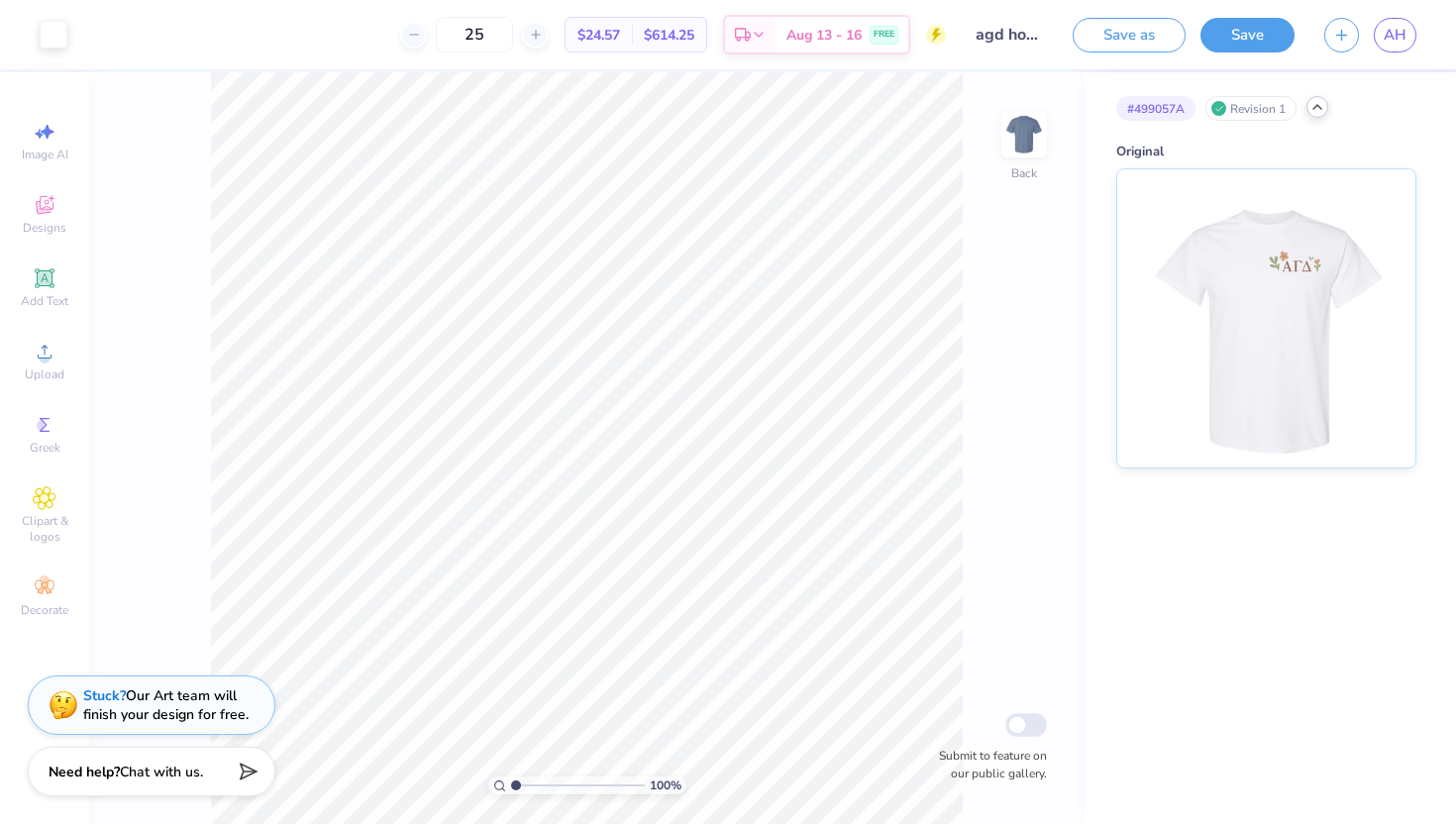 click 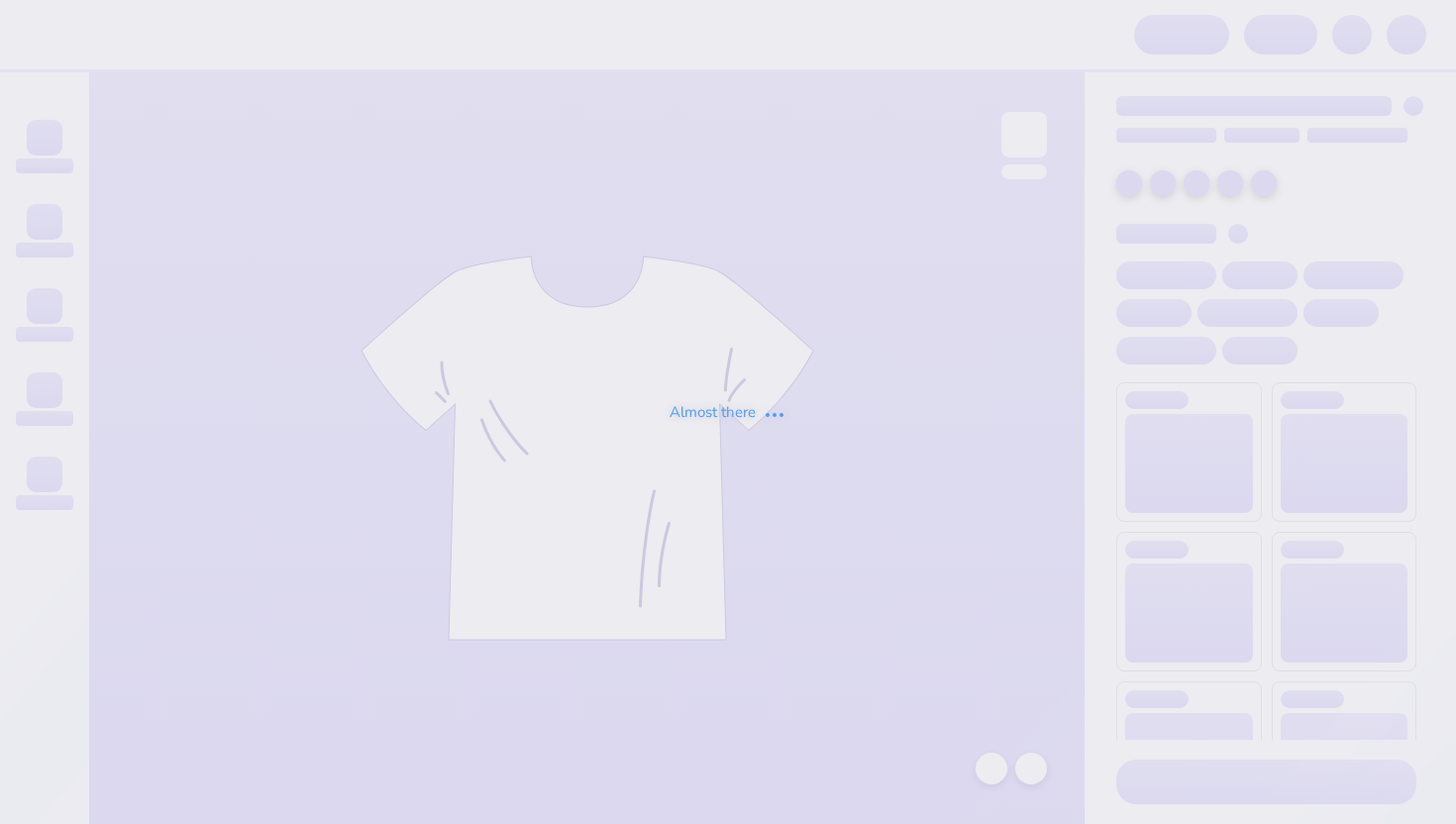 scroll, scrollTop: 0, scrollLeft: 0, axis: both 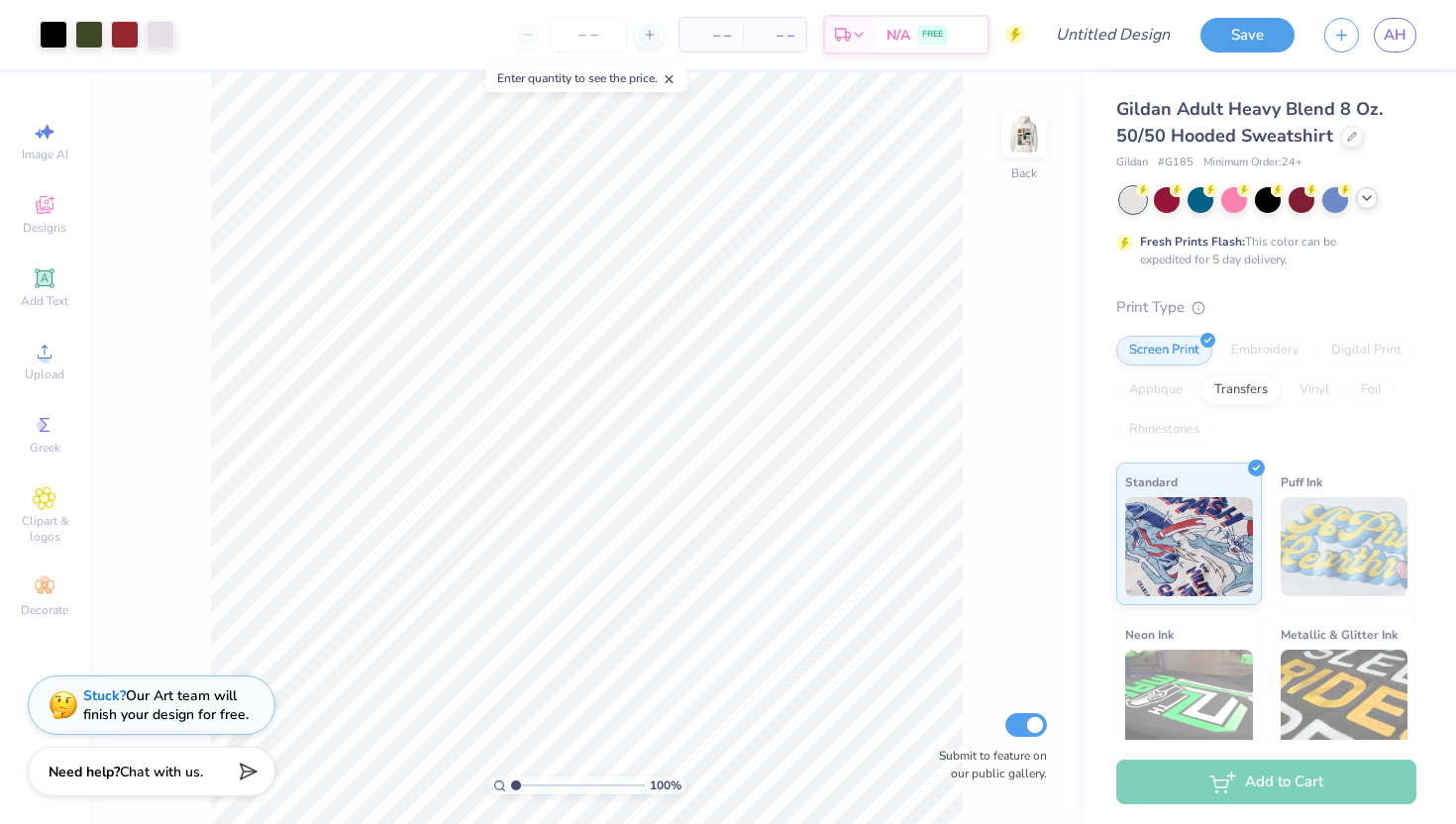 click 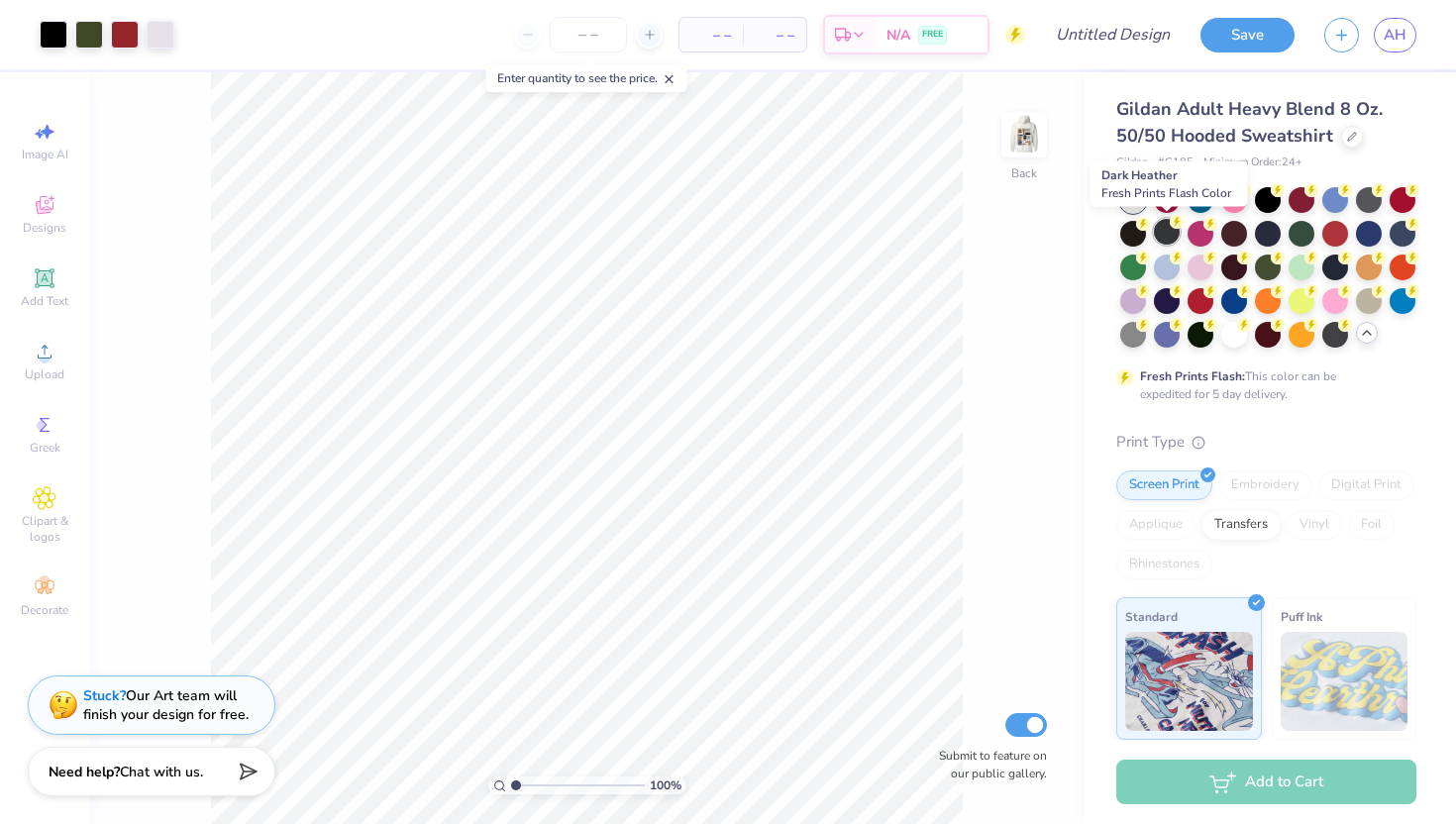 click at bounding box center (1167, 232) 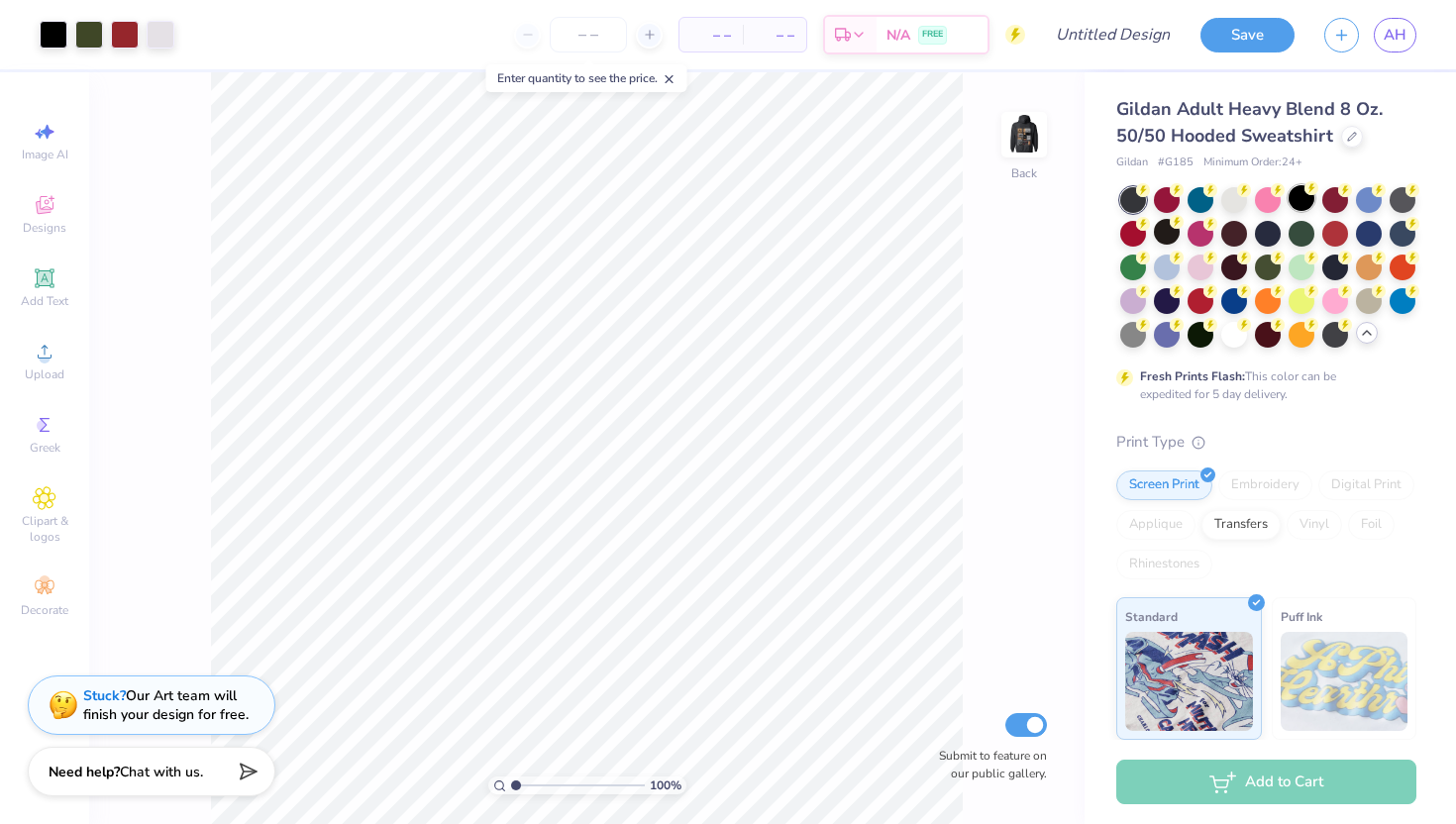 click at bounding box center (1301, 198) 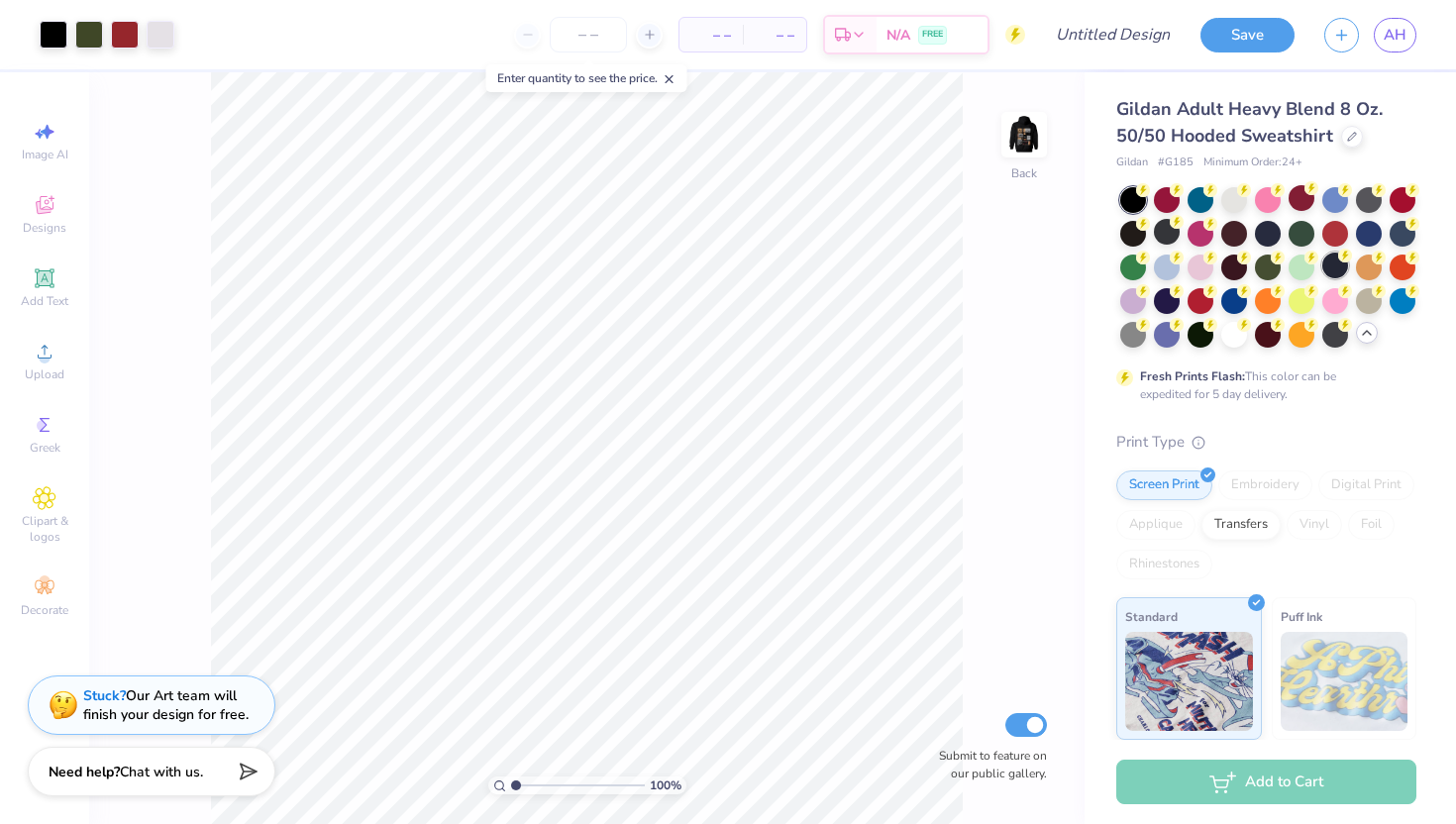 click at bounding box center (1335, 265) 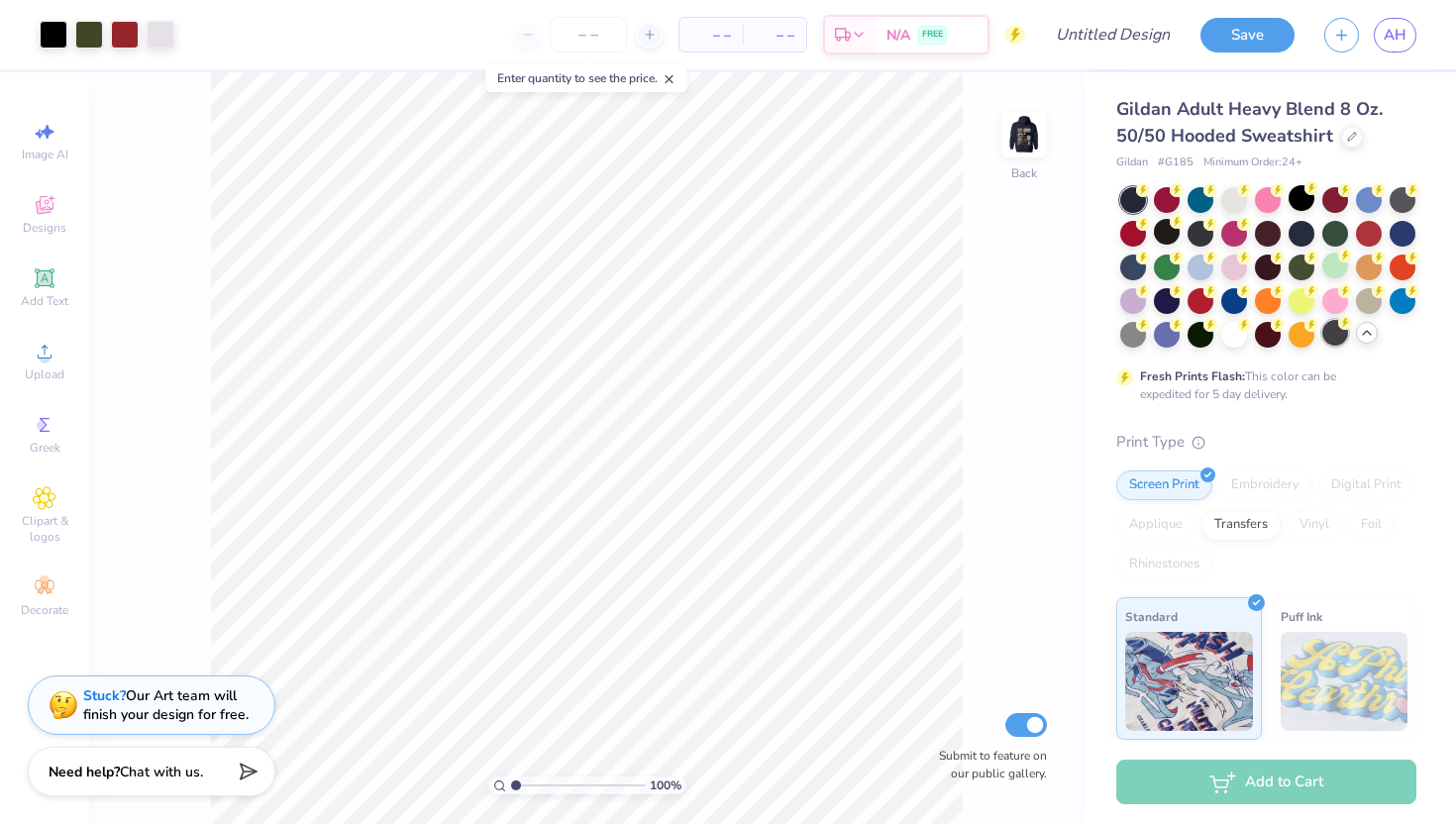click at bounding box center (1335, 333) 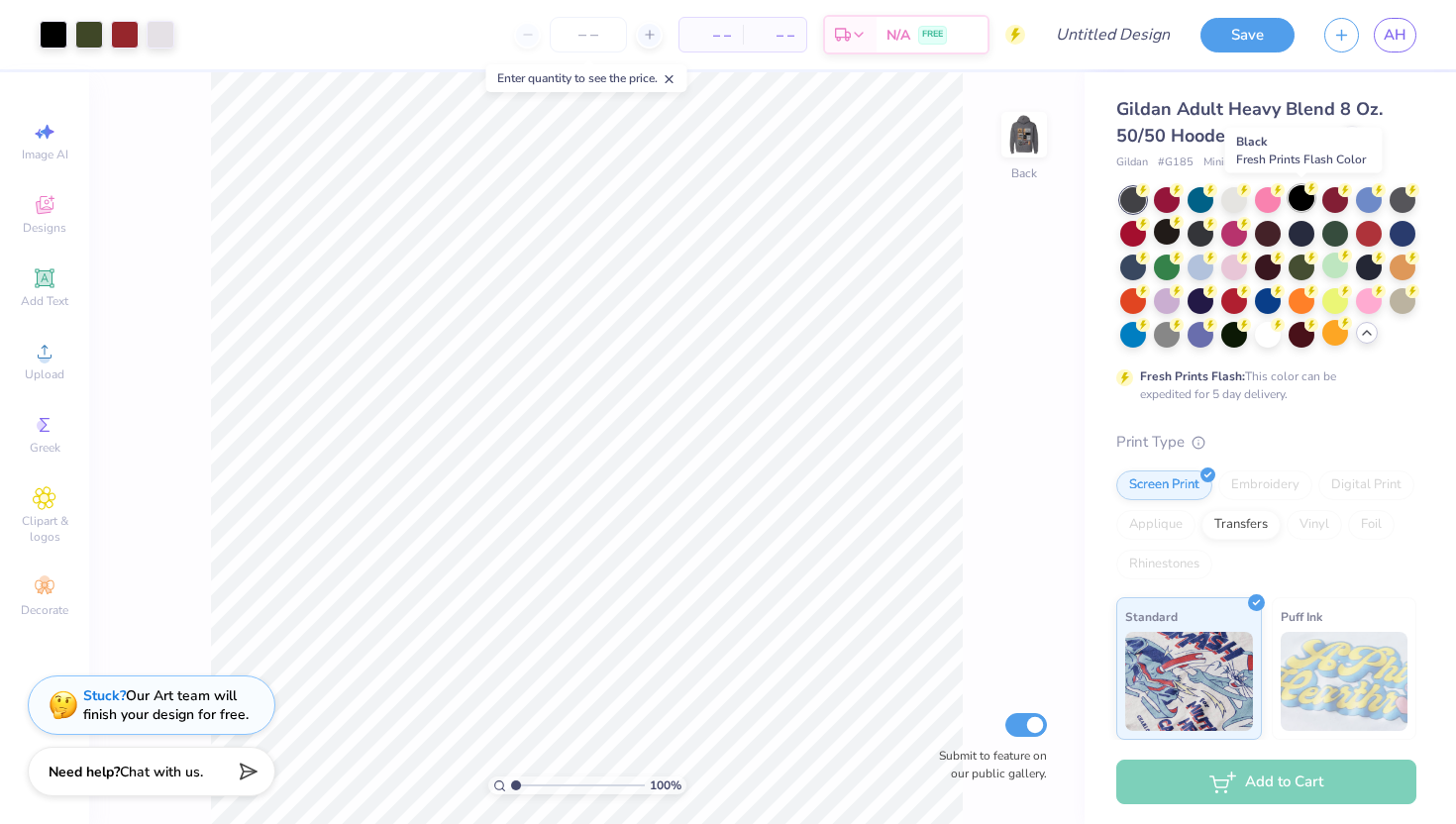 click at bounding box center (1301, 198) 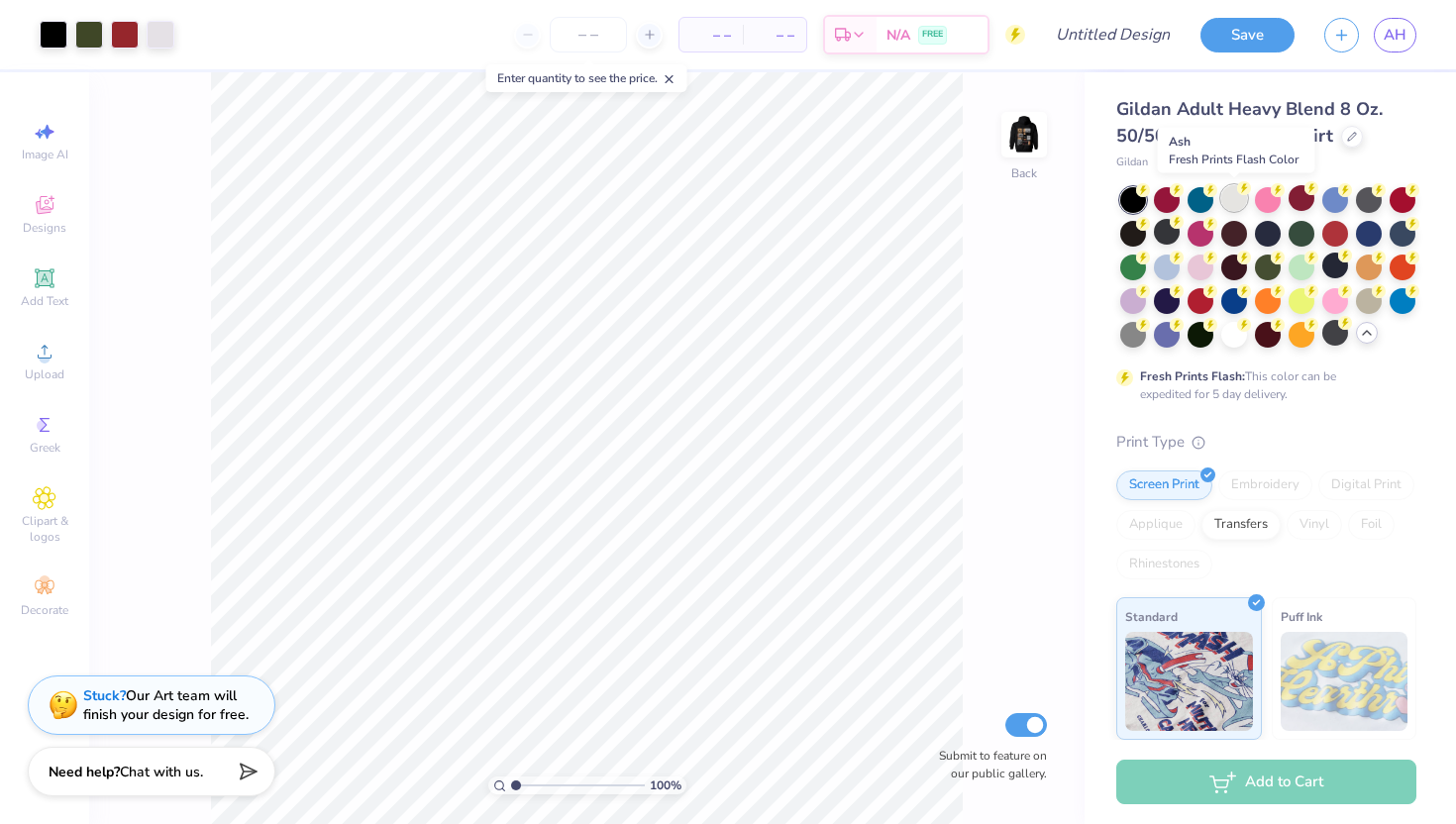 click at bounding box center [1234, 198] 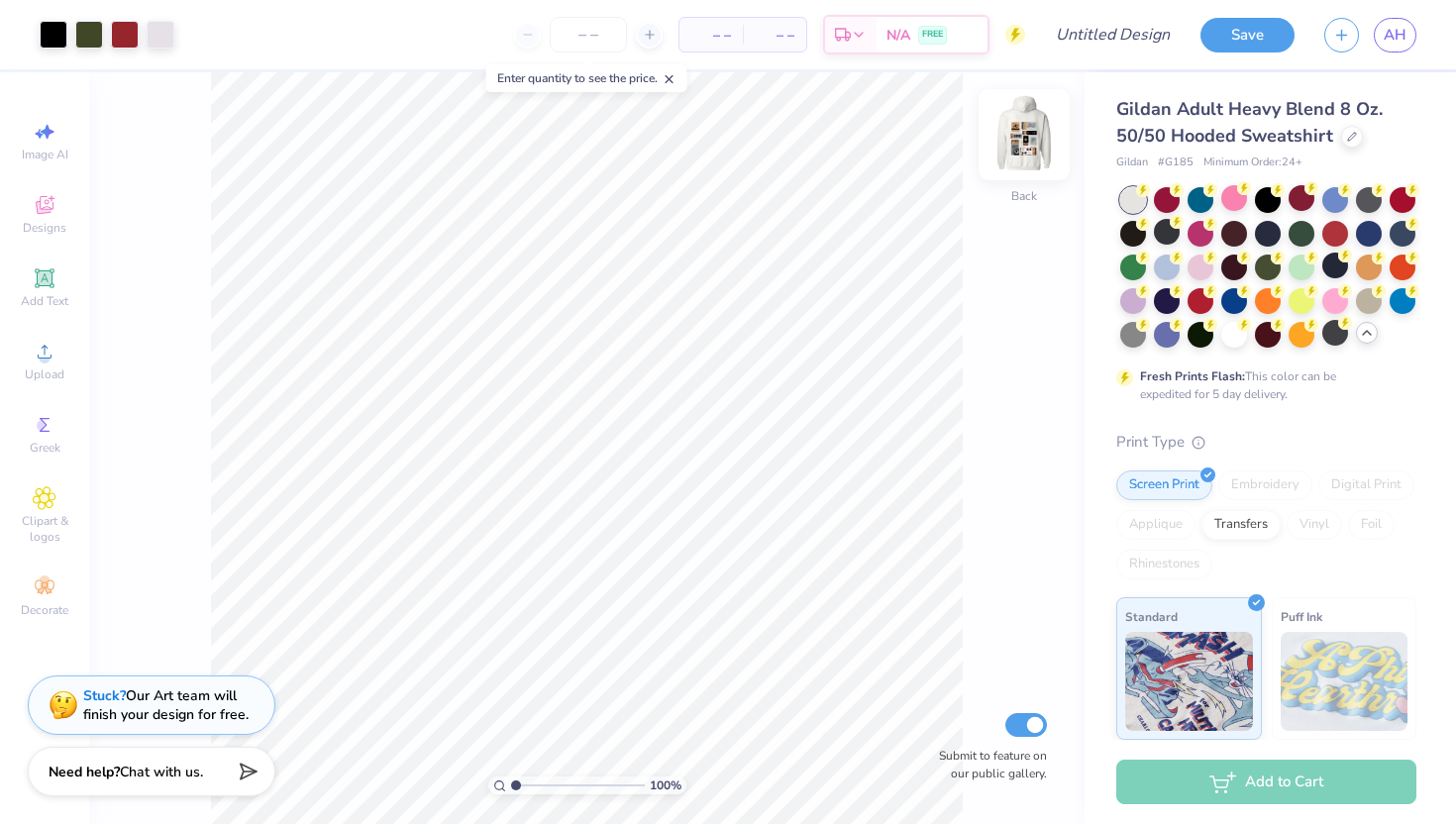 click at bounding box center [1024, 135] 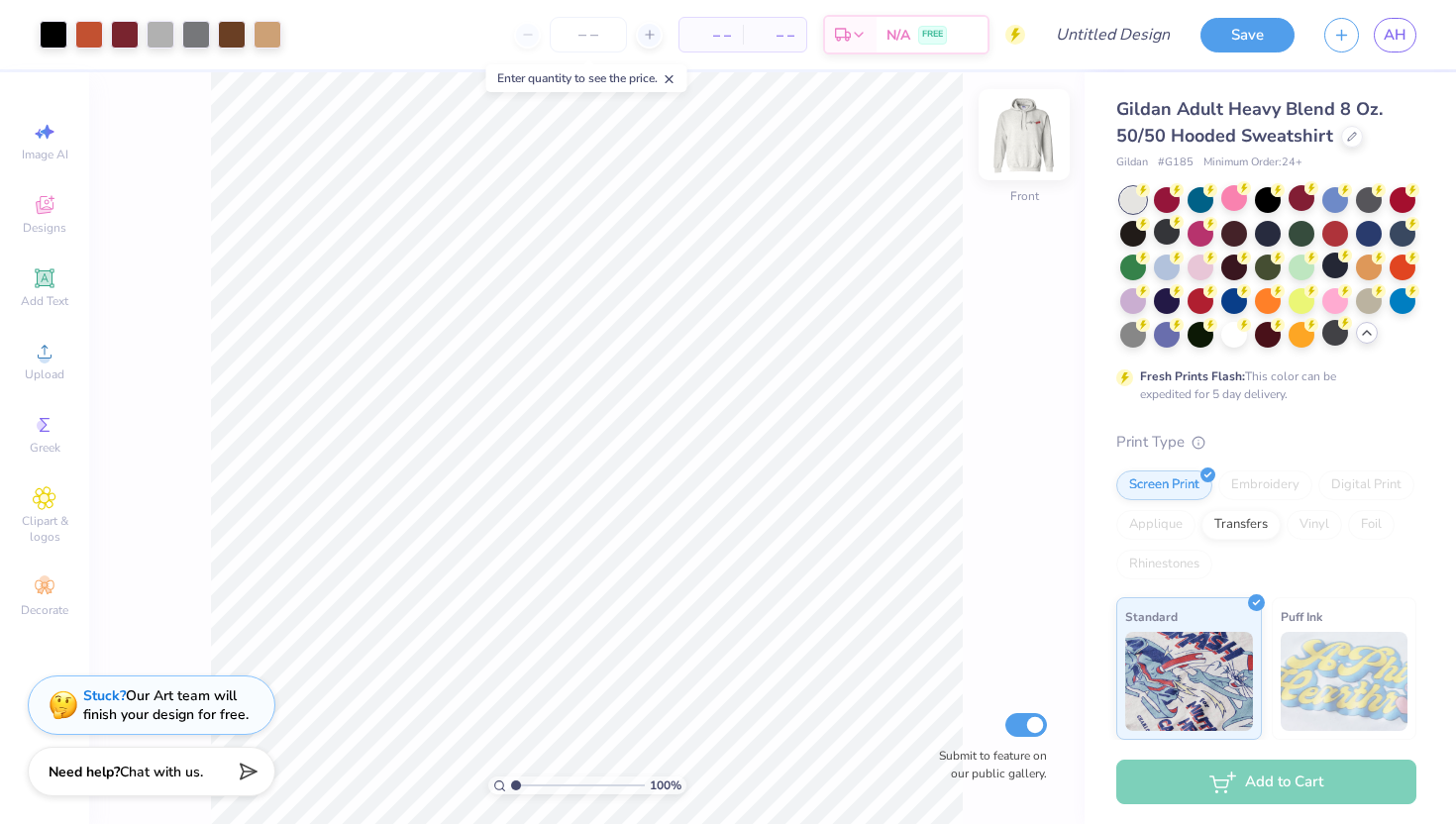 click at bounding box center [1024, 135] 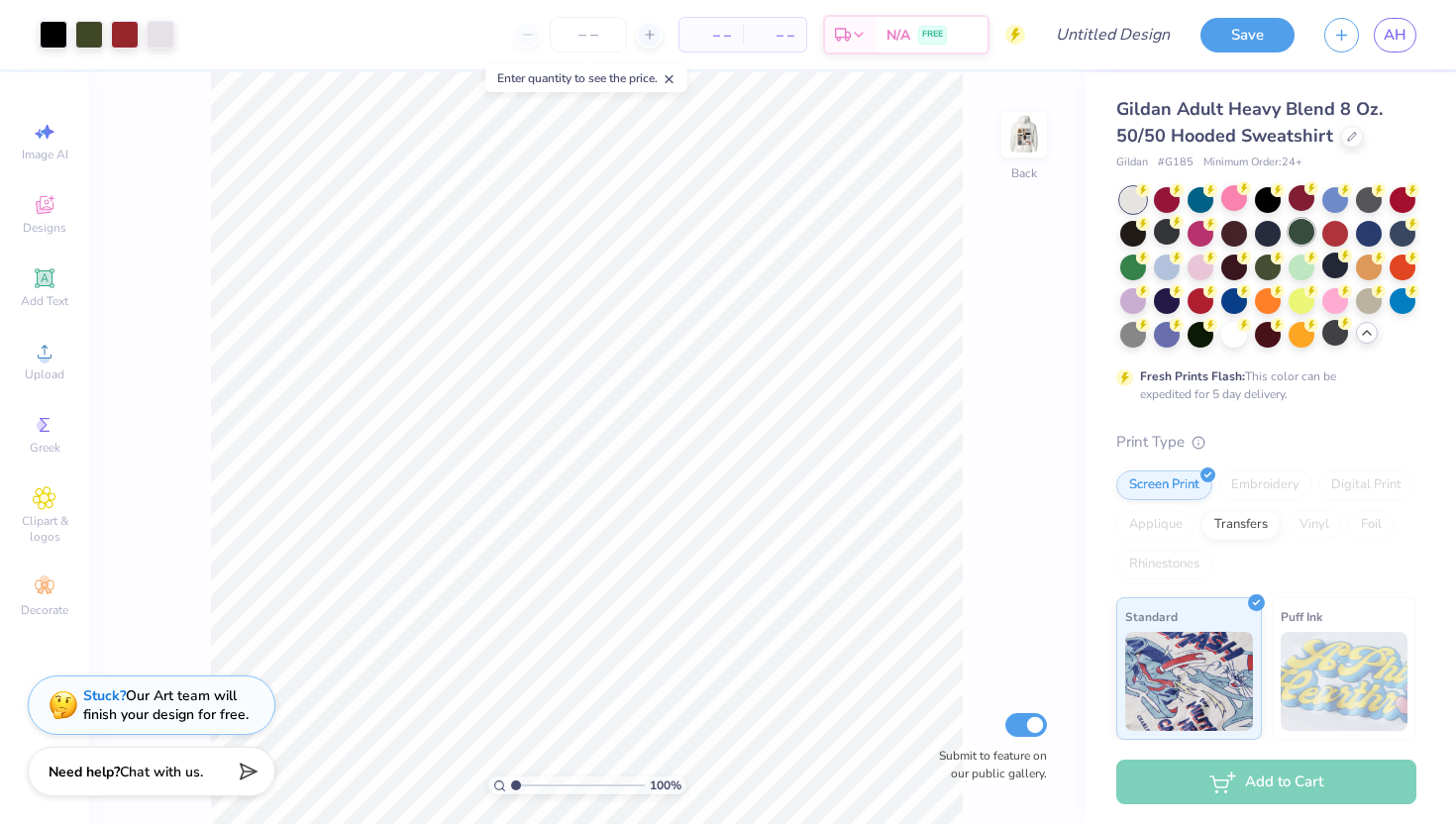 click at bounding box center (1301, 232) 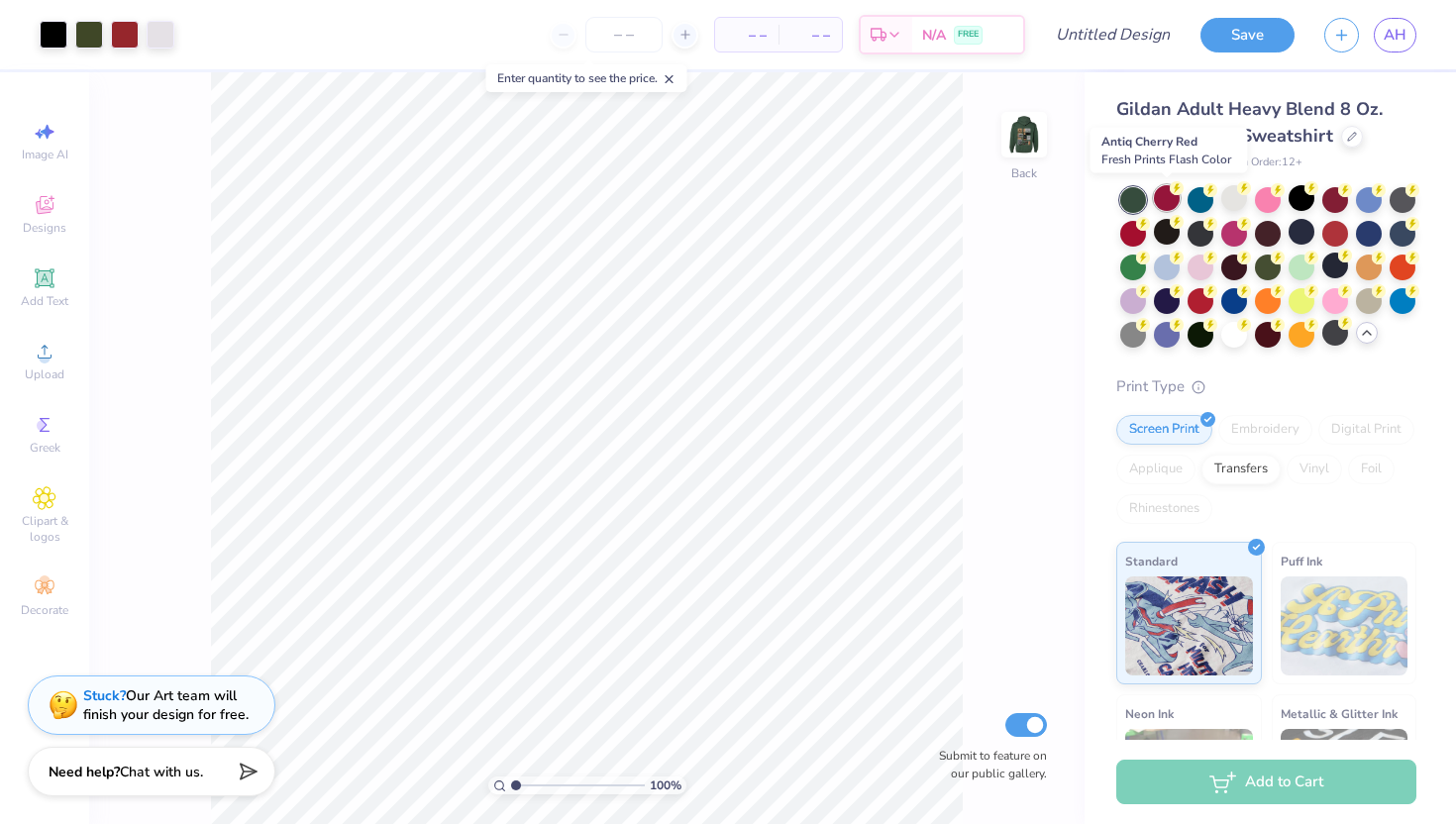 click at bounding box center (1167, 198) 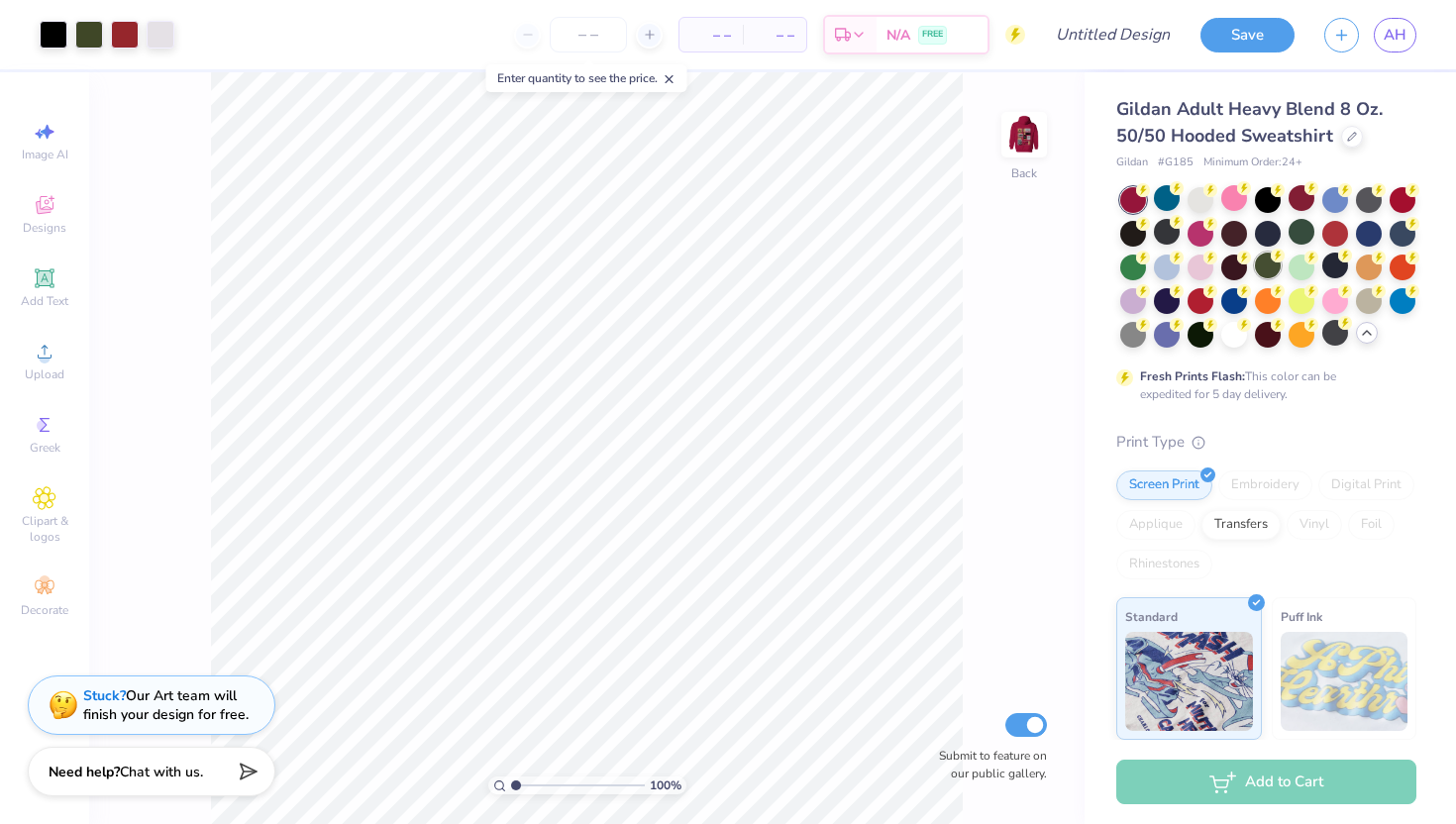 click 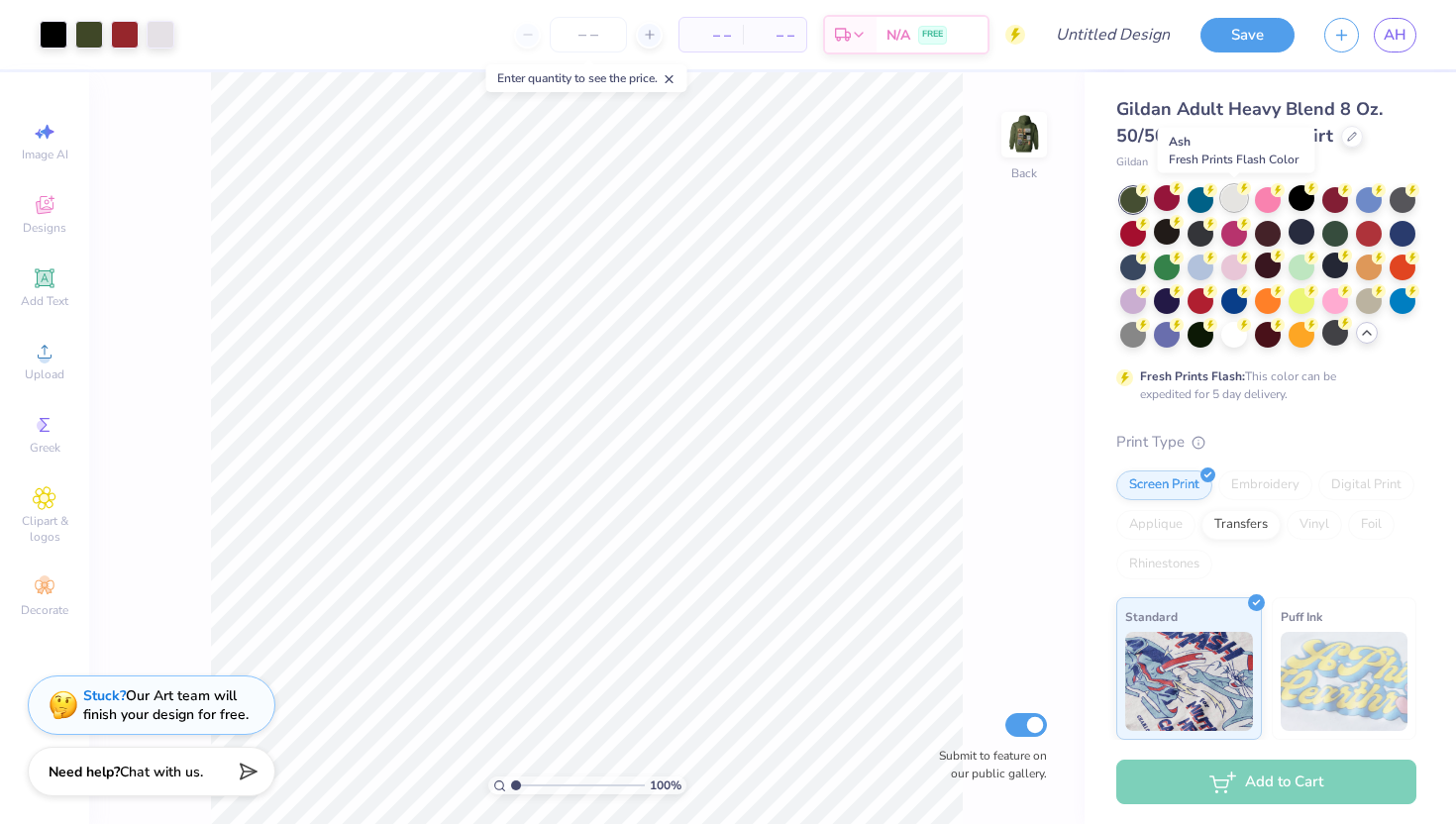 click 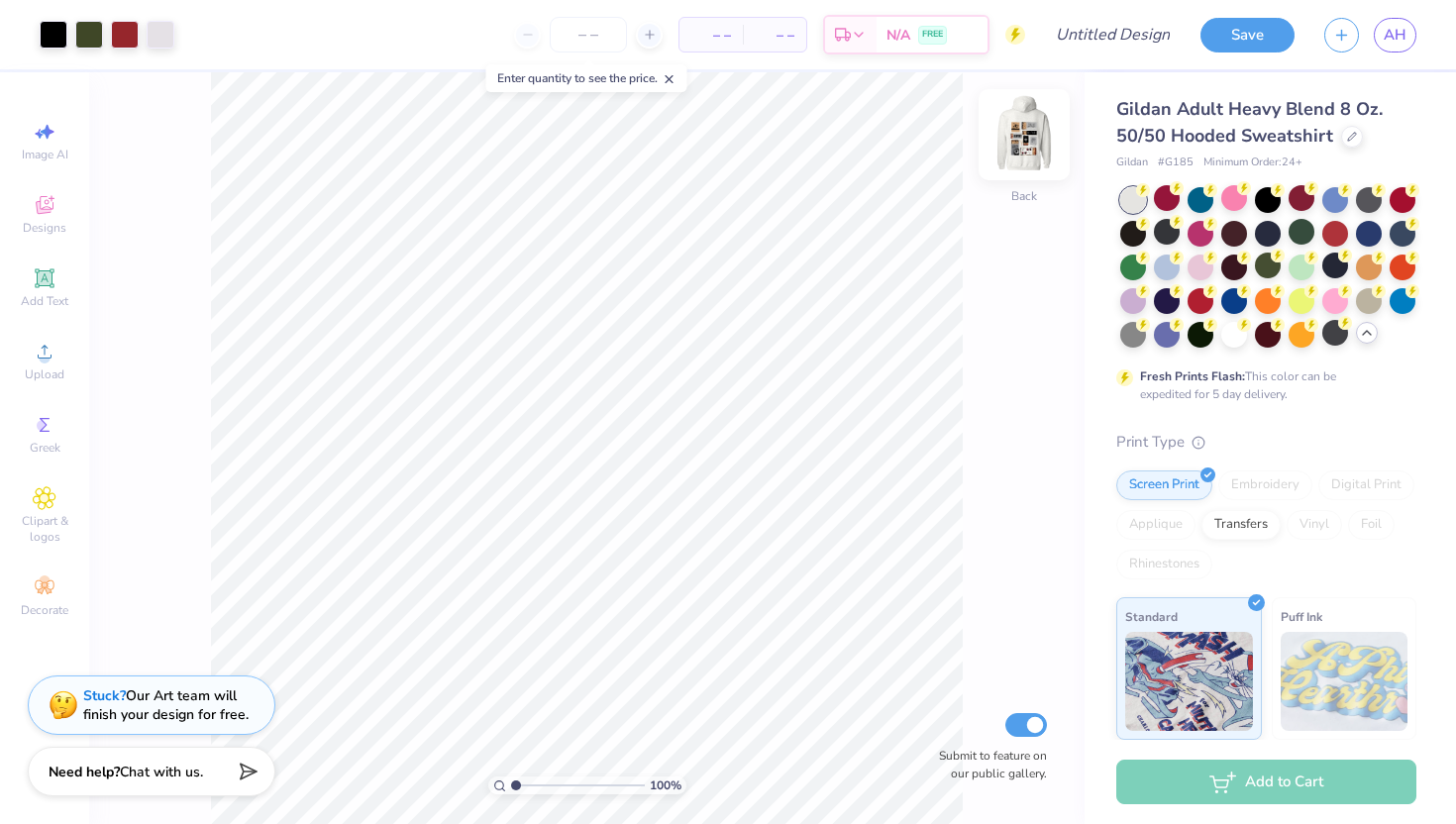 click at bounding box center [1024, 135] 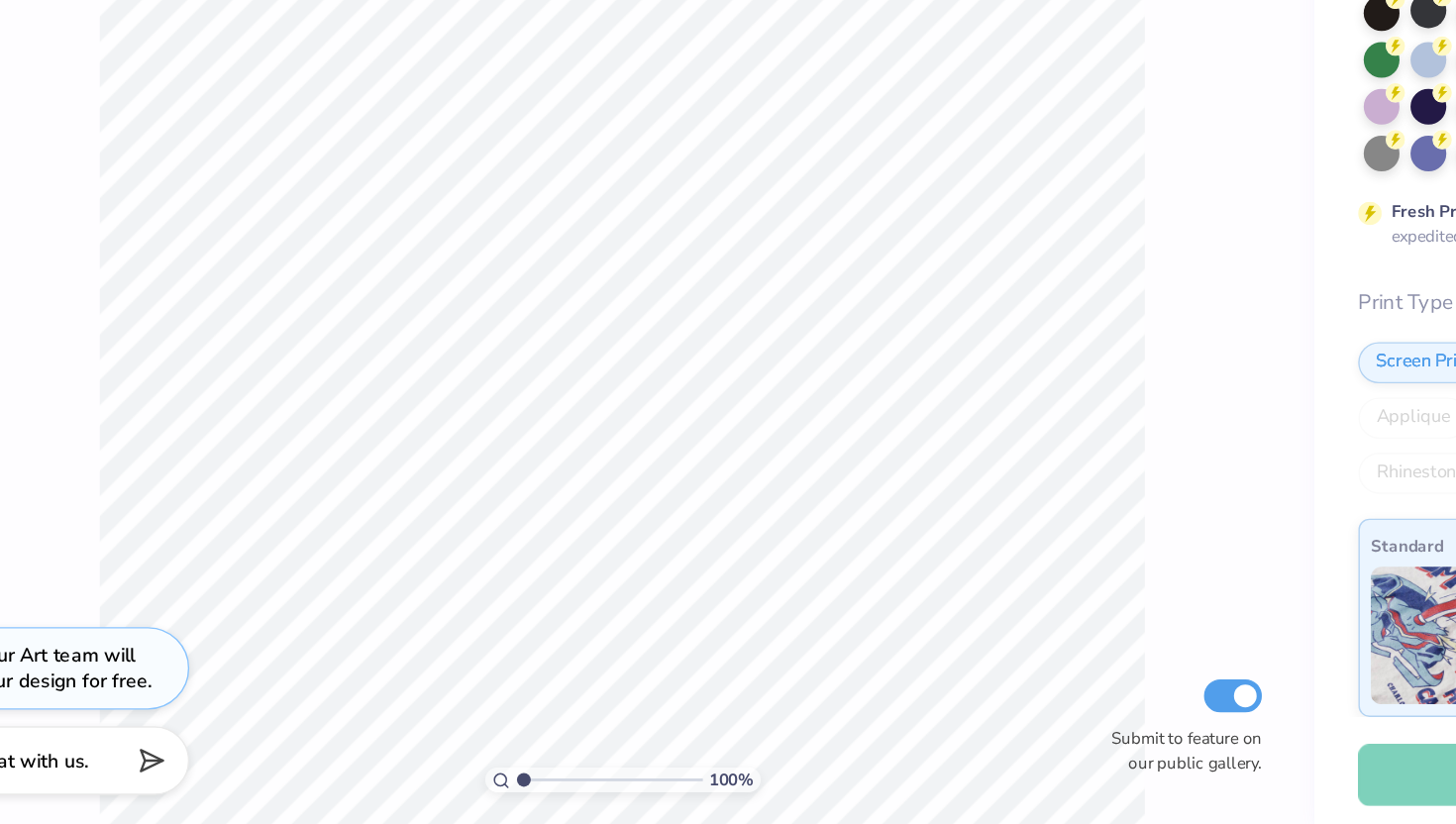 scroll, scrollTop: 0, scrollLeft: 0, axis: both 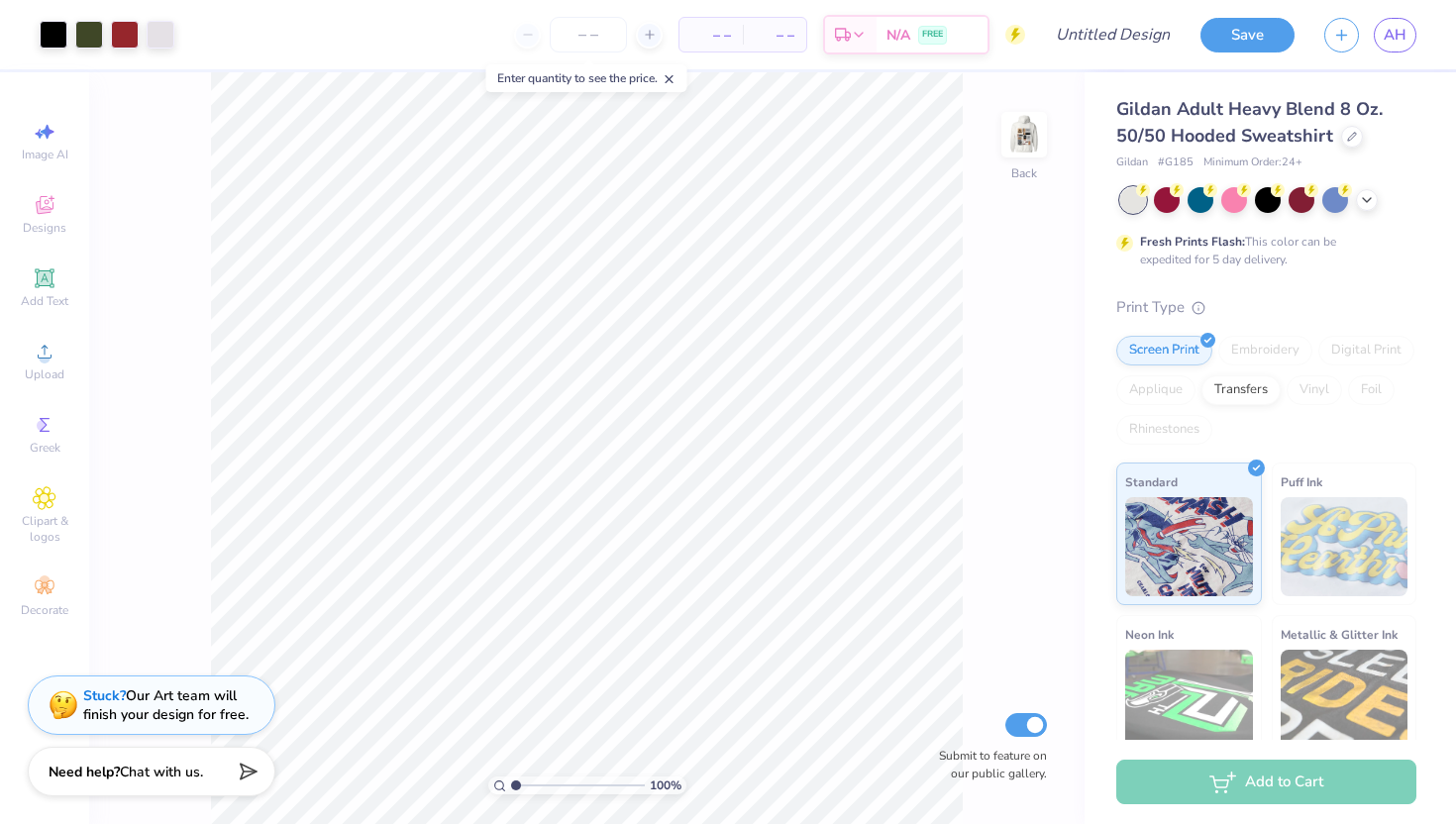 click on "100  % Back Submit to feature on our public gallery." at bounding box center [586, 448] 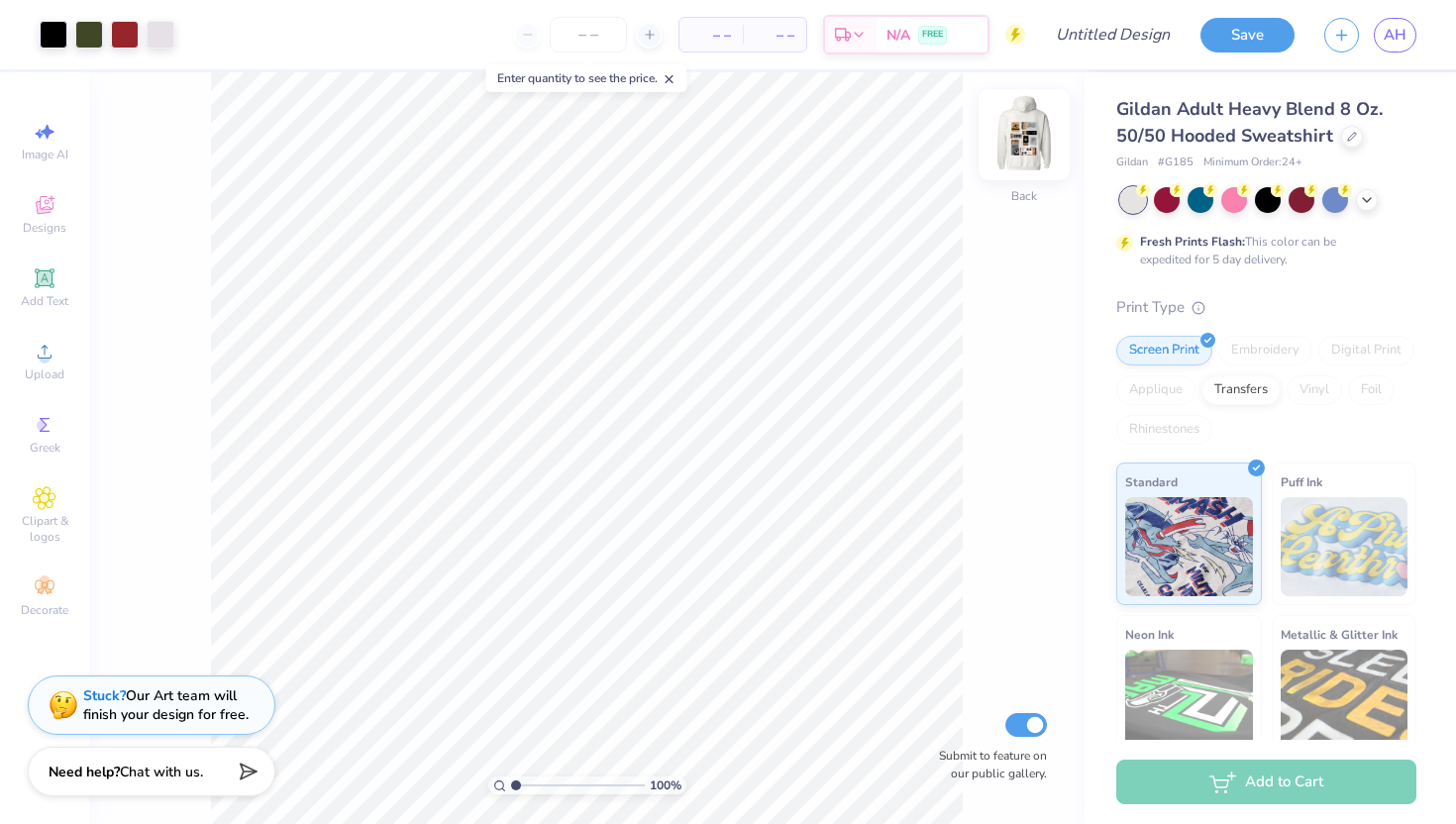 click at bounding box center (1024, 135) 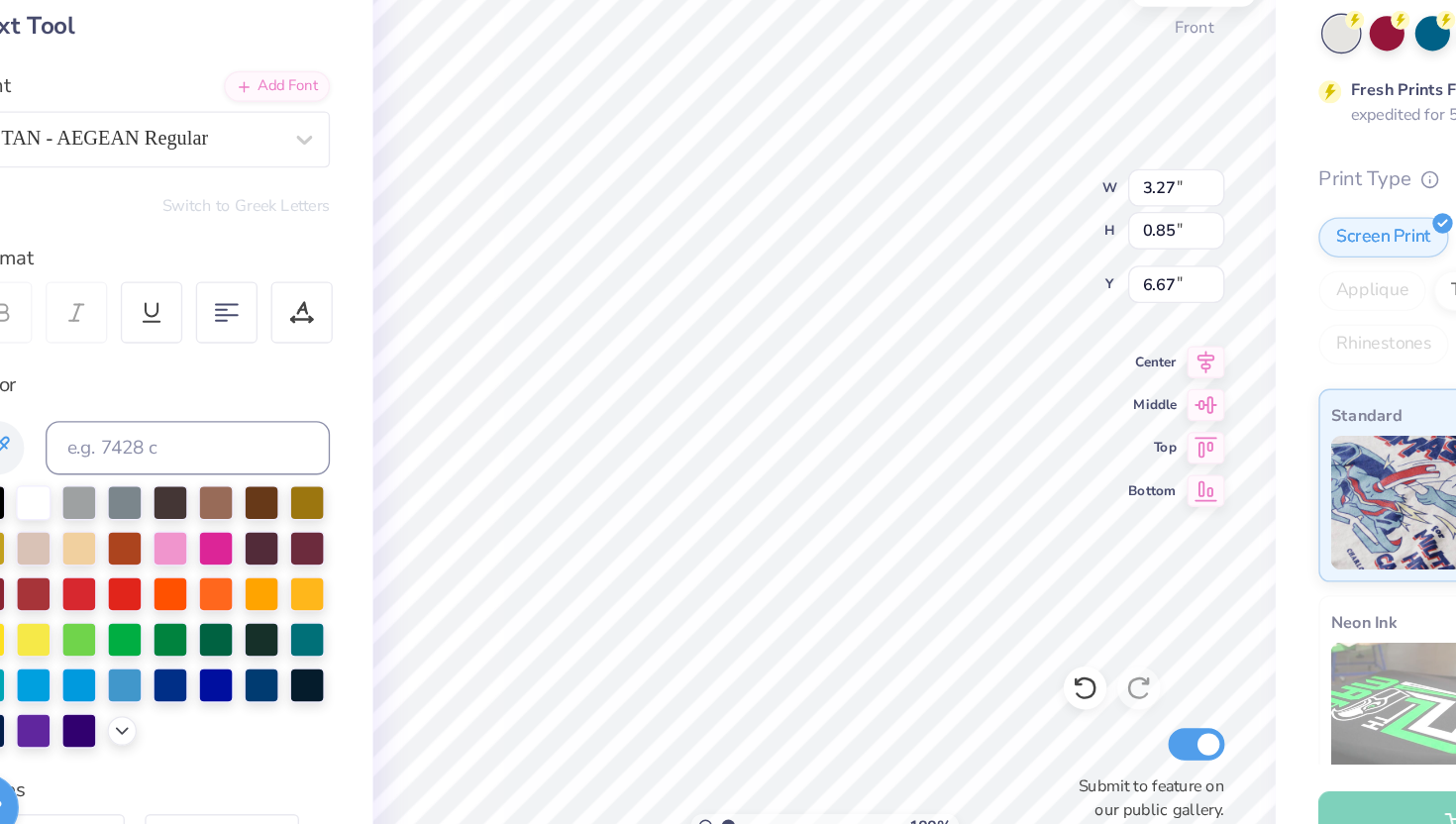 type on "alpha" 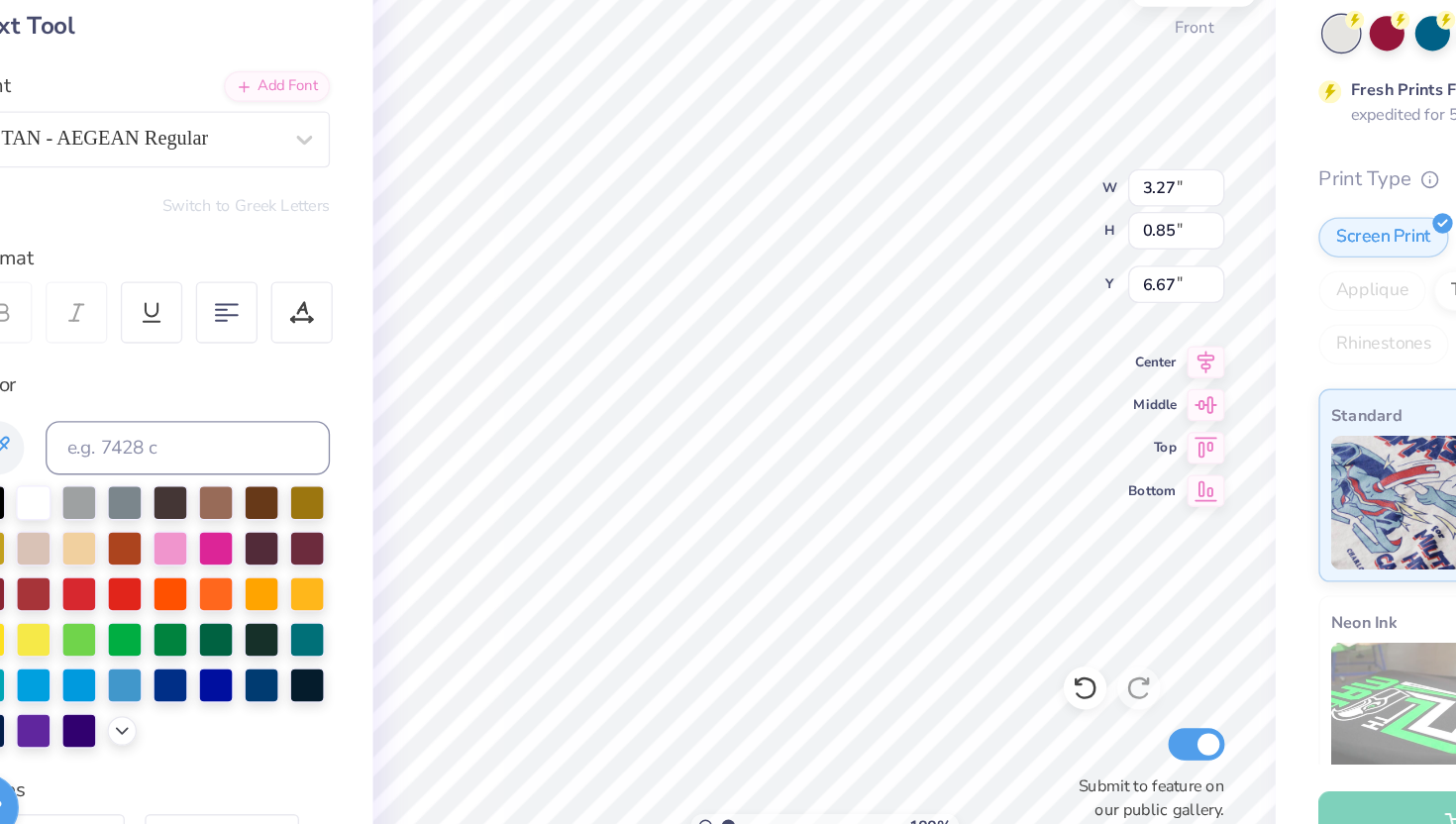 scroll, scrollTop: 0, scrollLeft: 0, axis: both 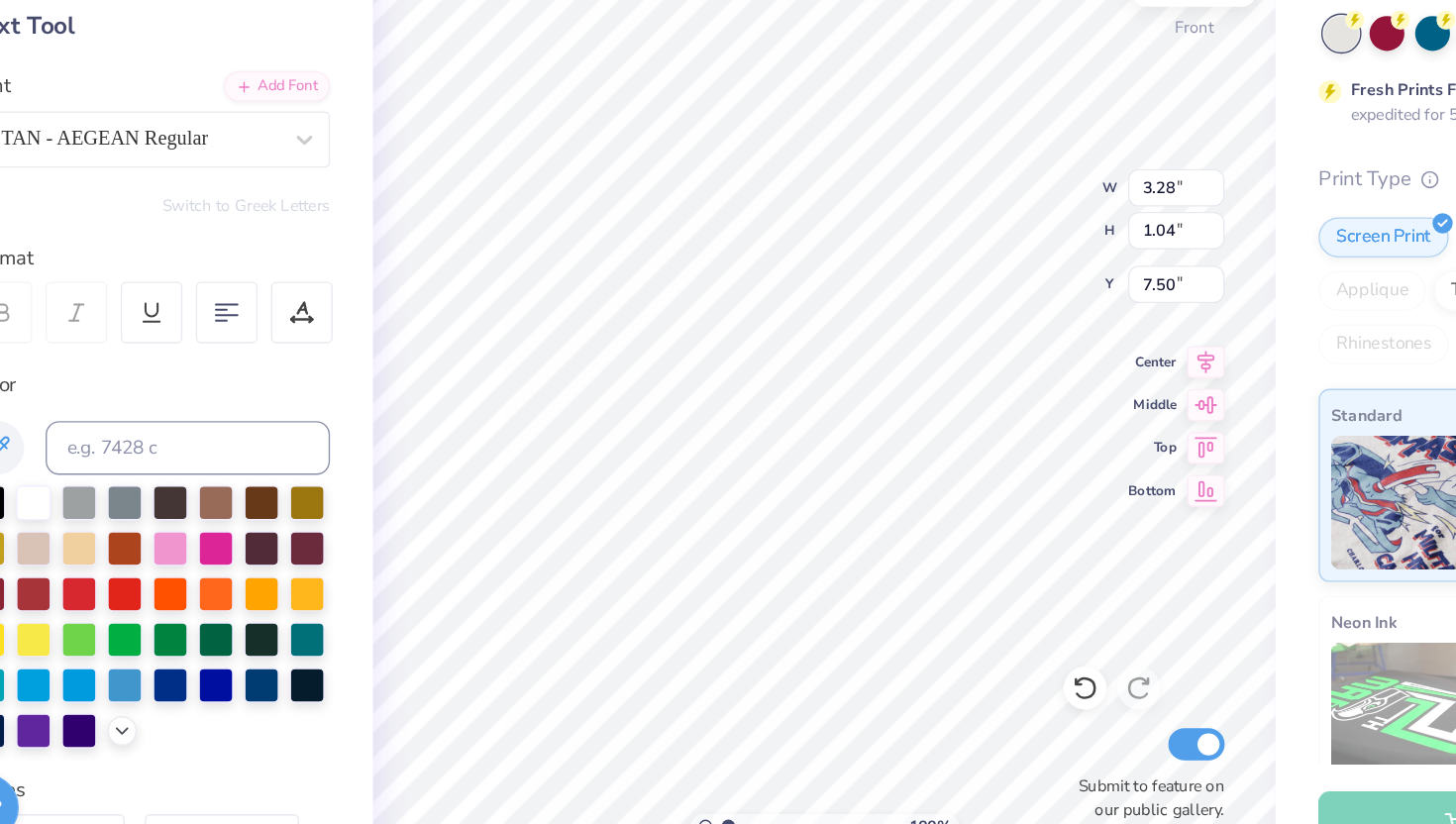 type on "3.28" 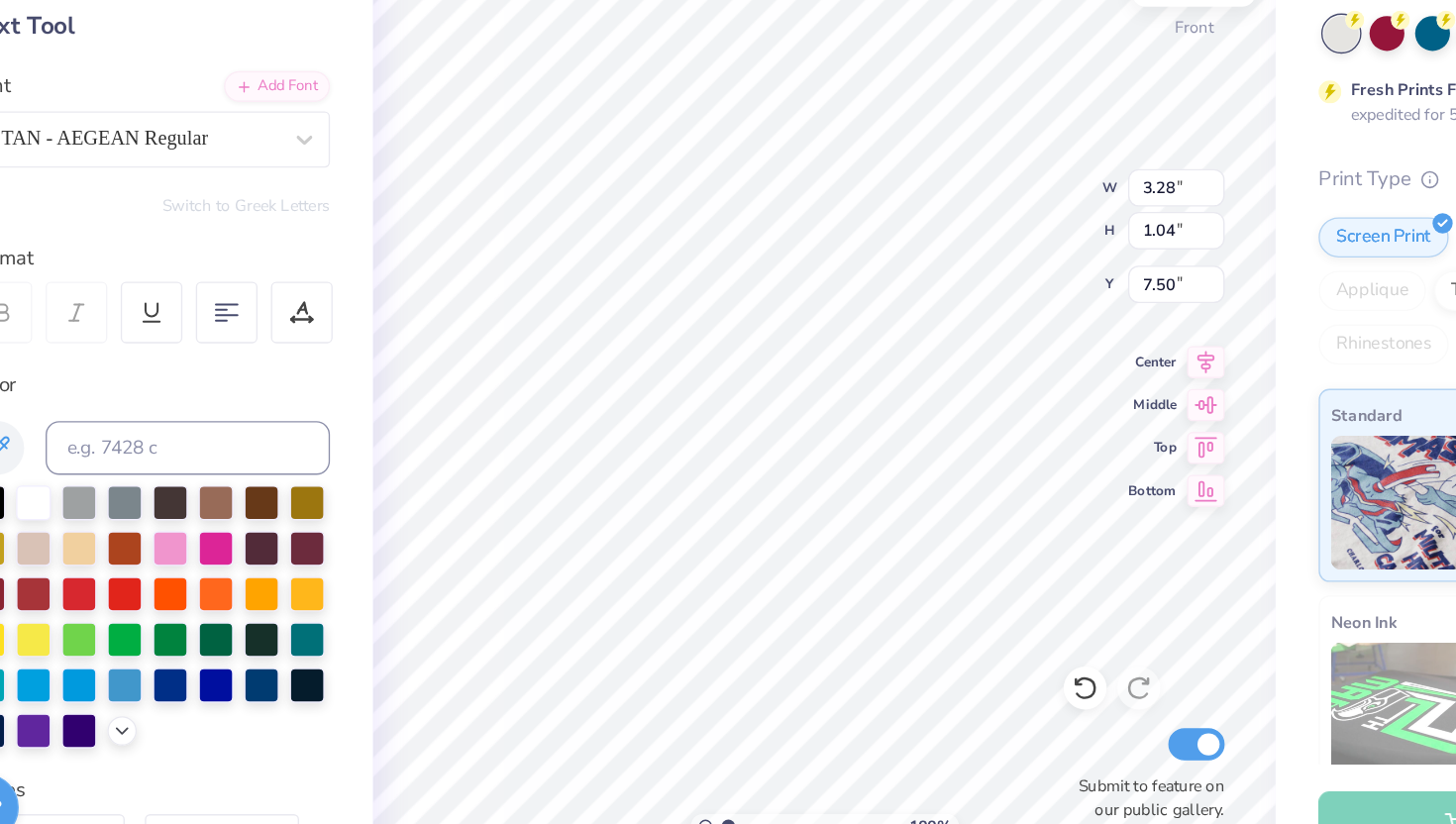 type on "1.04" 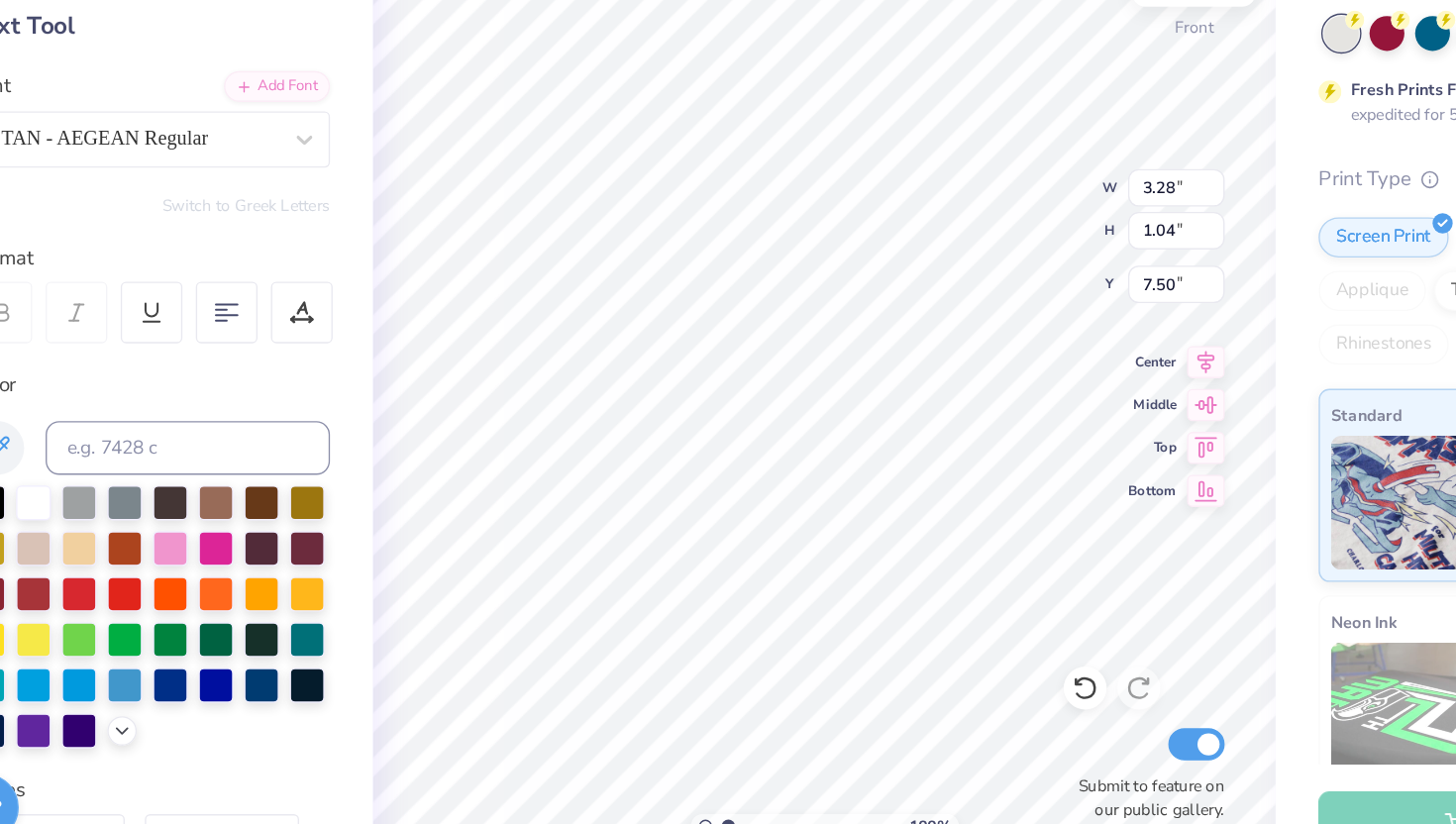 type on "p" 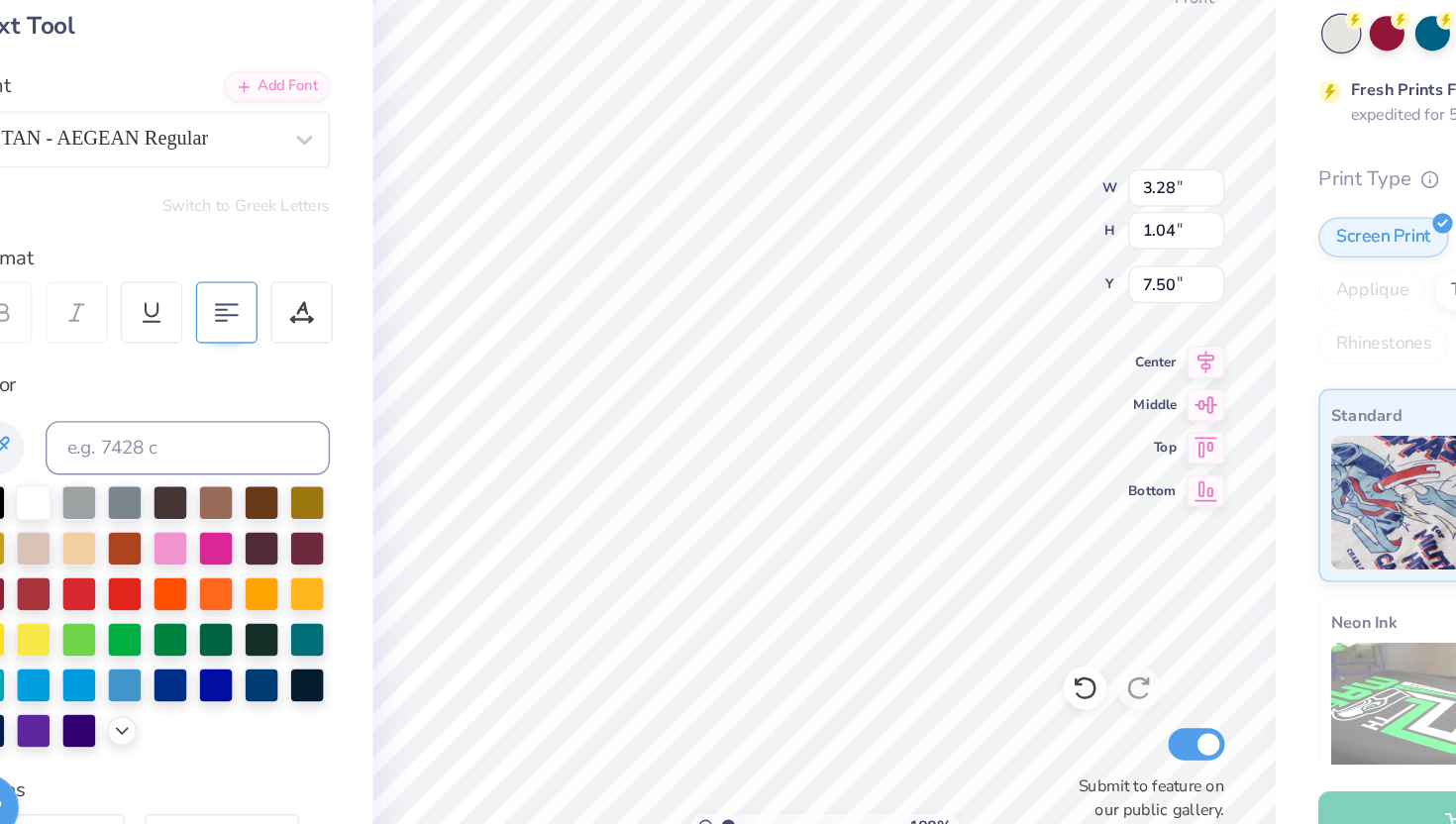type on "gam" 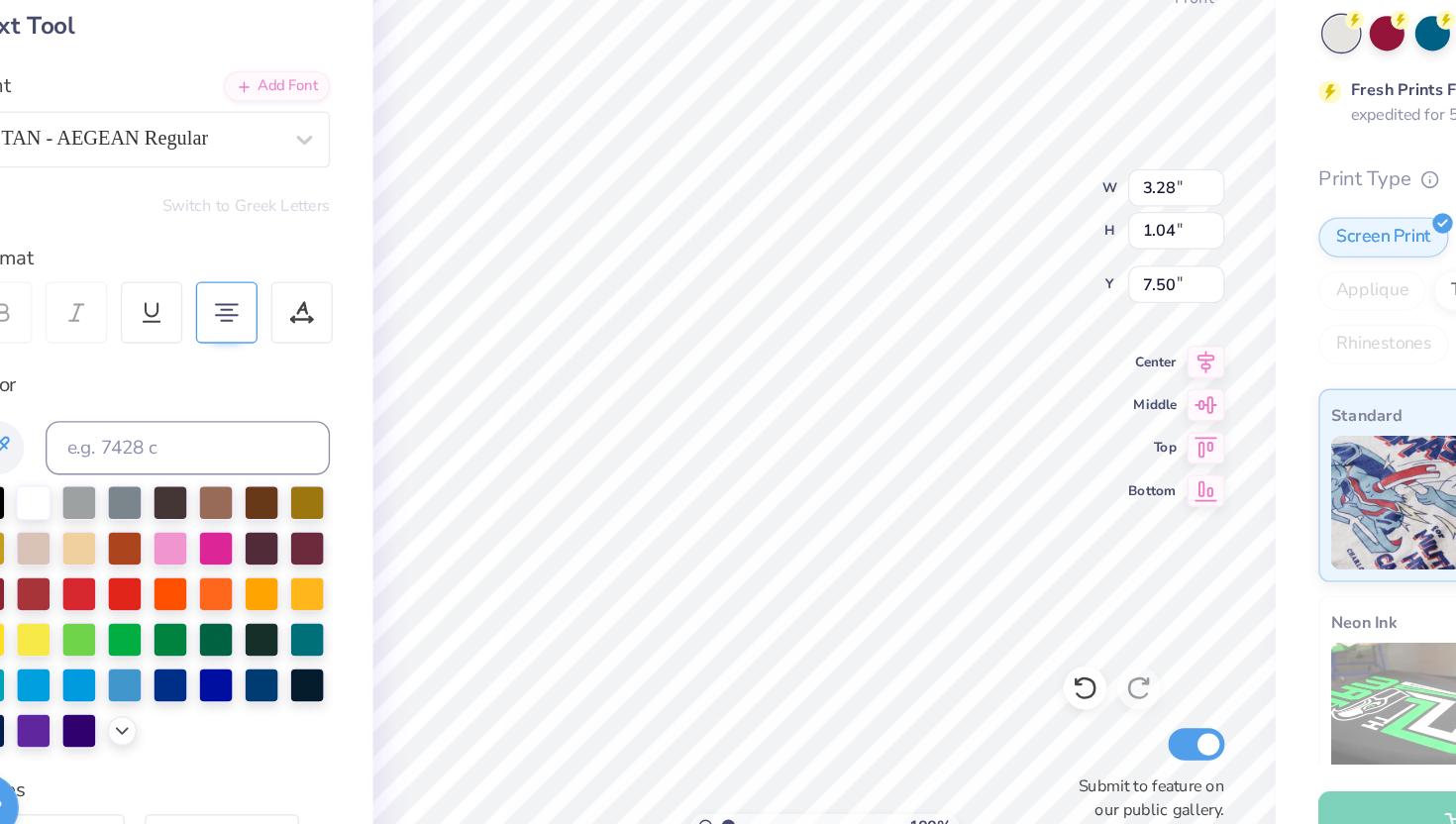 click at bounding box center (310, 406) 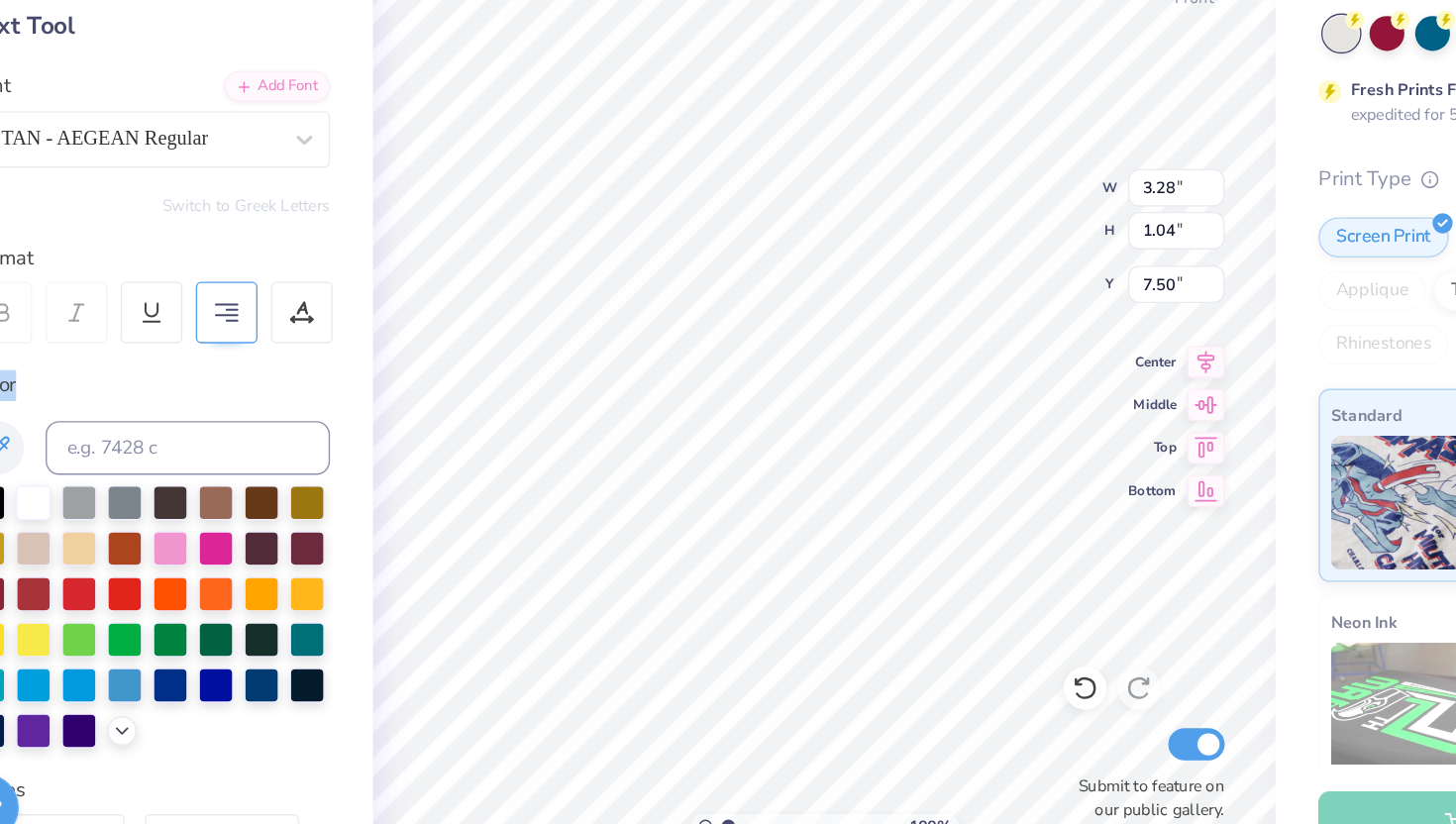 click at bounding box center (310, 406) 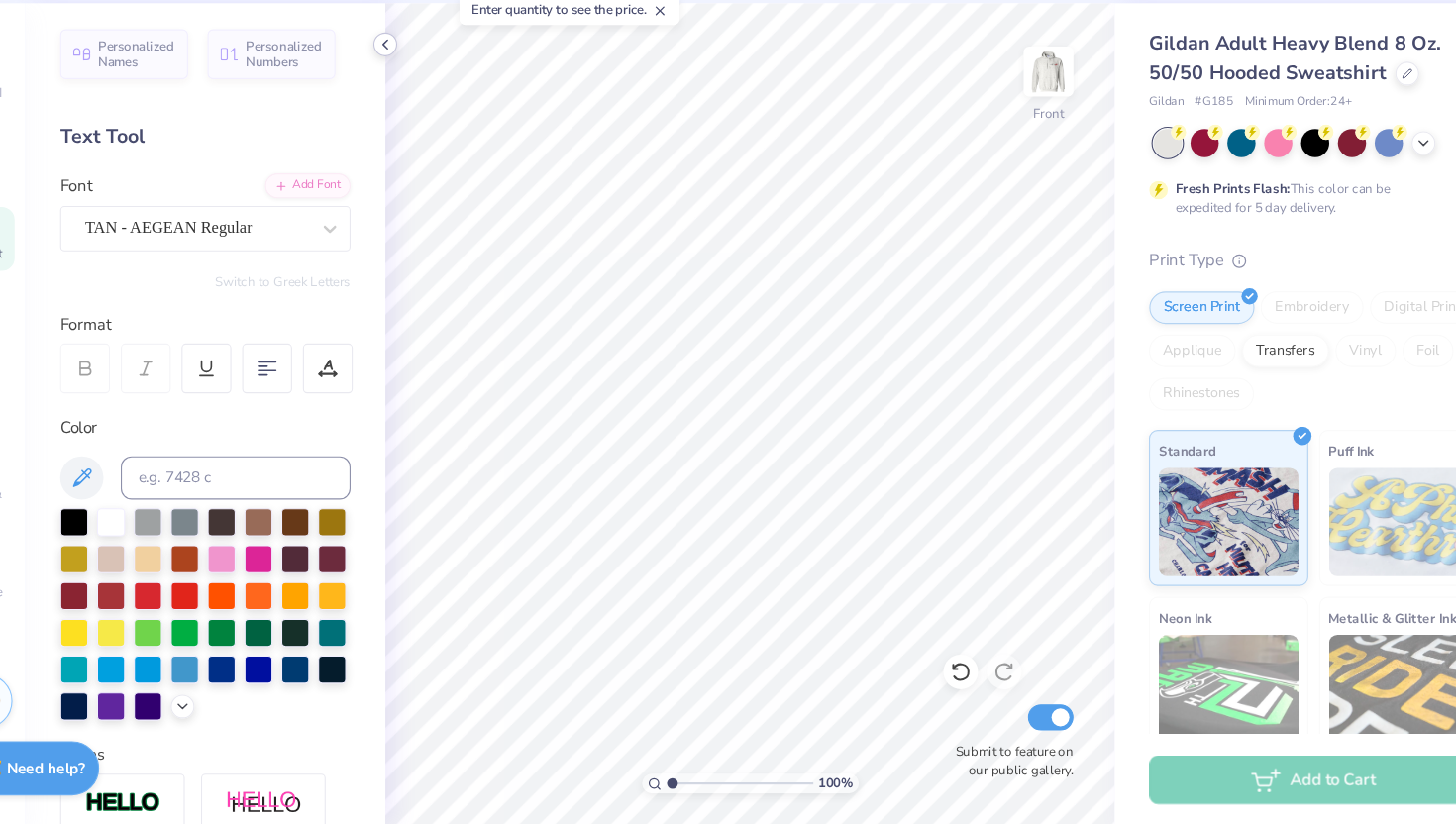 click 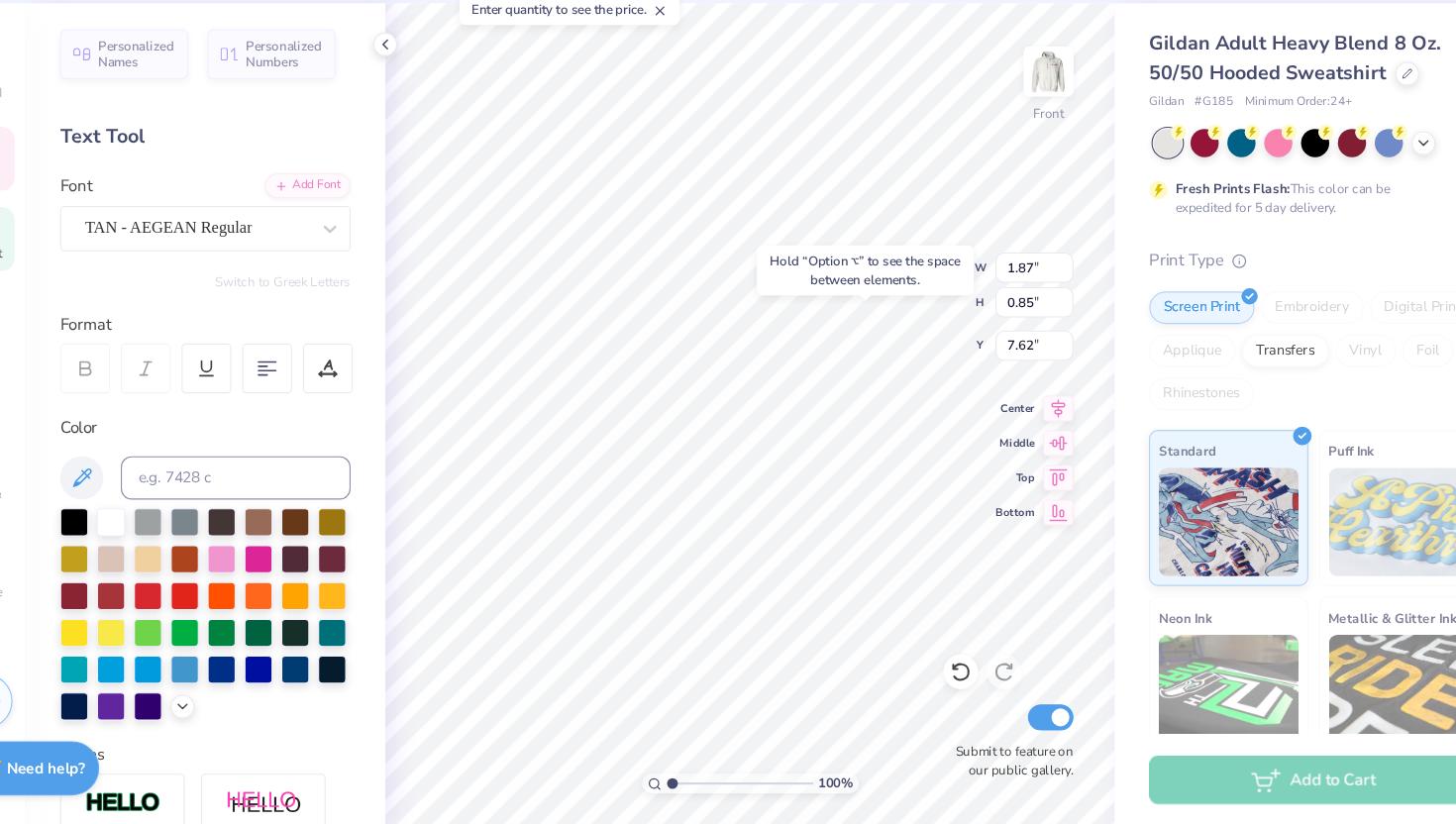 type on "7.62" 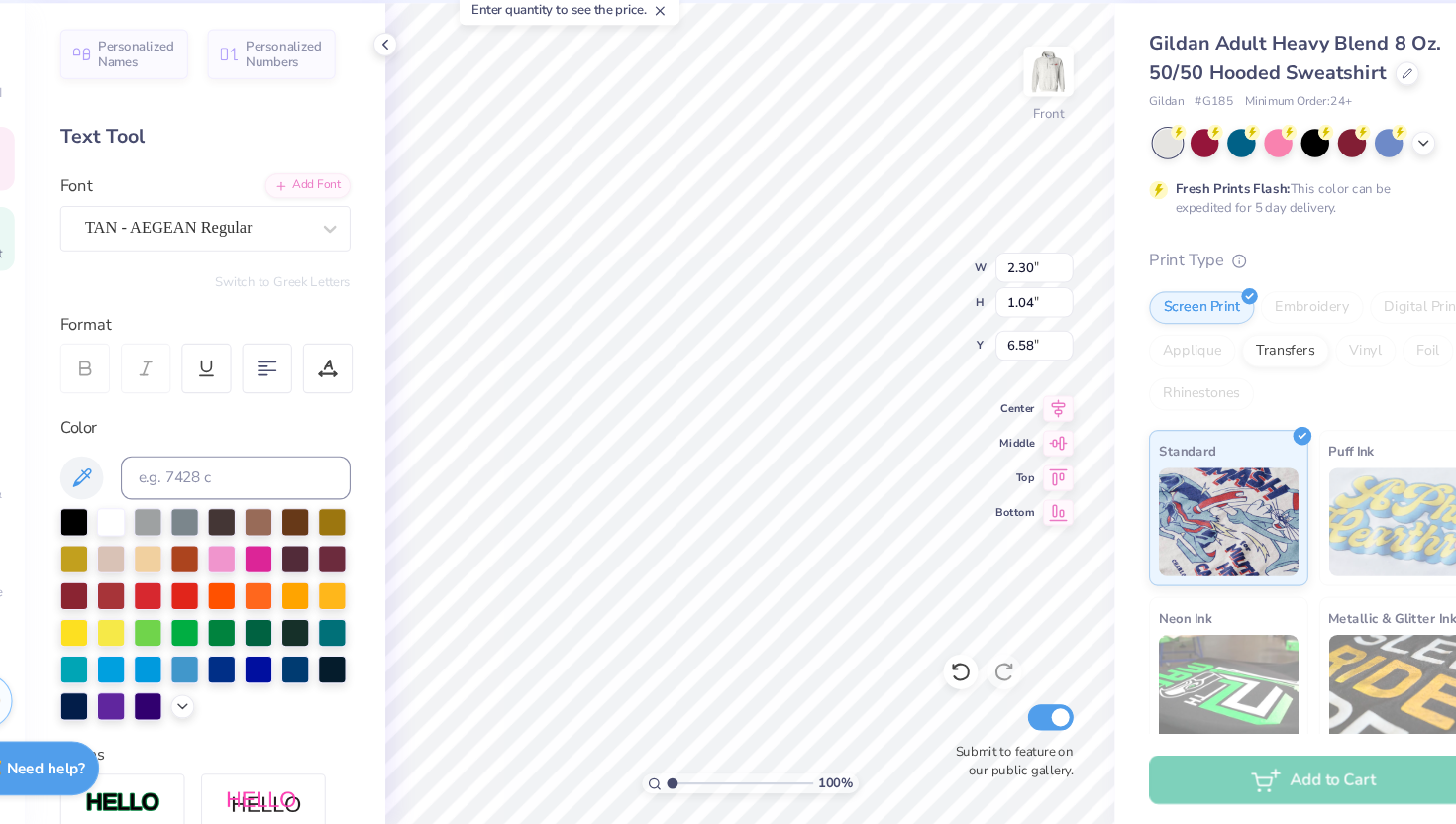 type on "1.87" 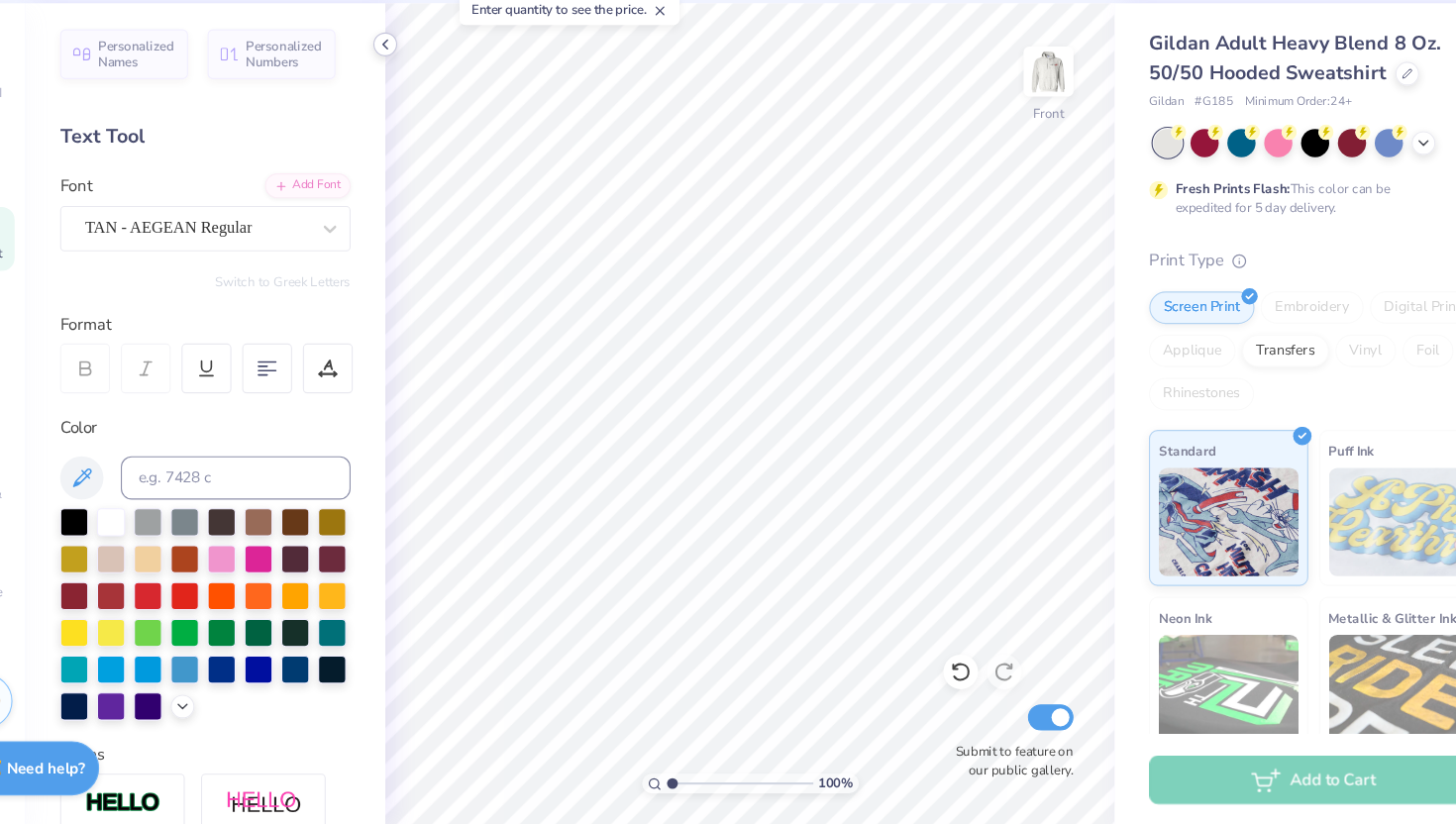 click 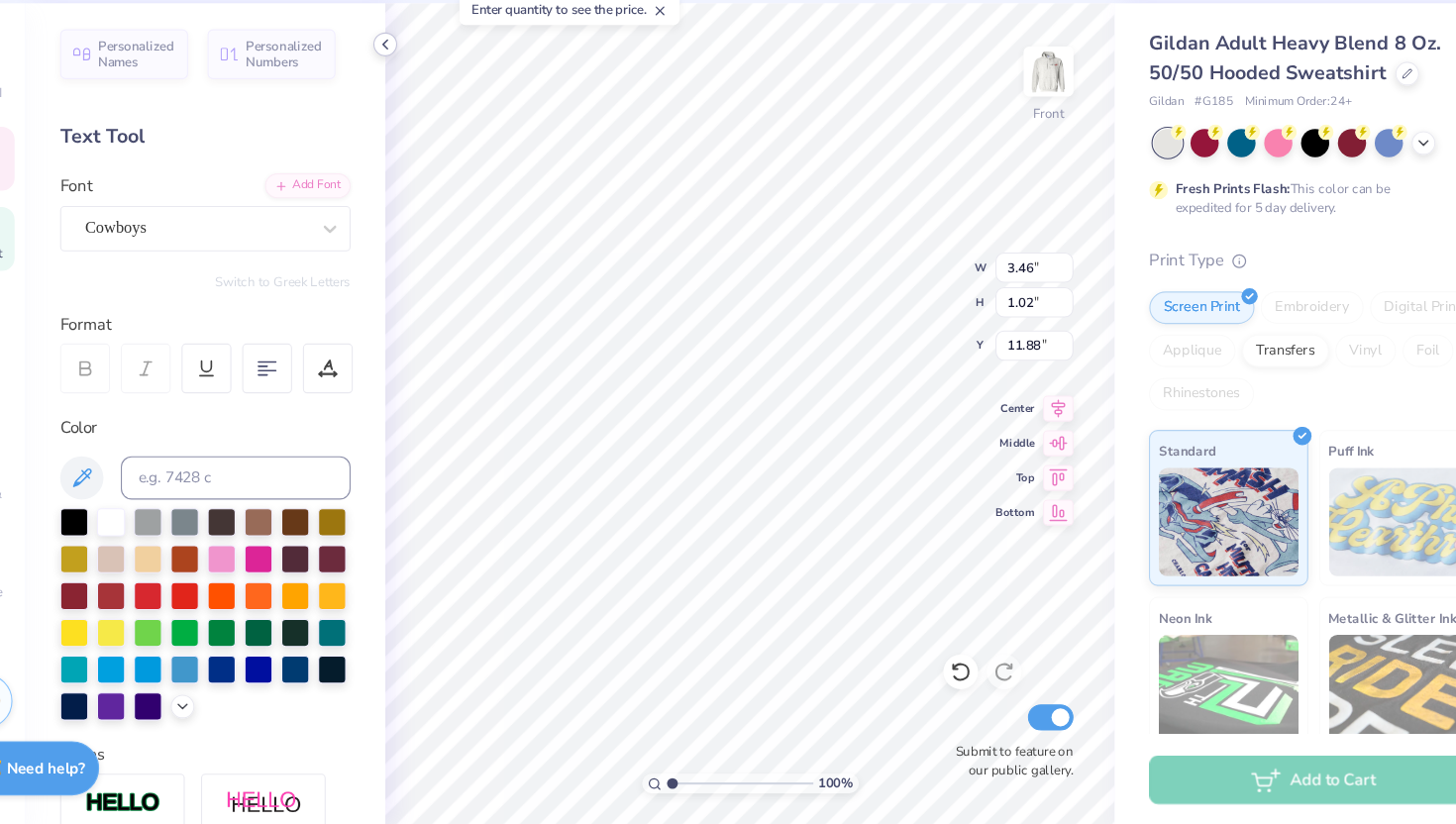 type on "AGD" 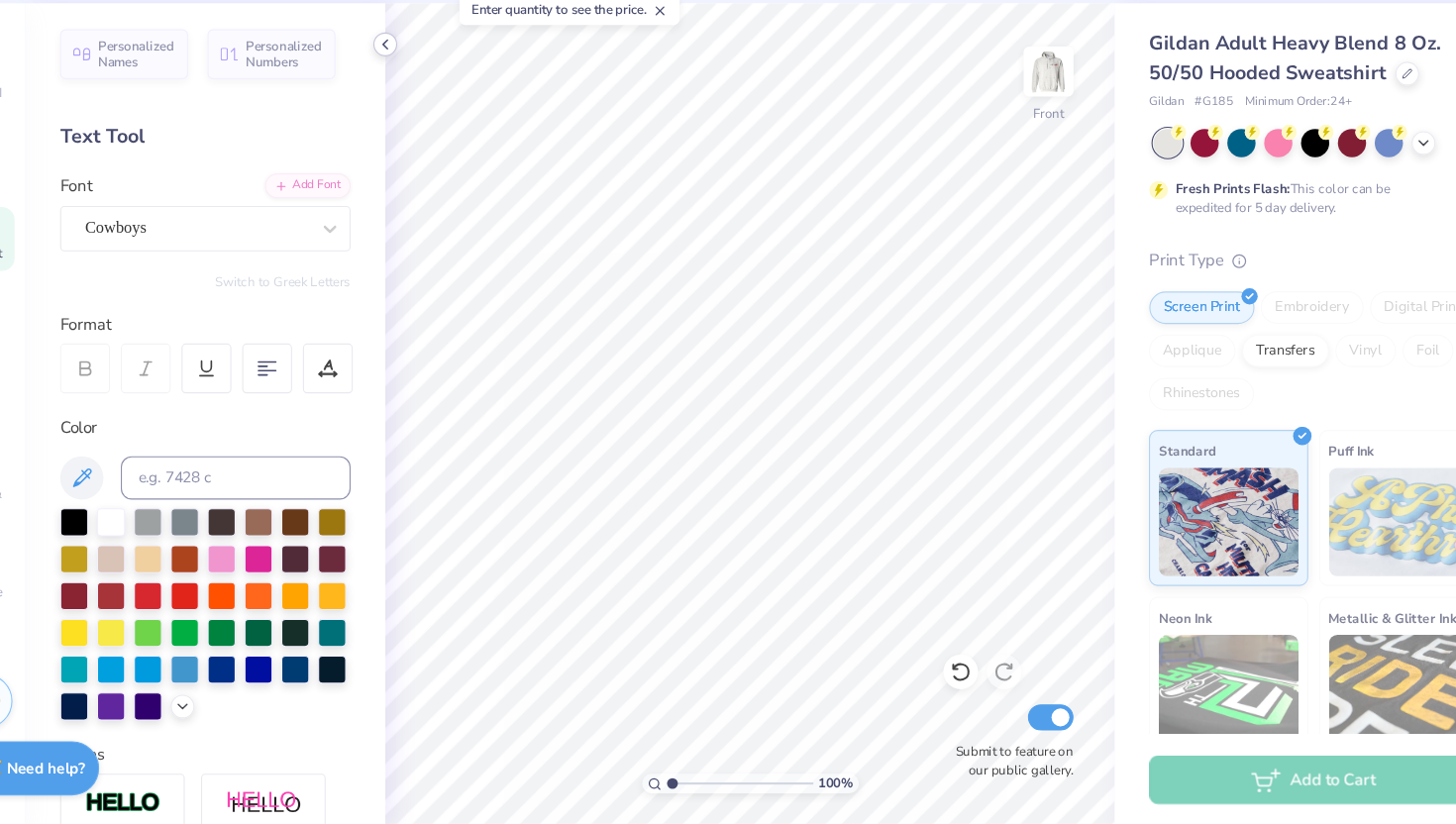 click 